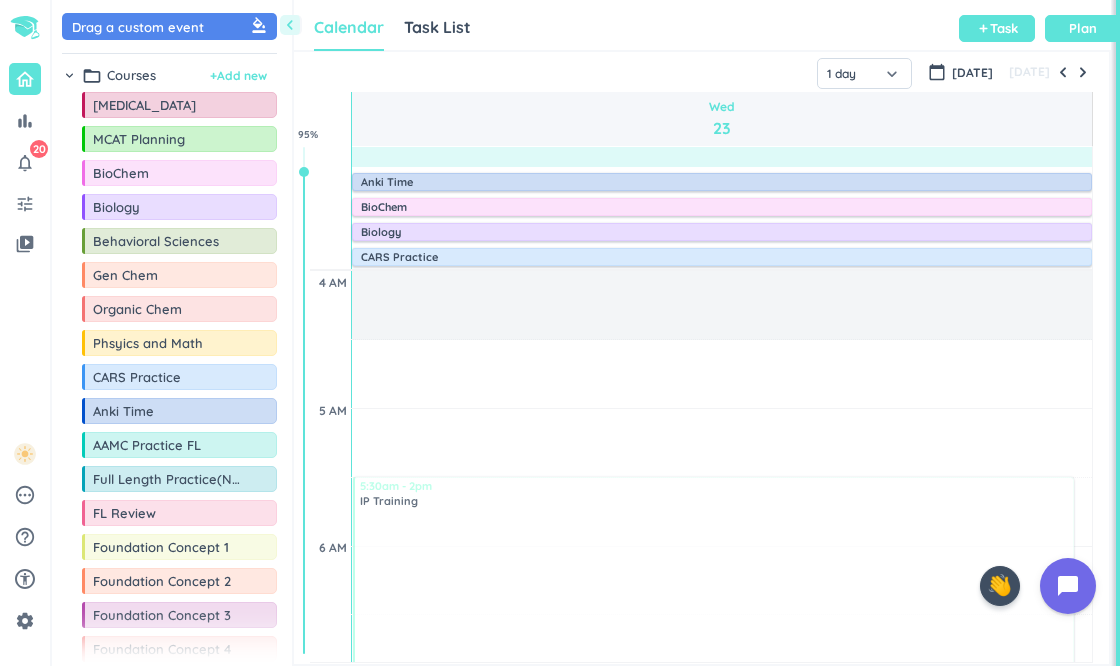 scroll, scrollTop: 0, scrollLeft: 0, axis: both 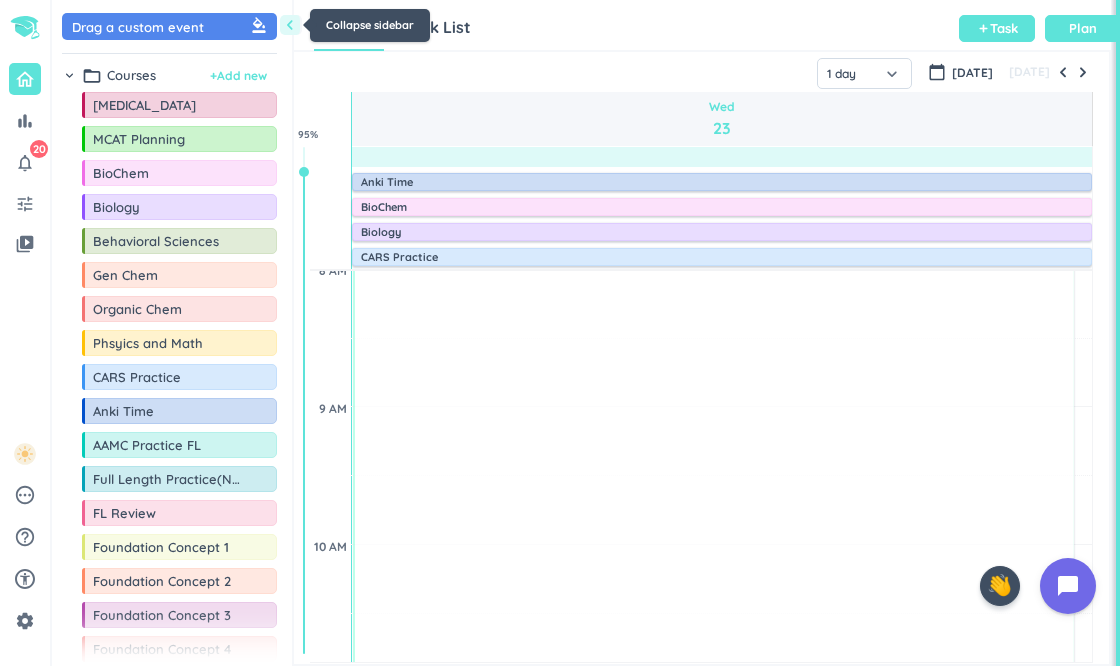 click on "chevron_left" at bounding box center (290, 25) 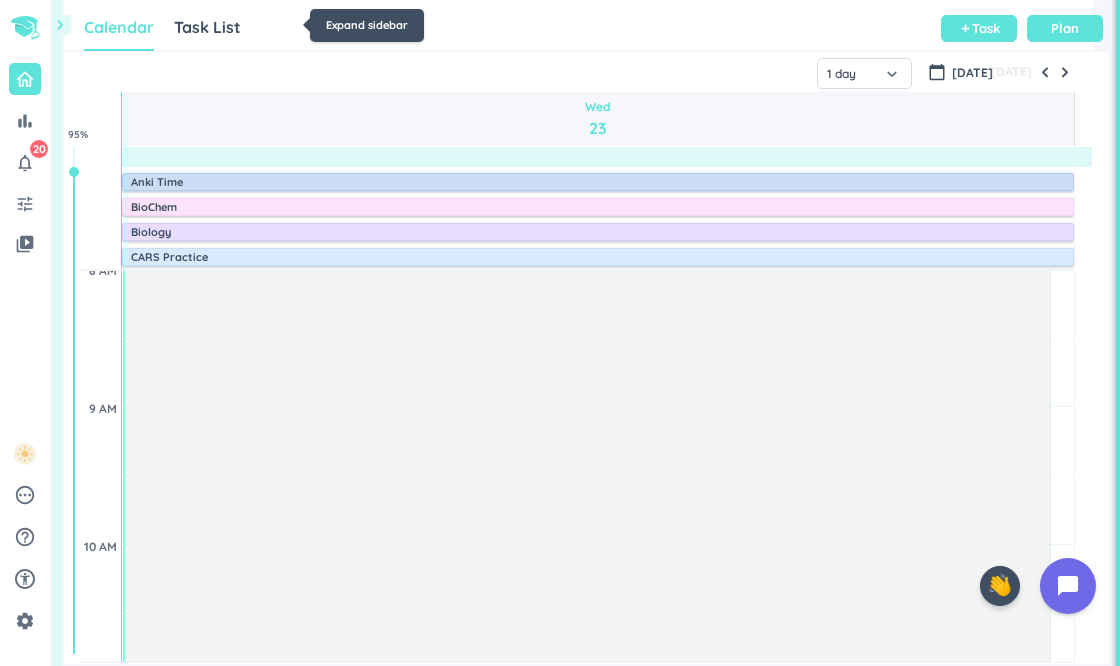 scroll, scrollTop: 2, scrollLeft: 1, axis: both 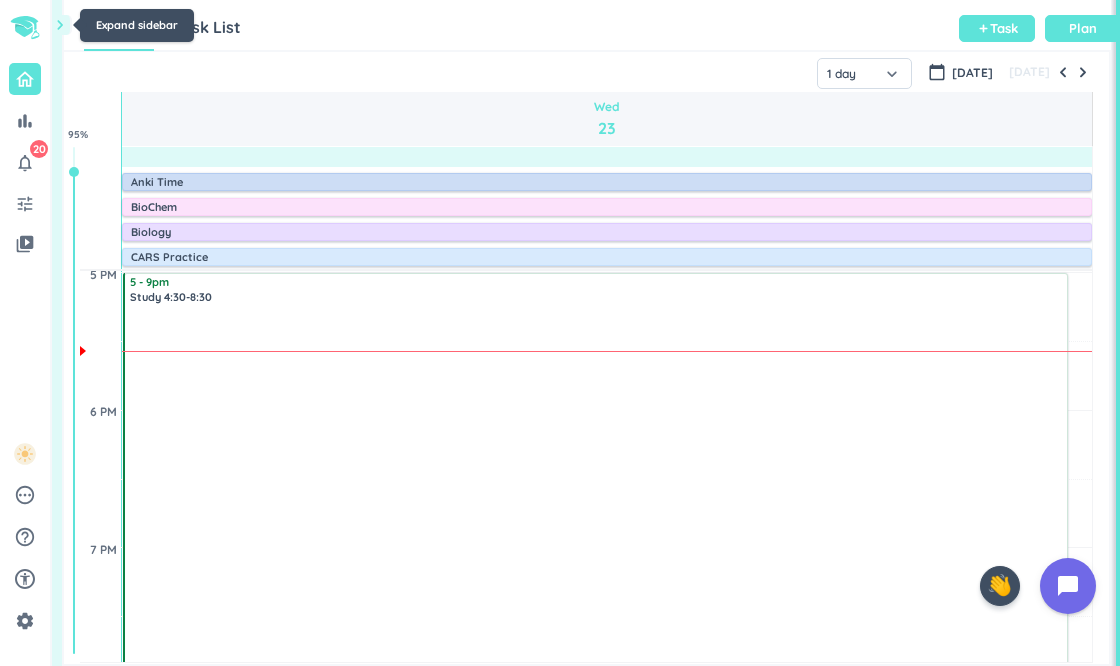 click on "chevron_right" at bounding box center (60, 25) 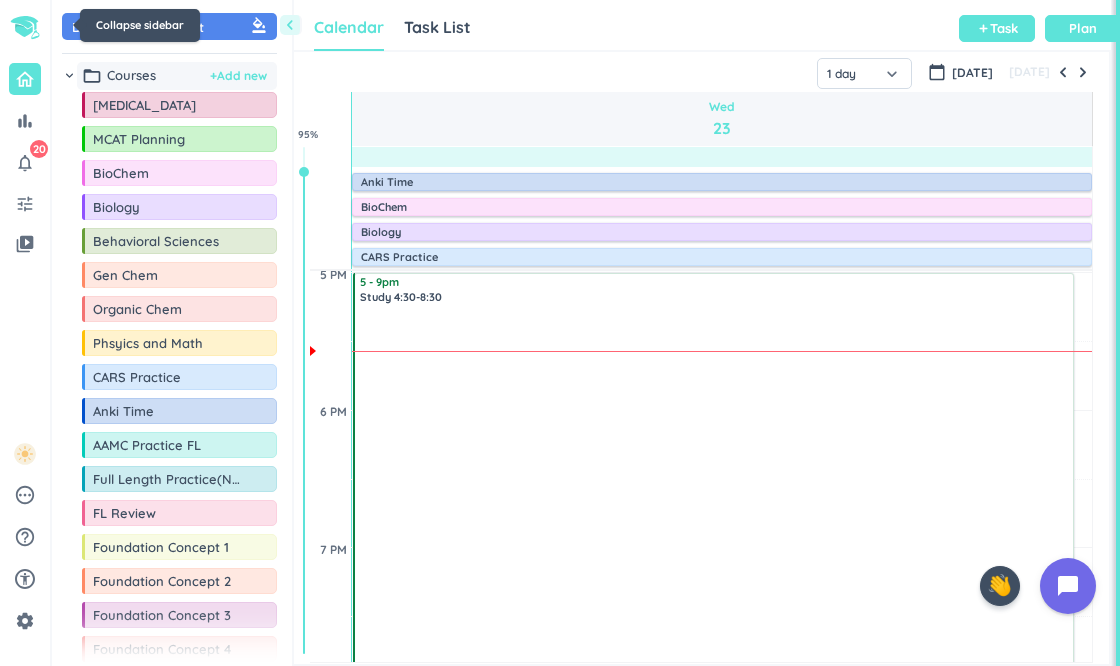 scroll, scrollTop: 50, scrollLeft: 817, axis: both 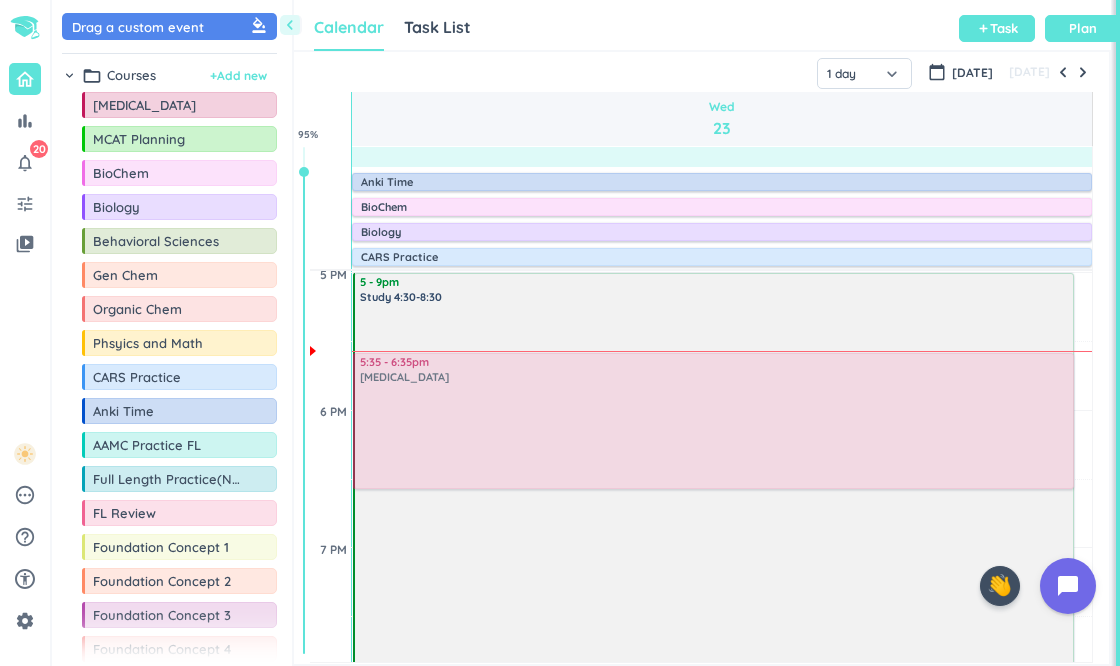 drag, startPoint x: 130, startPoint y: 107, endPoint x: 412, endPoint y: 371, distance: 386.29004 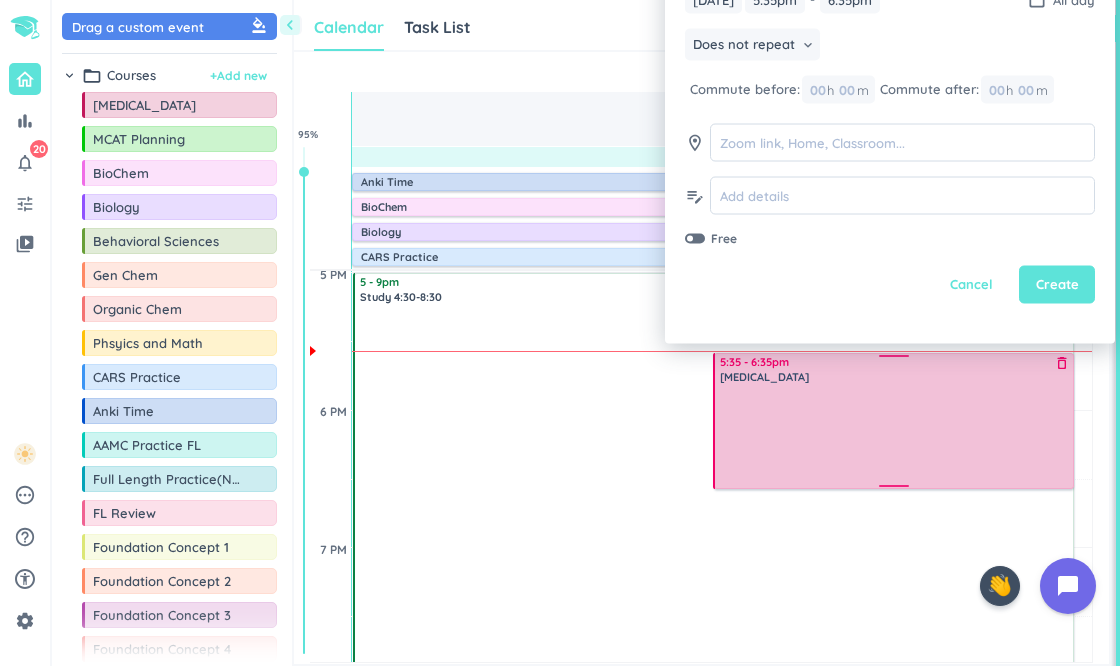 type 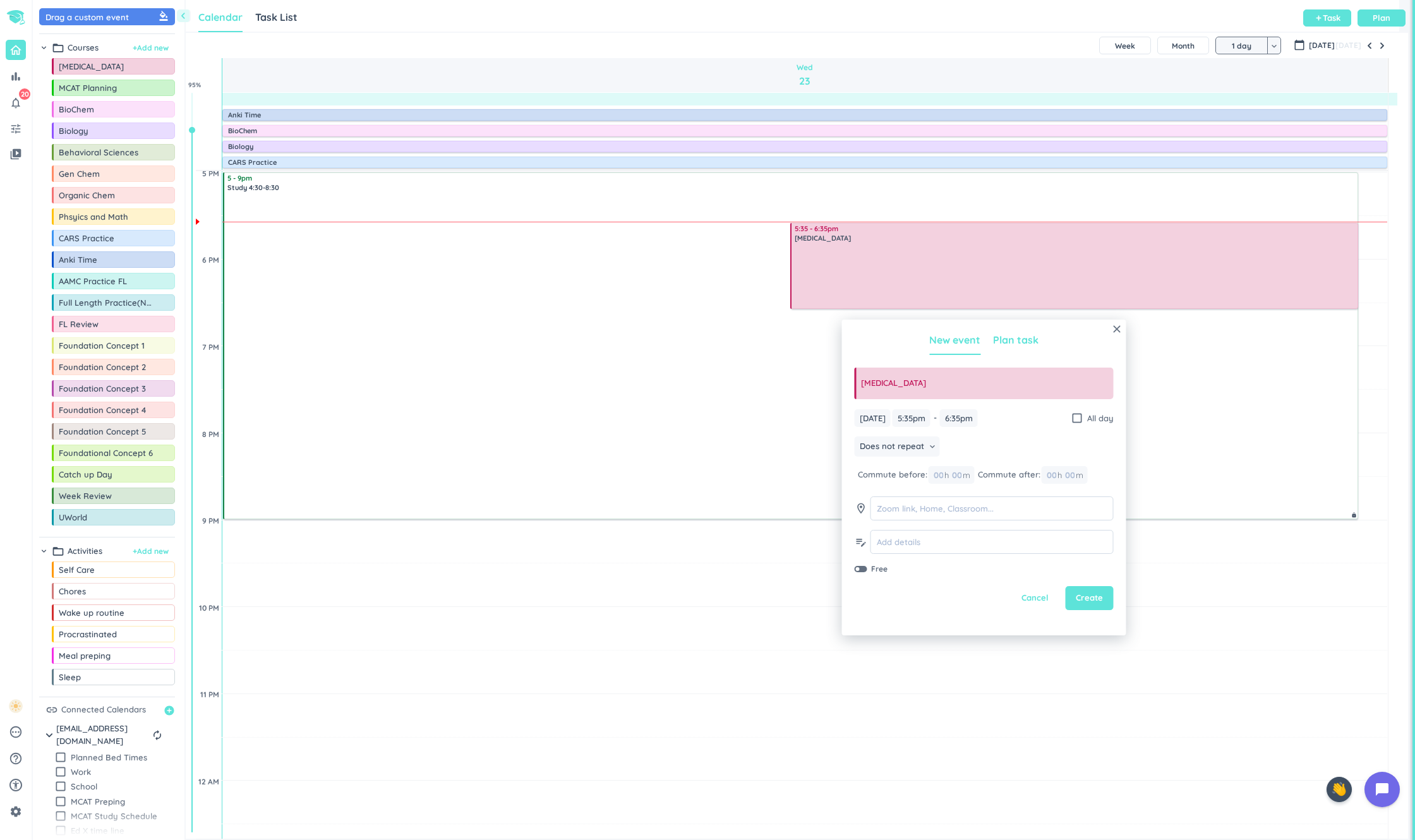 scroll, scrollTop: 31, scrollLeft: 1224, axis: both 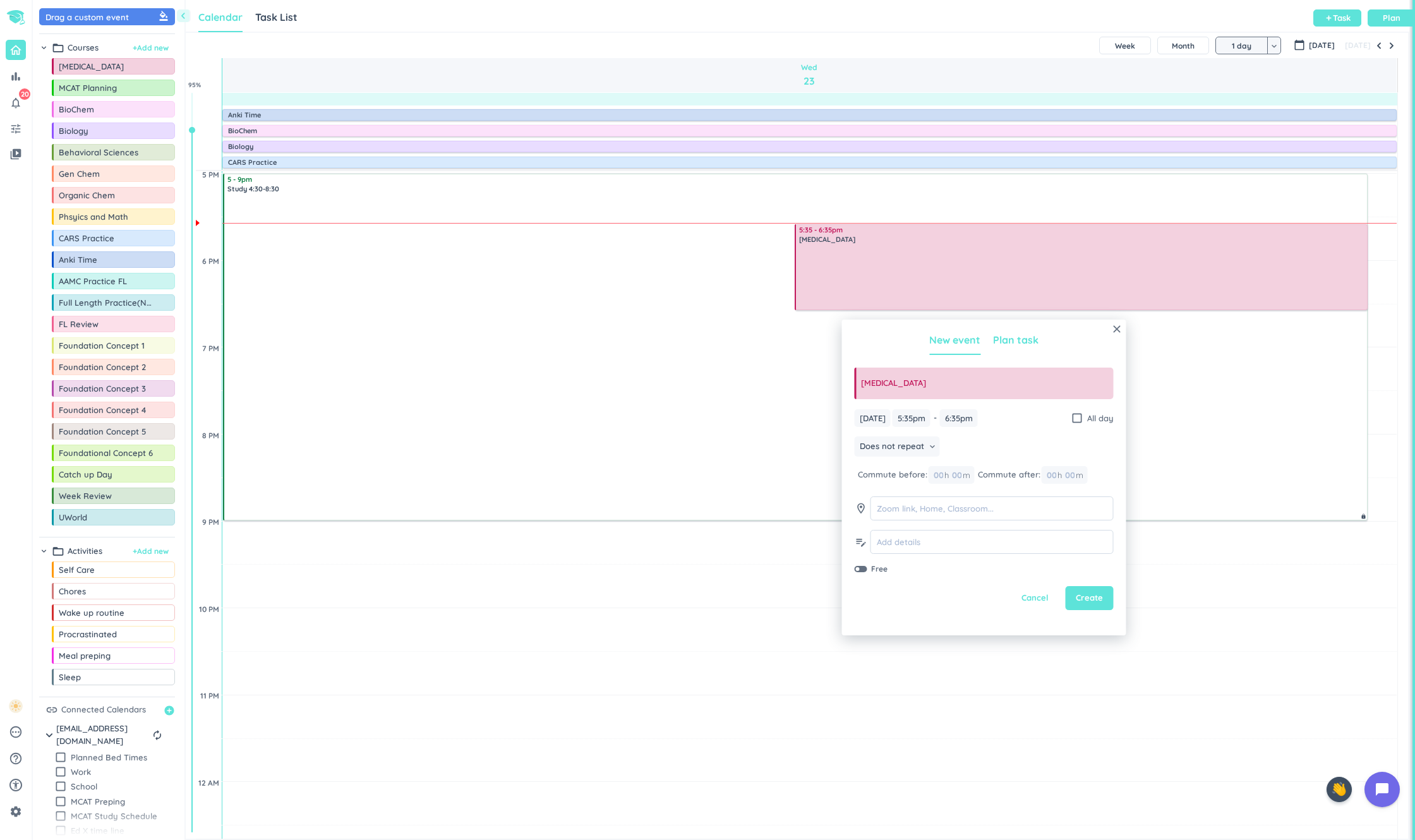 click on "Plan task" at bounding box center [1016, 340] 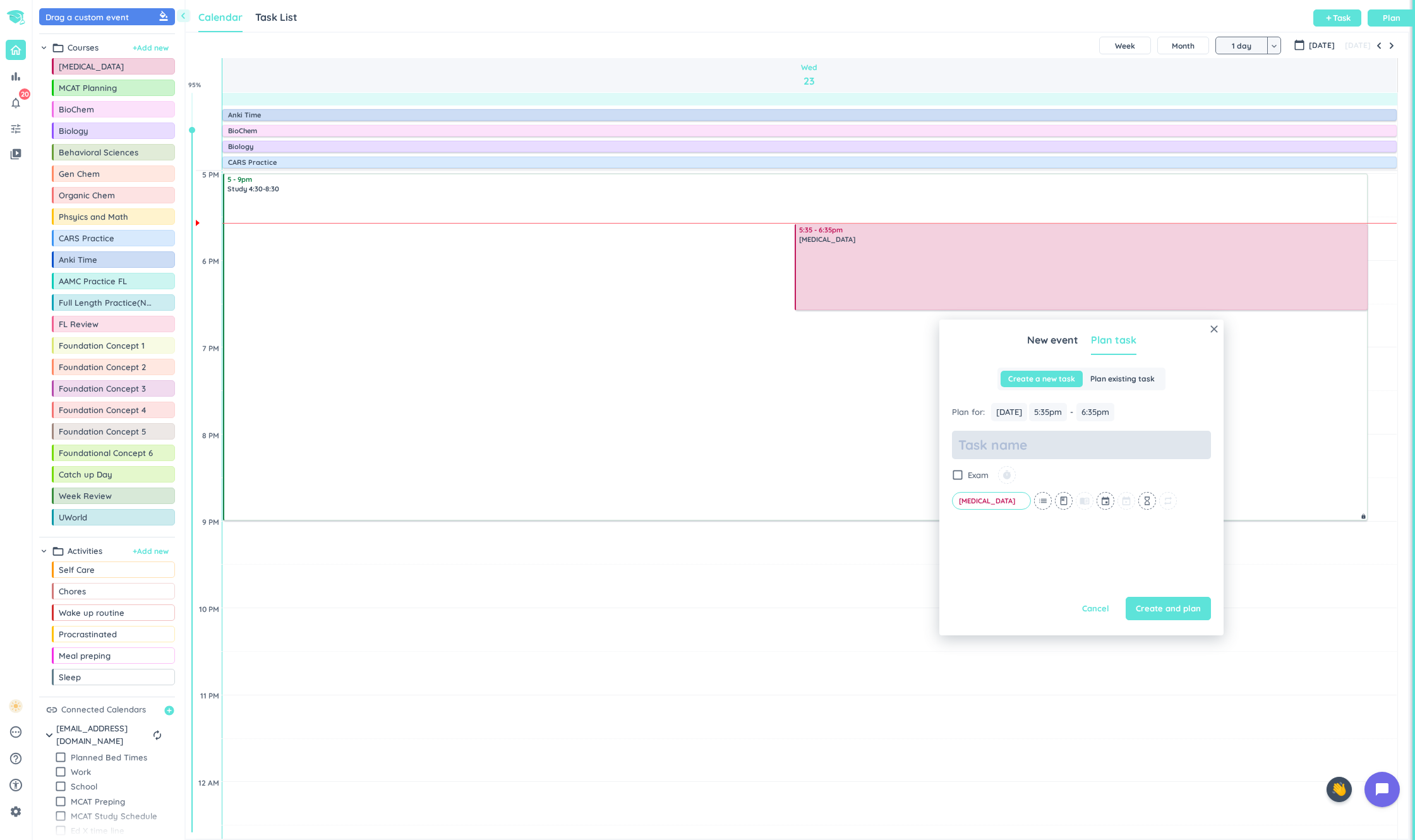 type on "x" 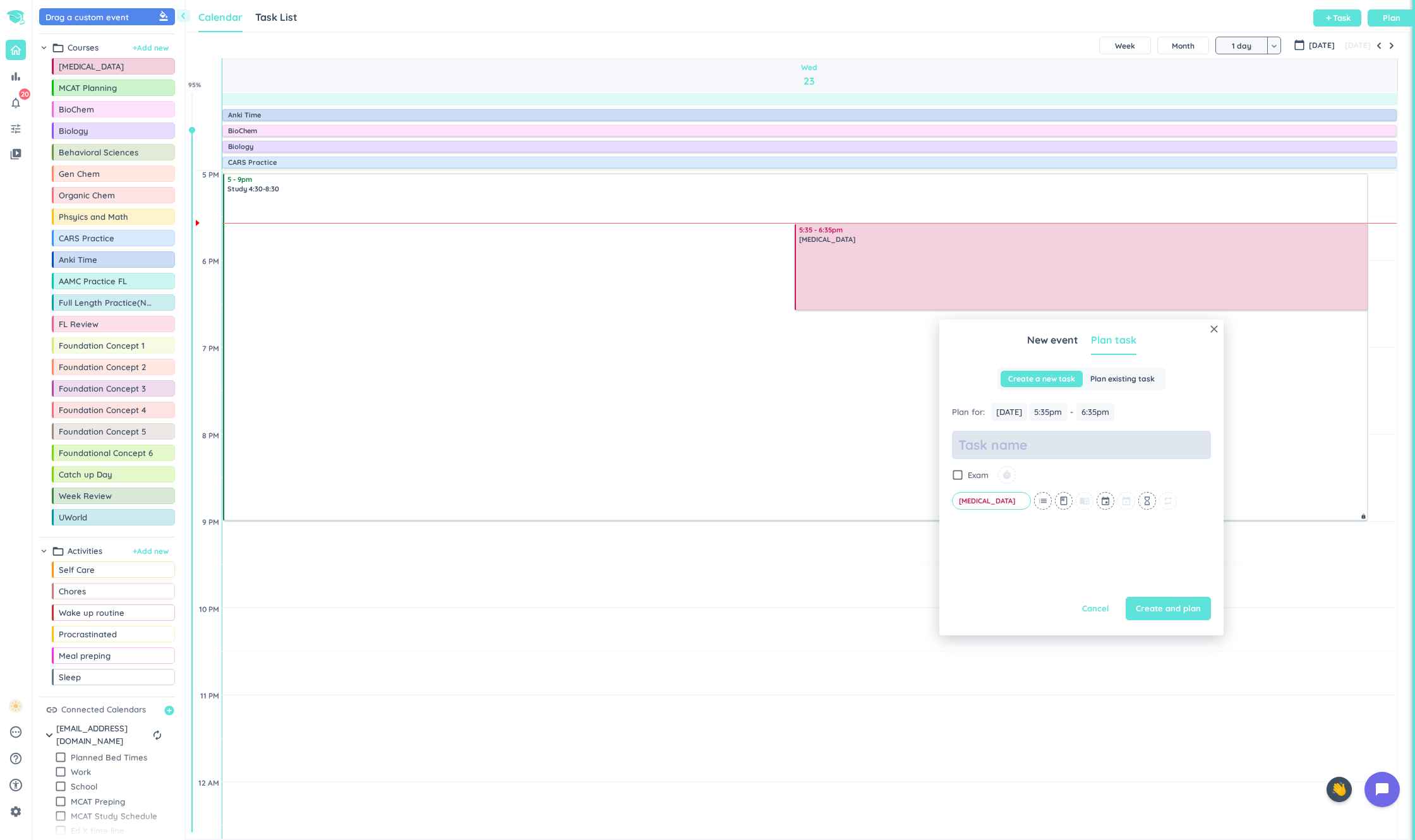 type on "P" 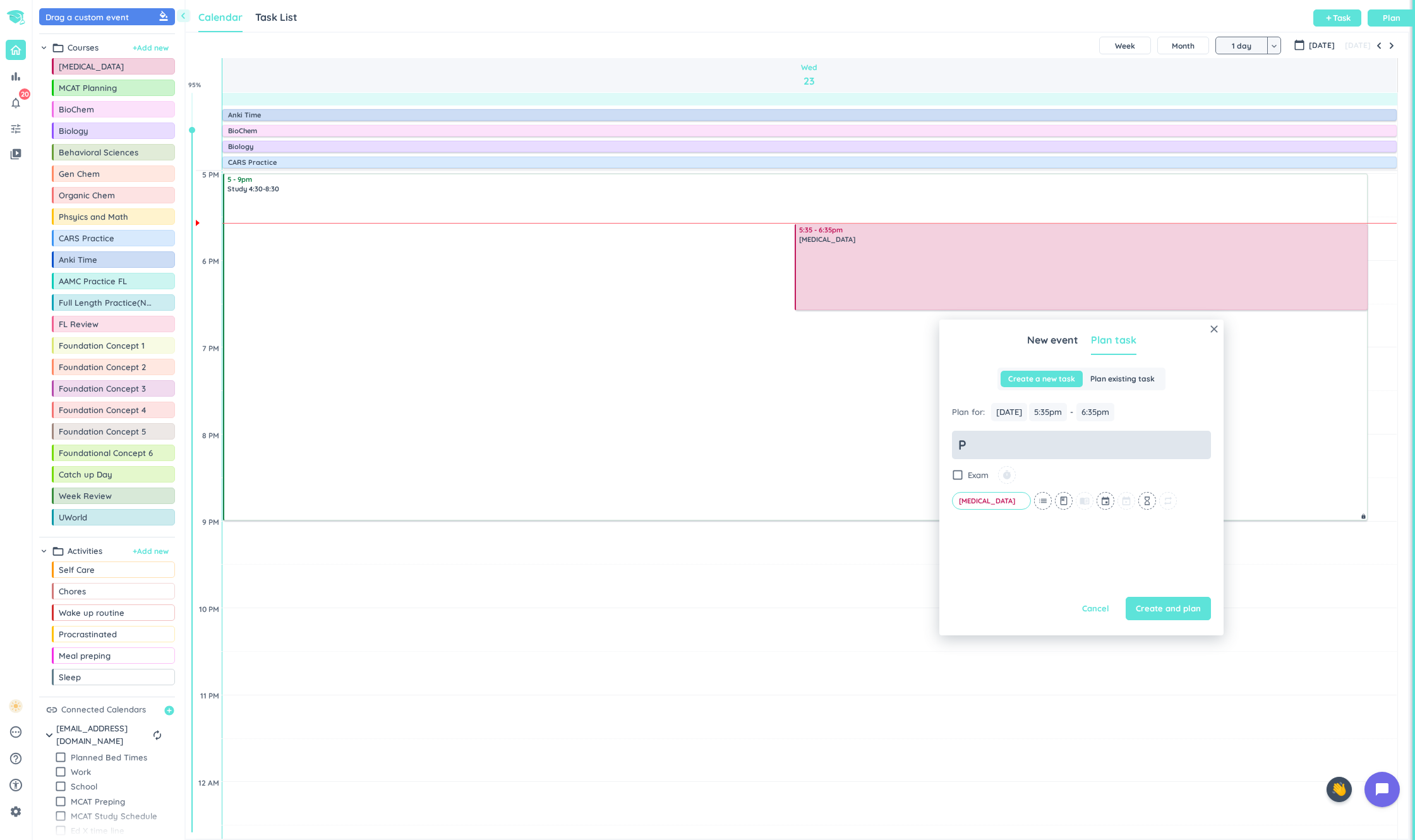 type on "x" 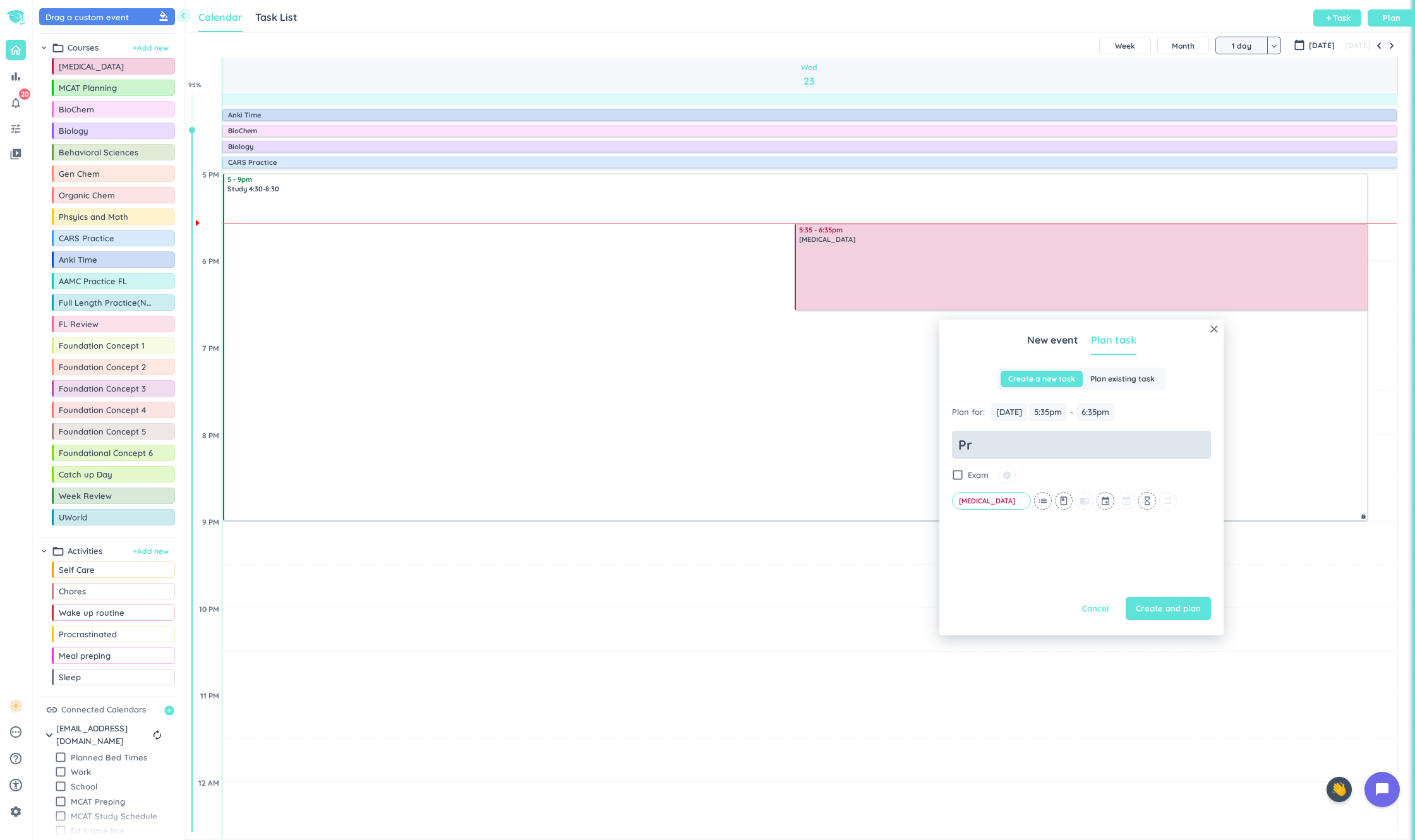 type on "x" 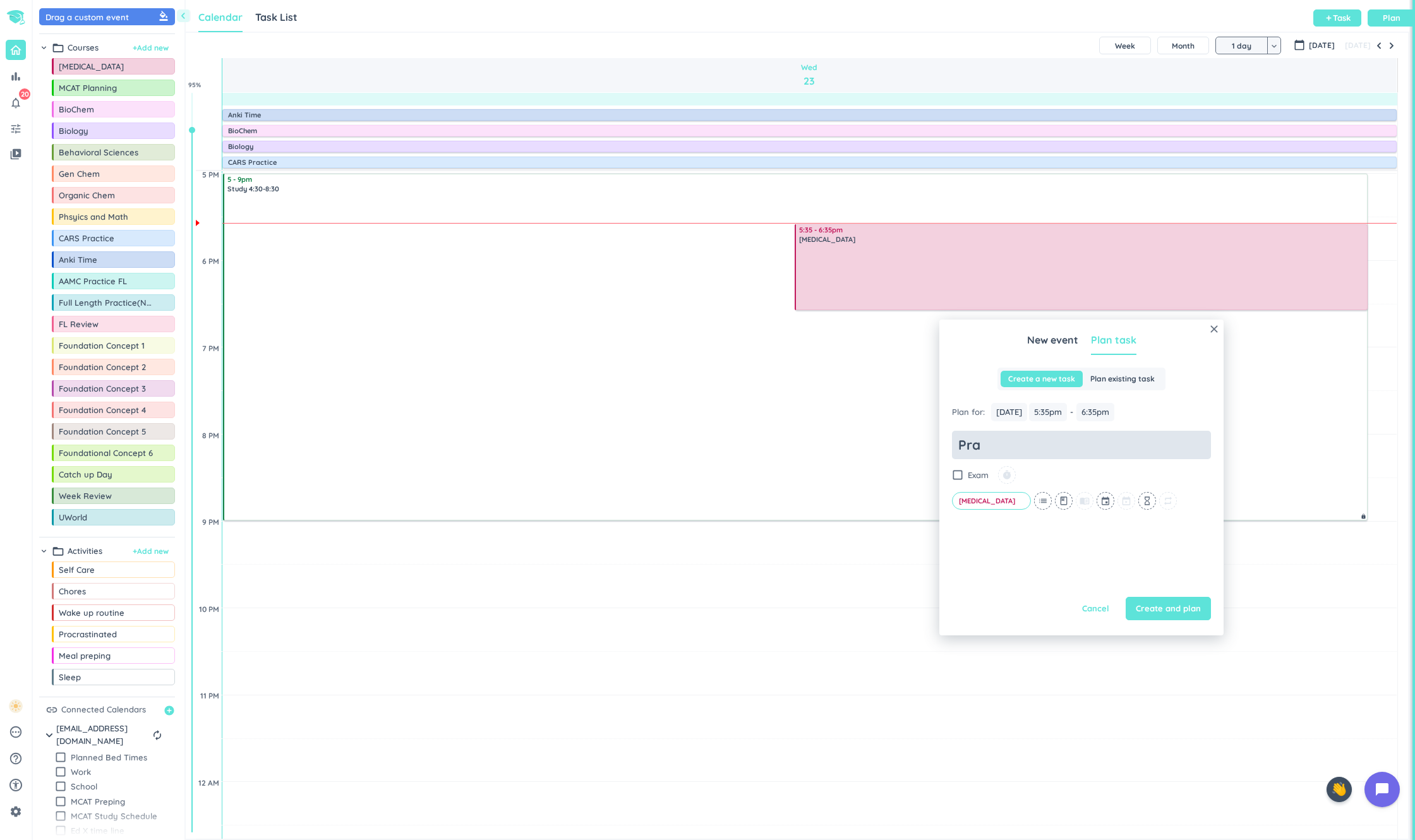 type on "x" 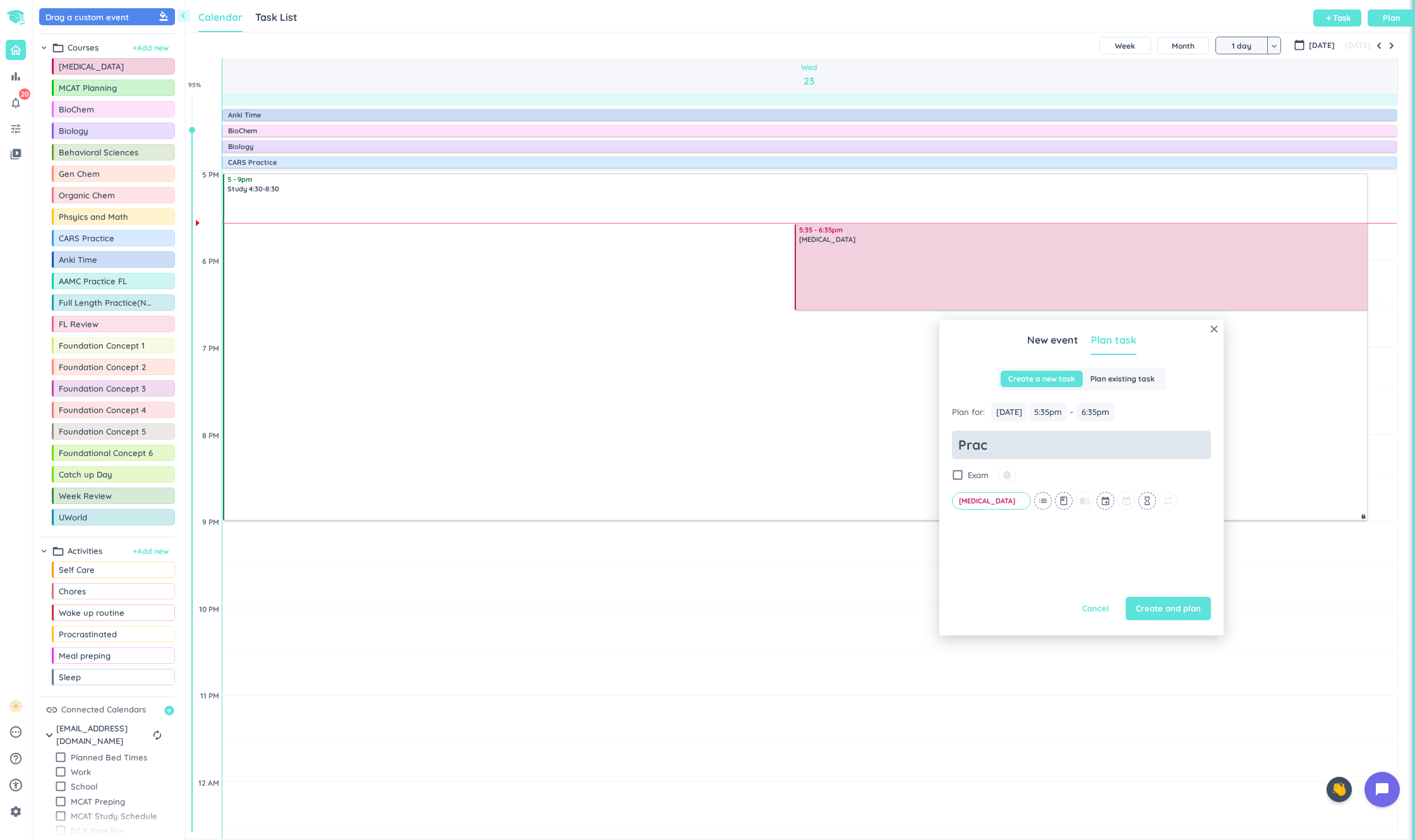 type on "x" 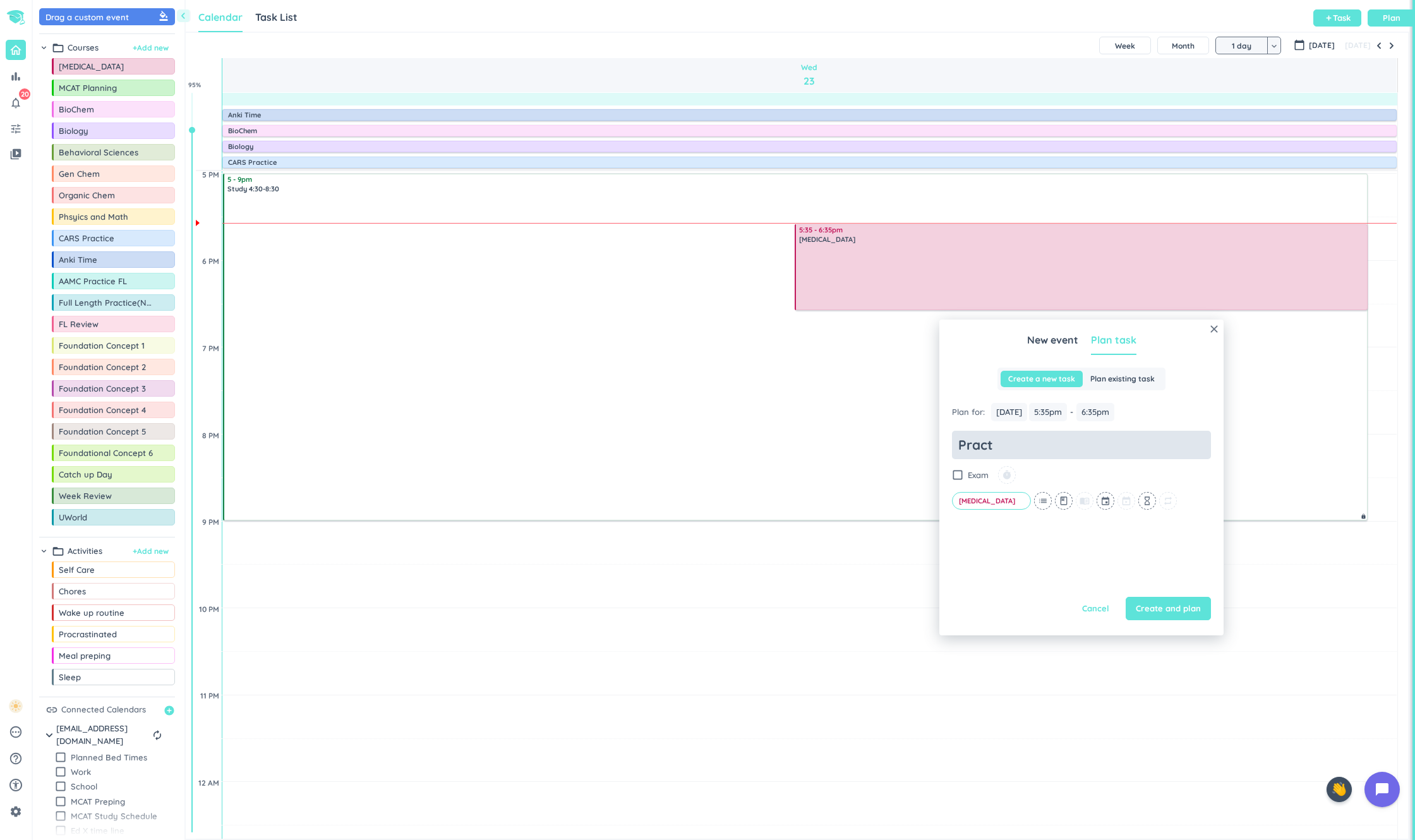 type on "x" 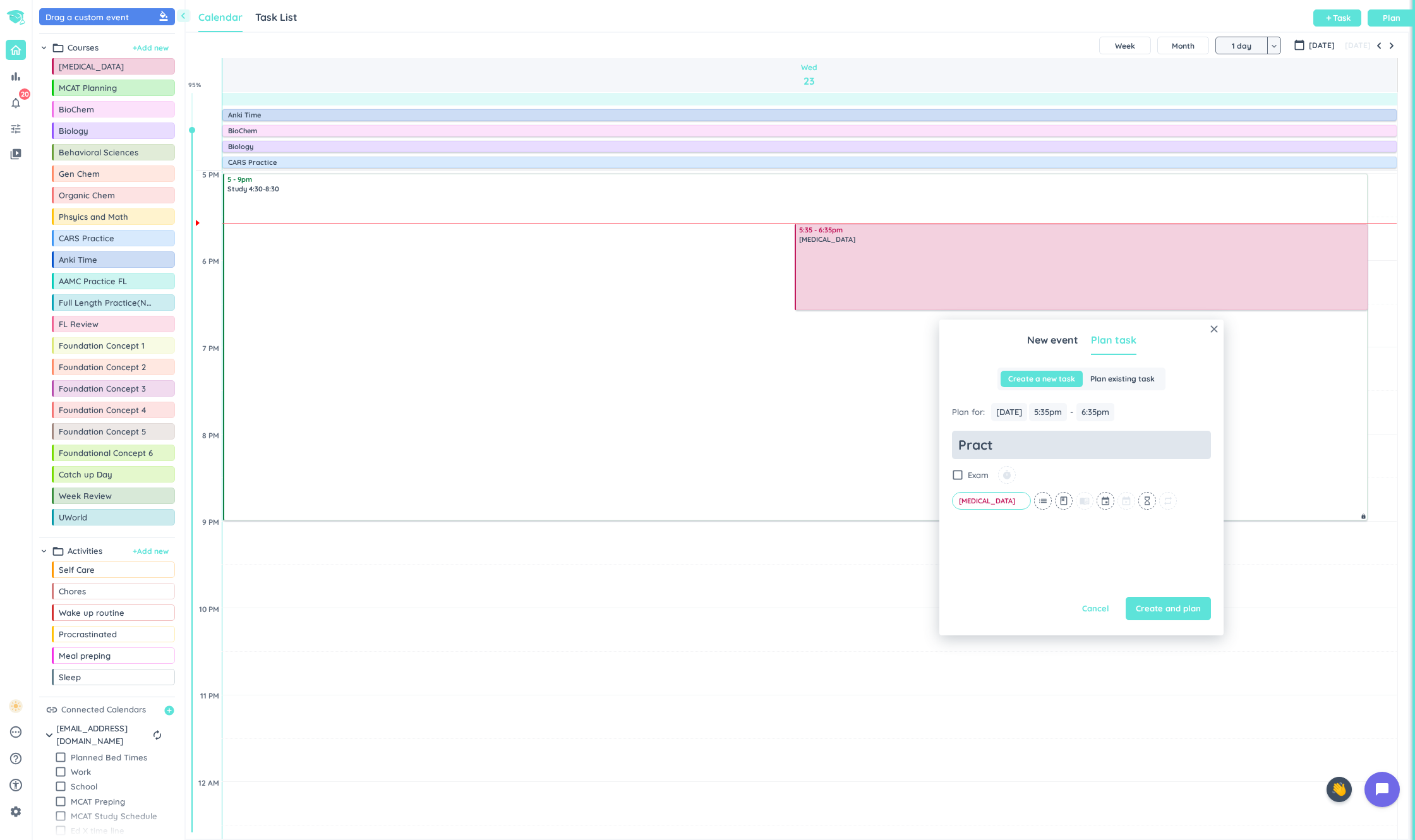 type on "Practi" 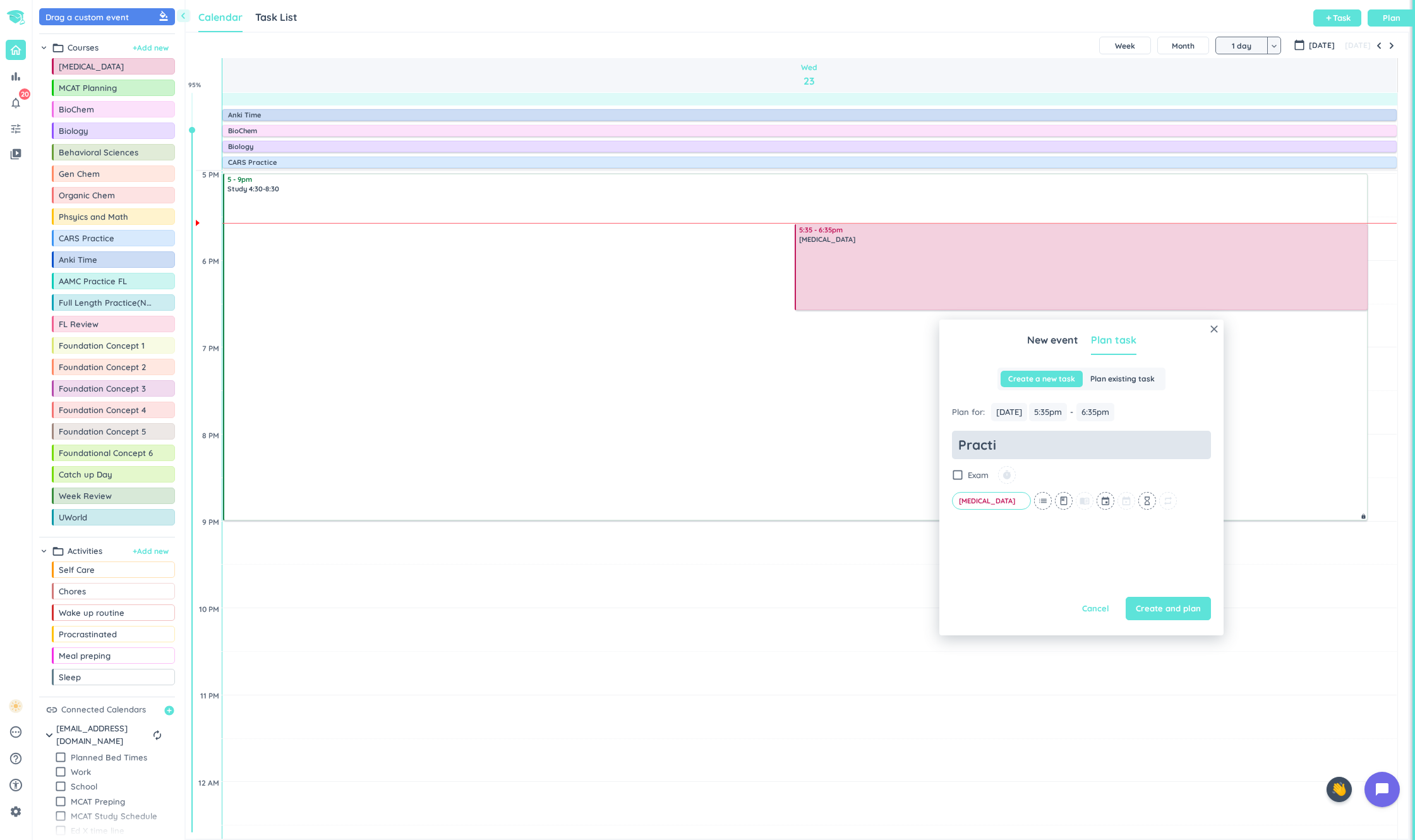 type on "x" 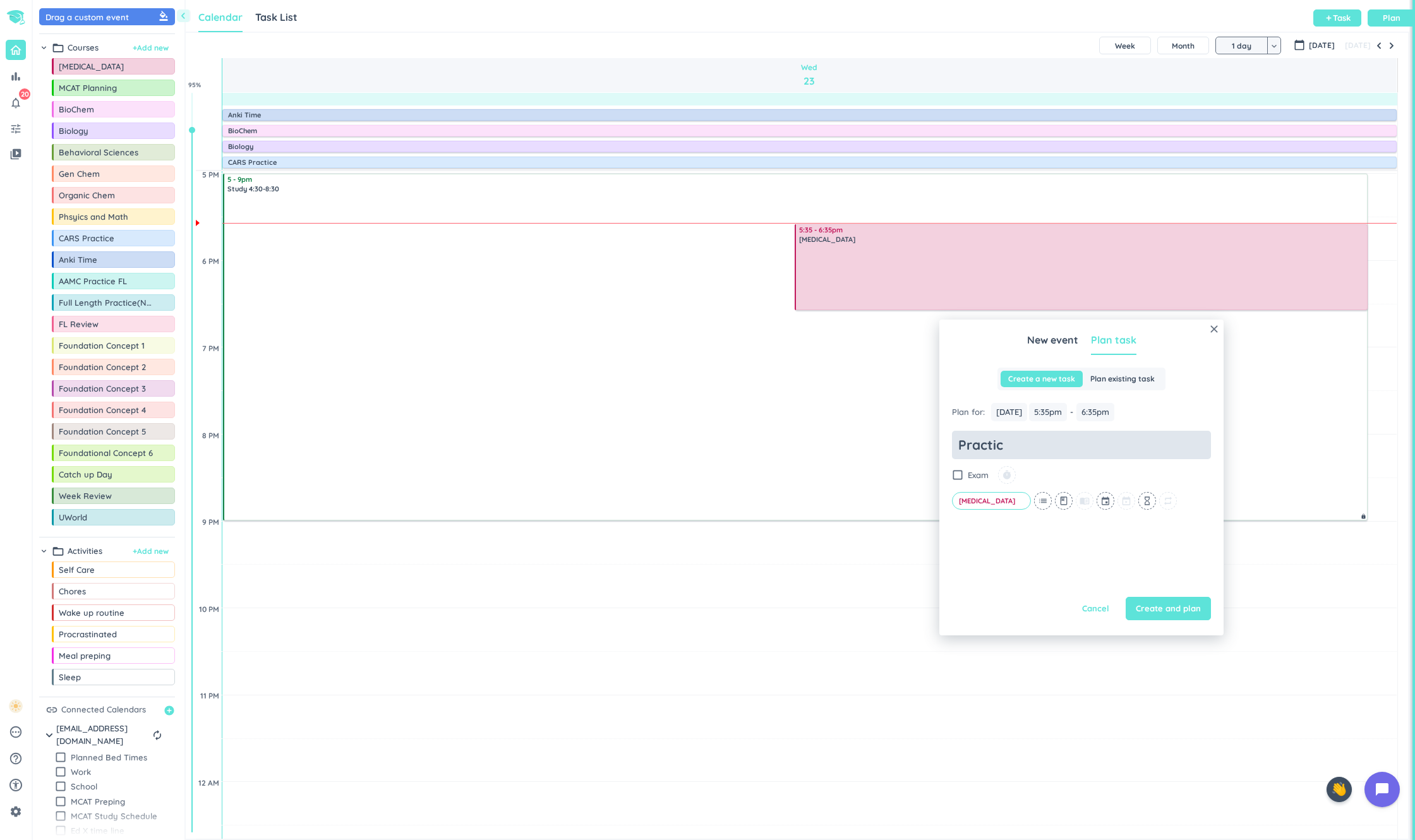type on "x" 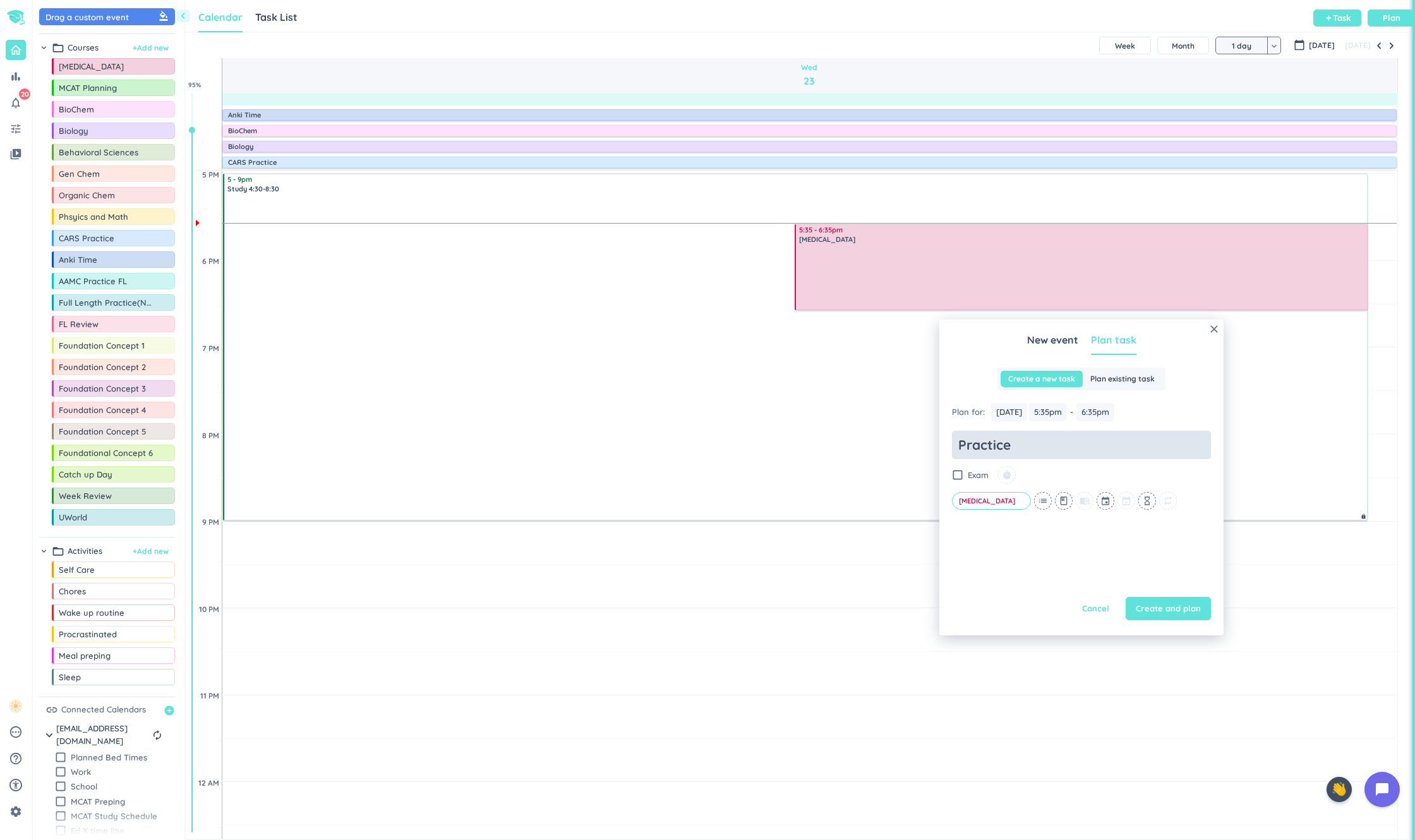 type on "x" 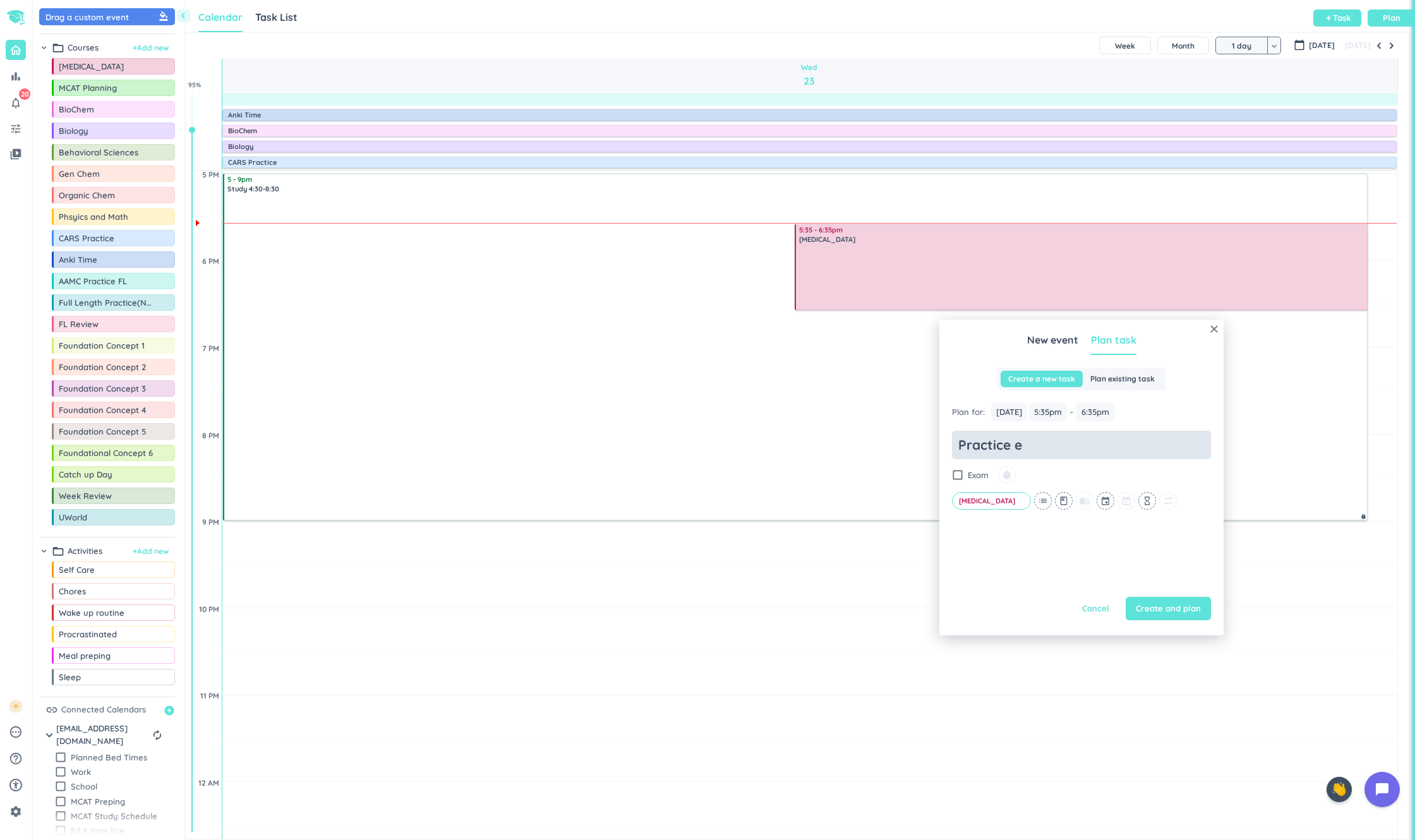 type on "x" 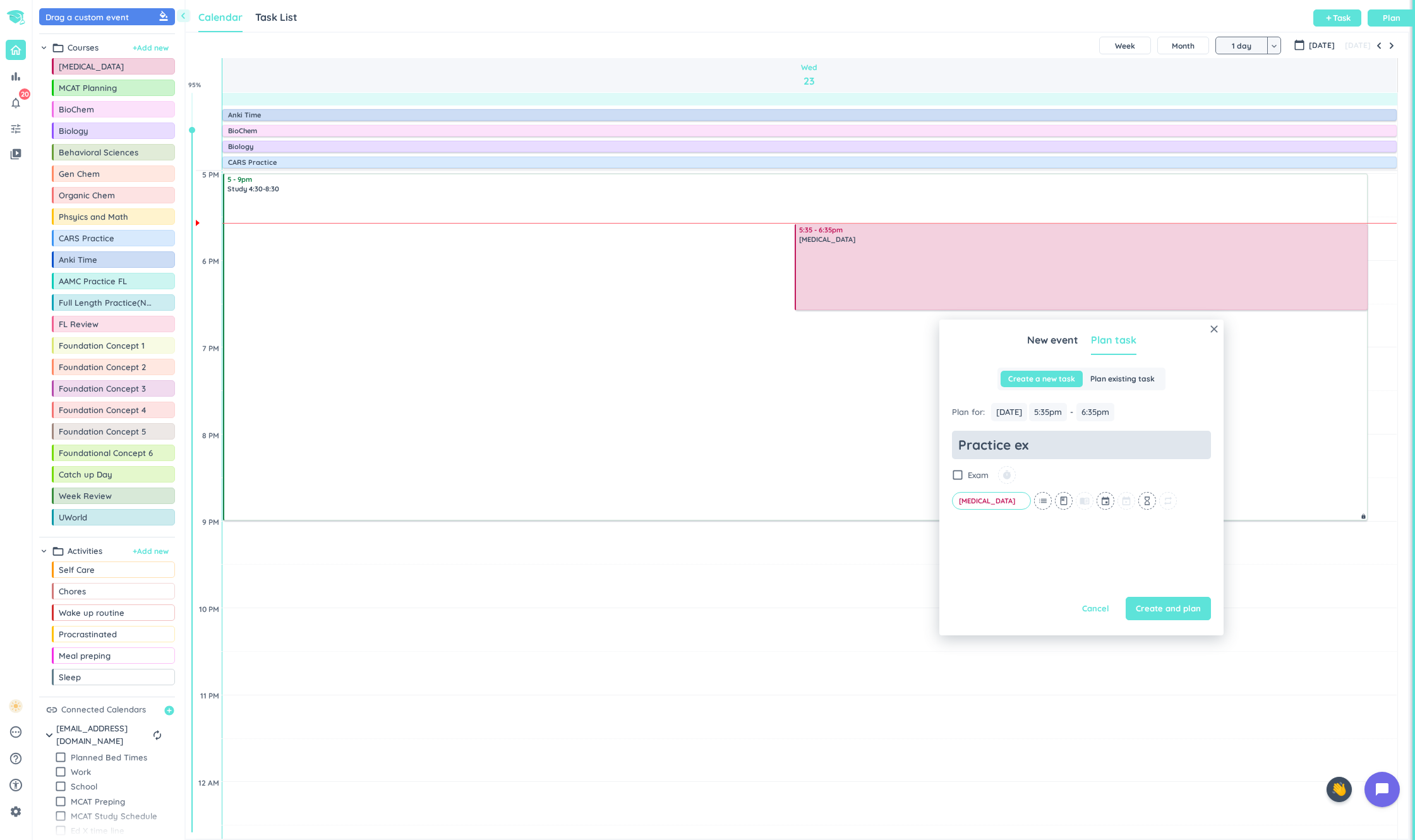type on "x" 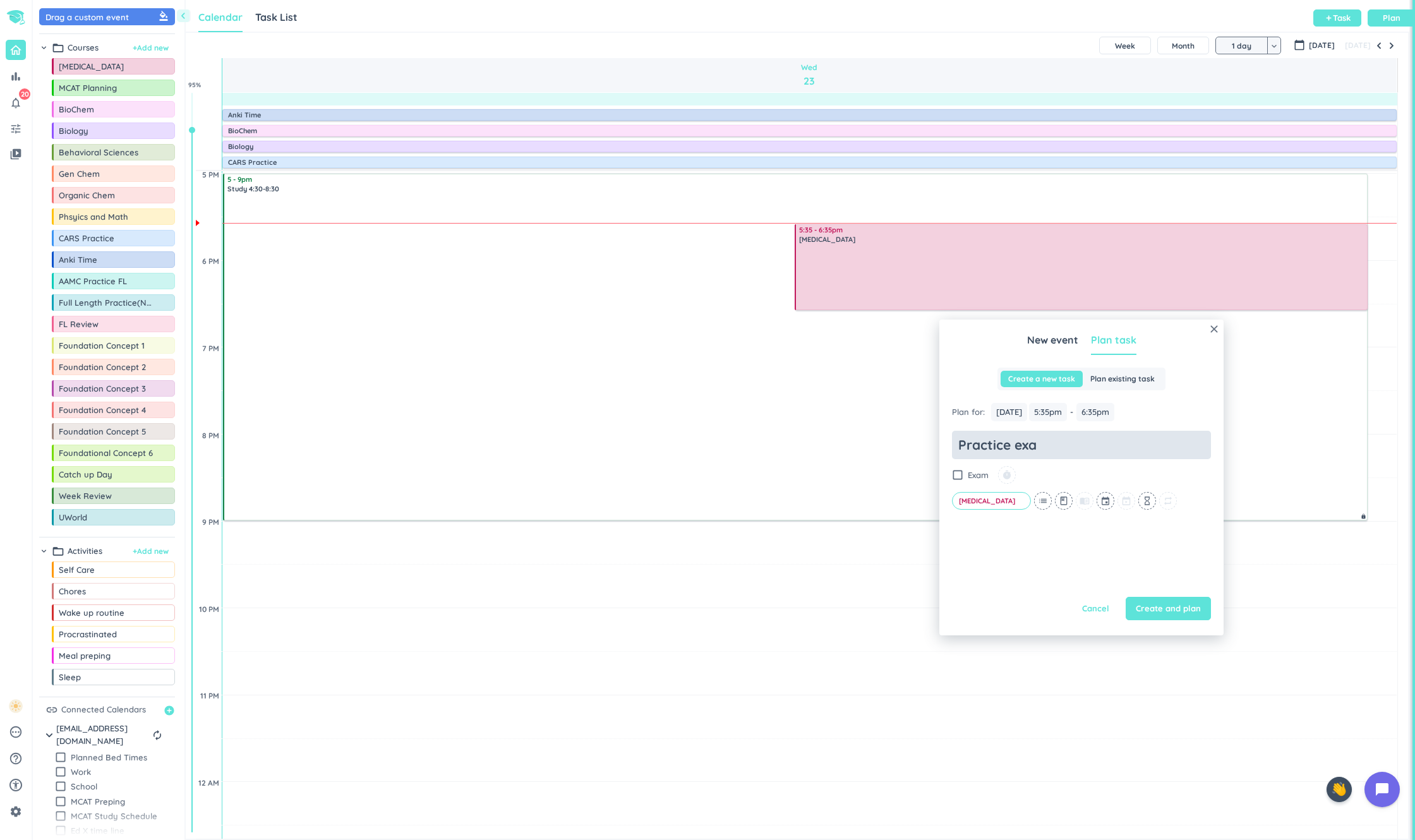 type on "x" 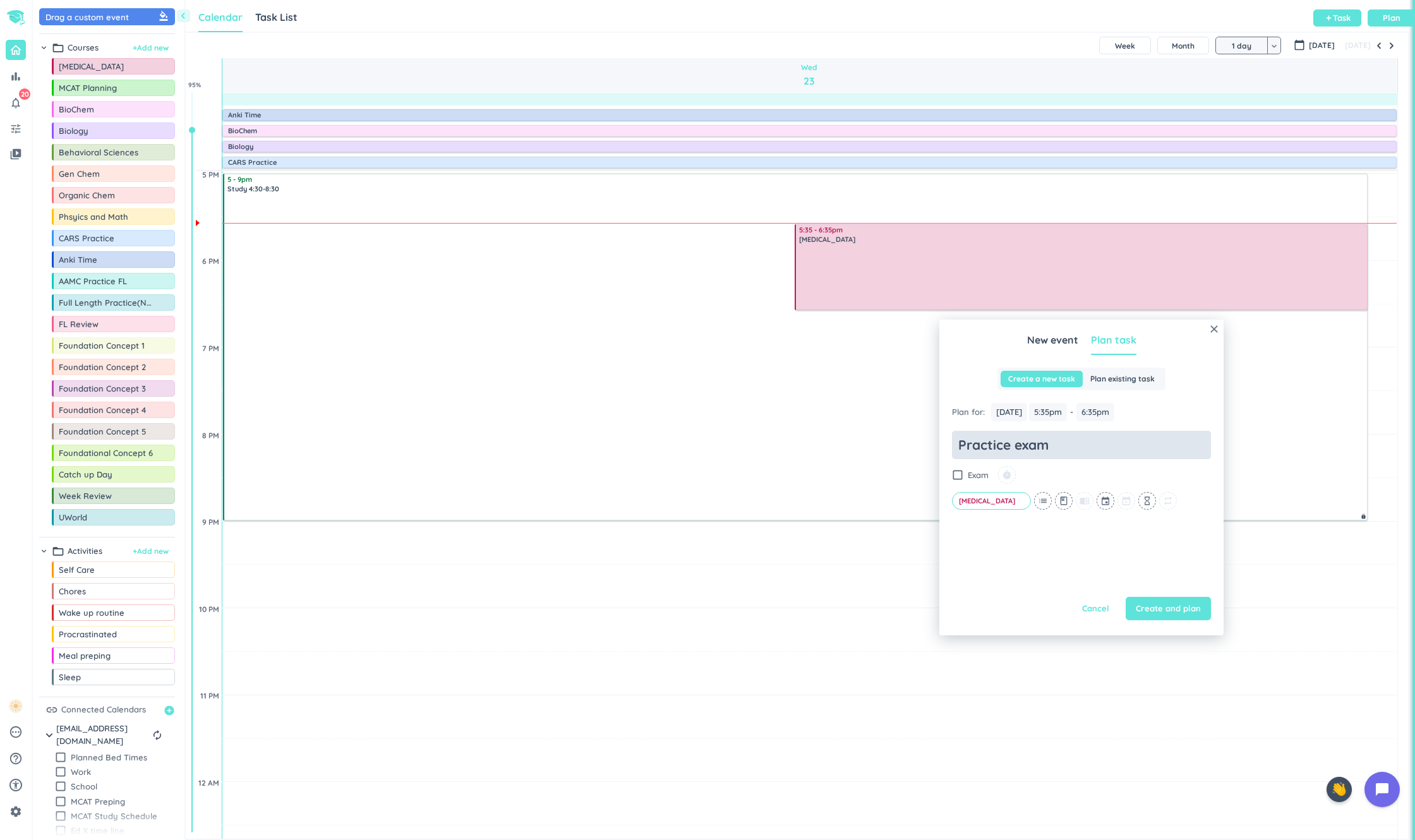 type on "x" 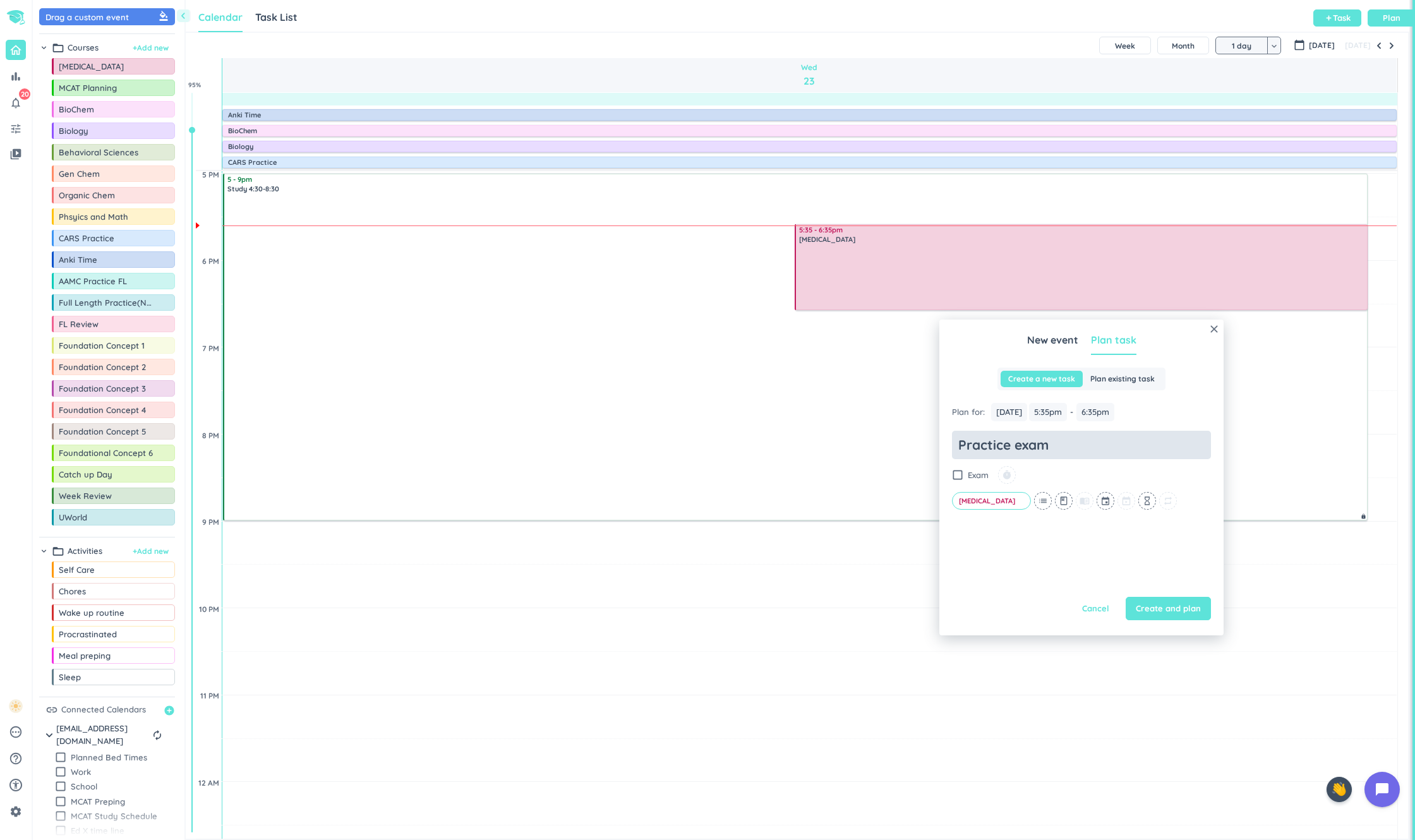 click on "Practice exam" at bounding box center [1081, 445] 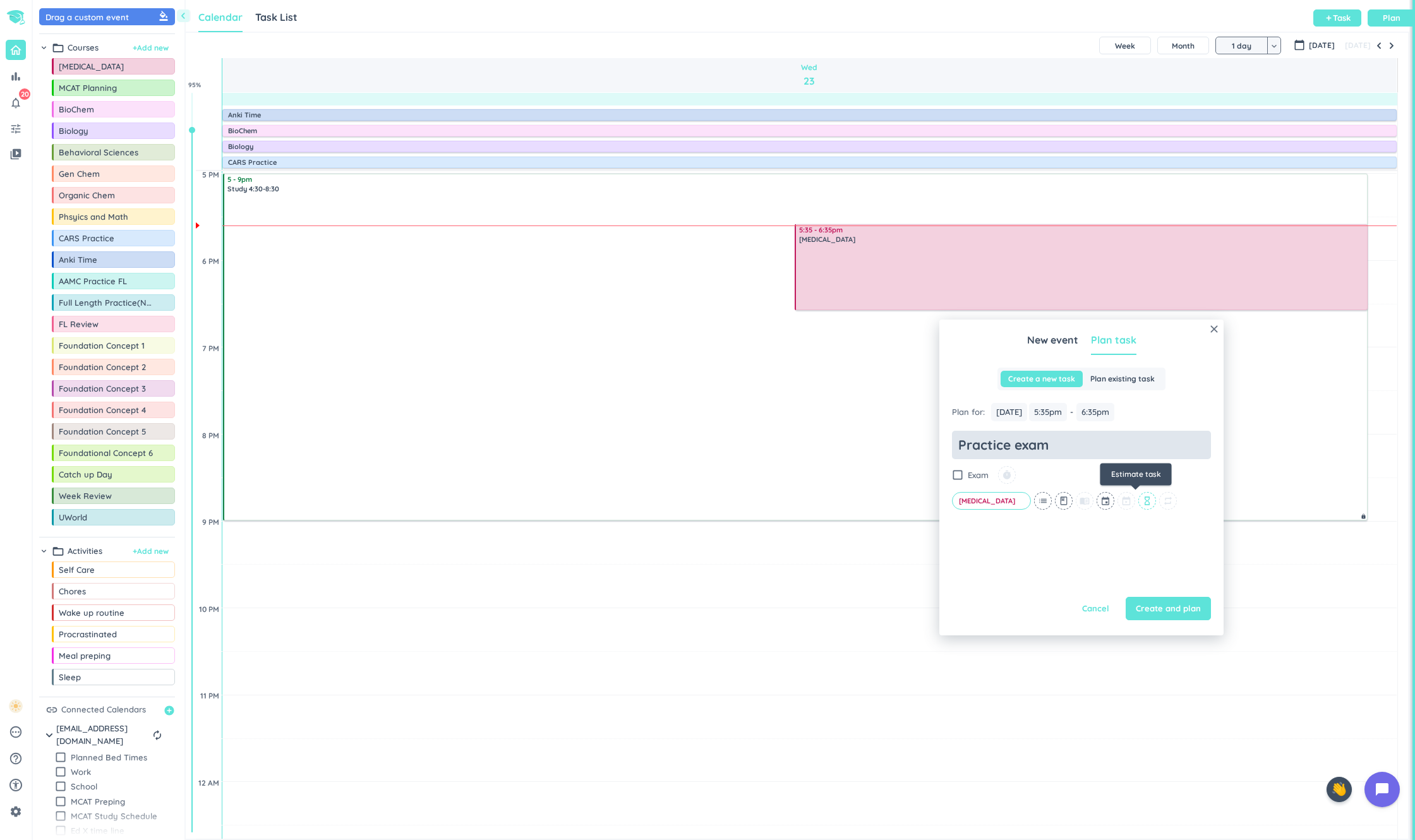type on "Practice exam" 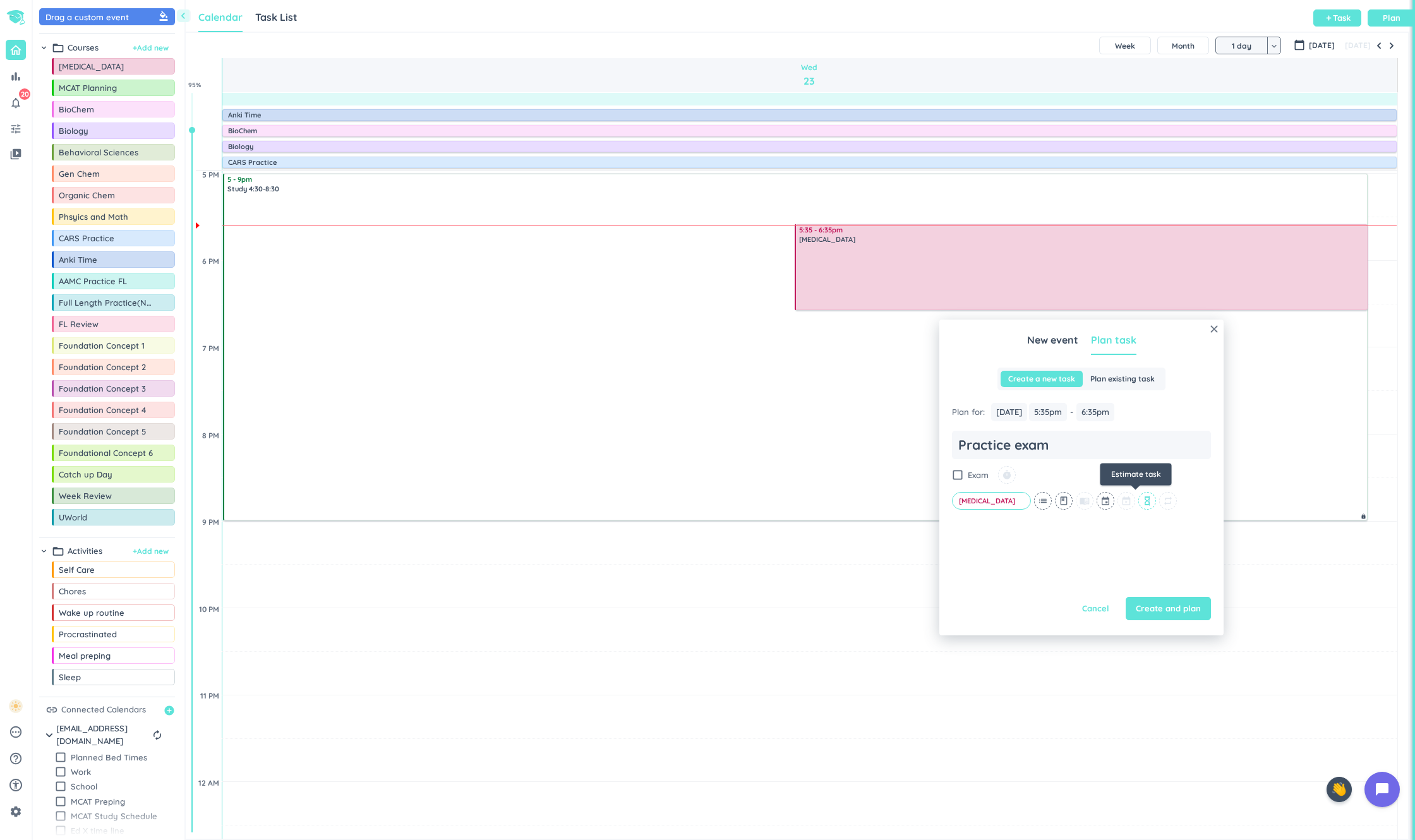 click on "hourglass_empty" at bounding box center [1147, 501] 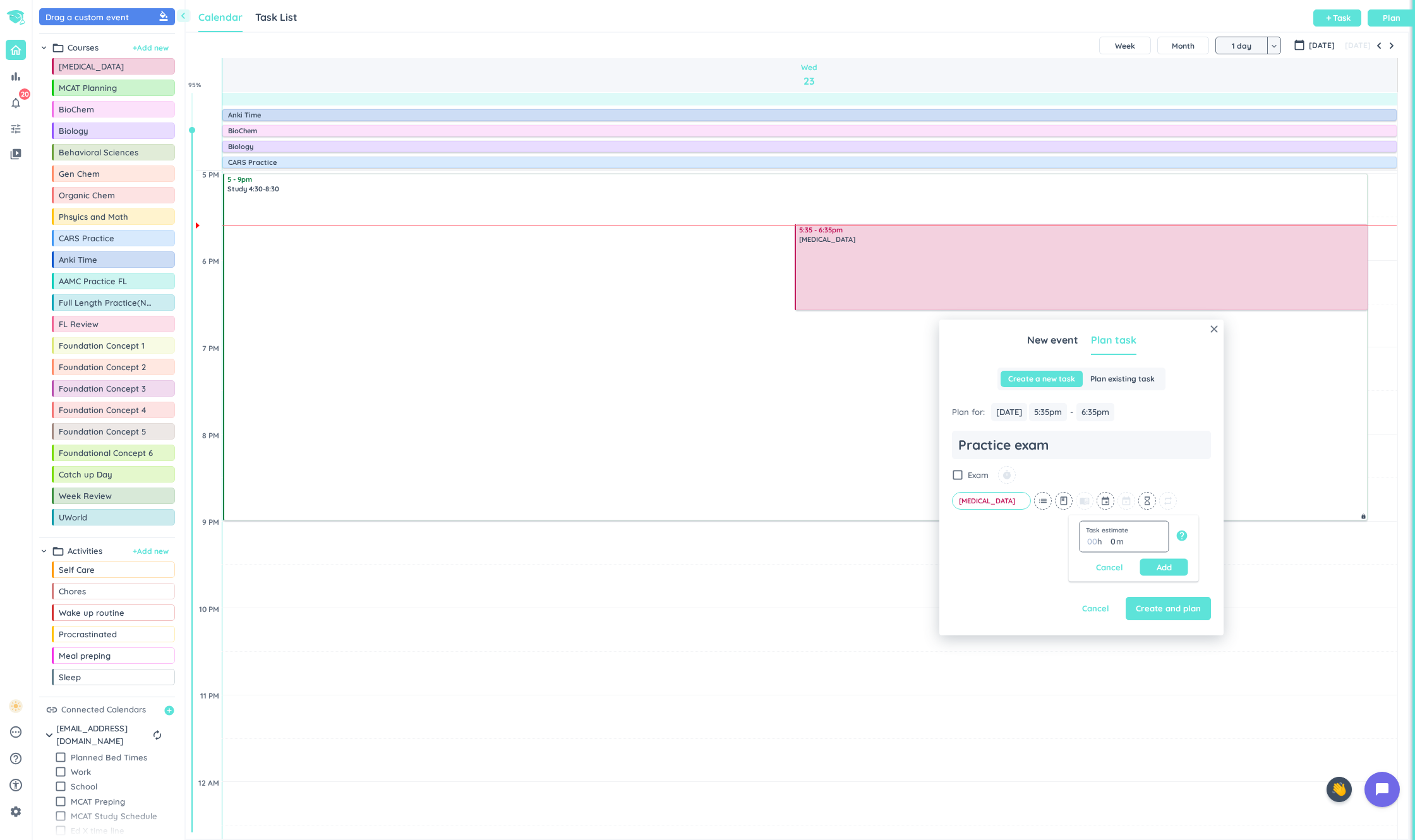 type on "3" 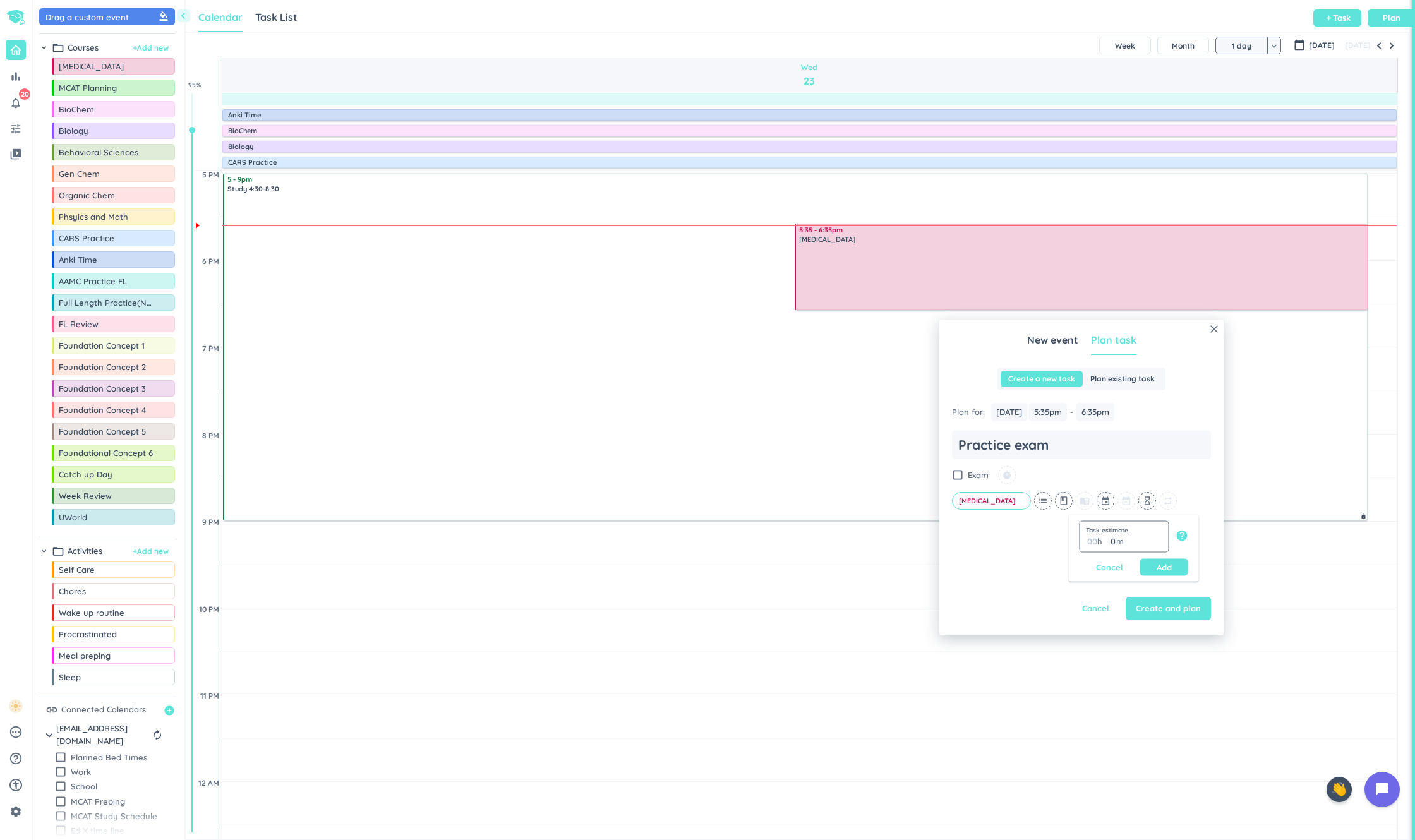 type 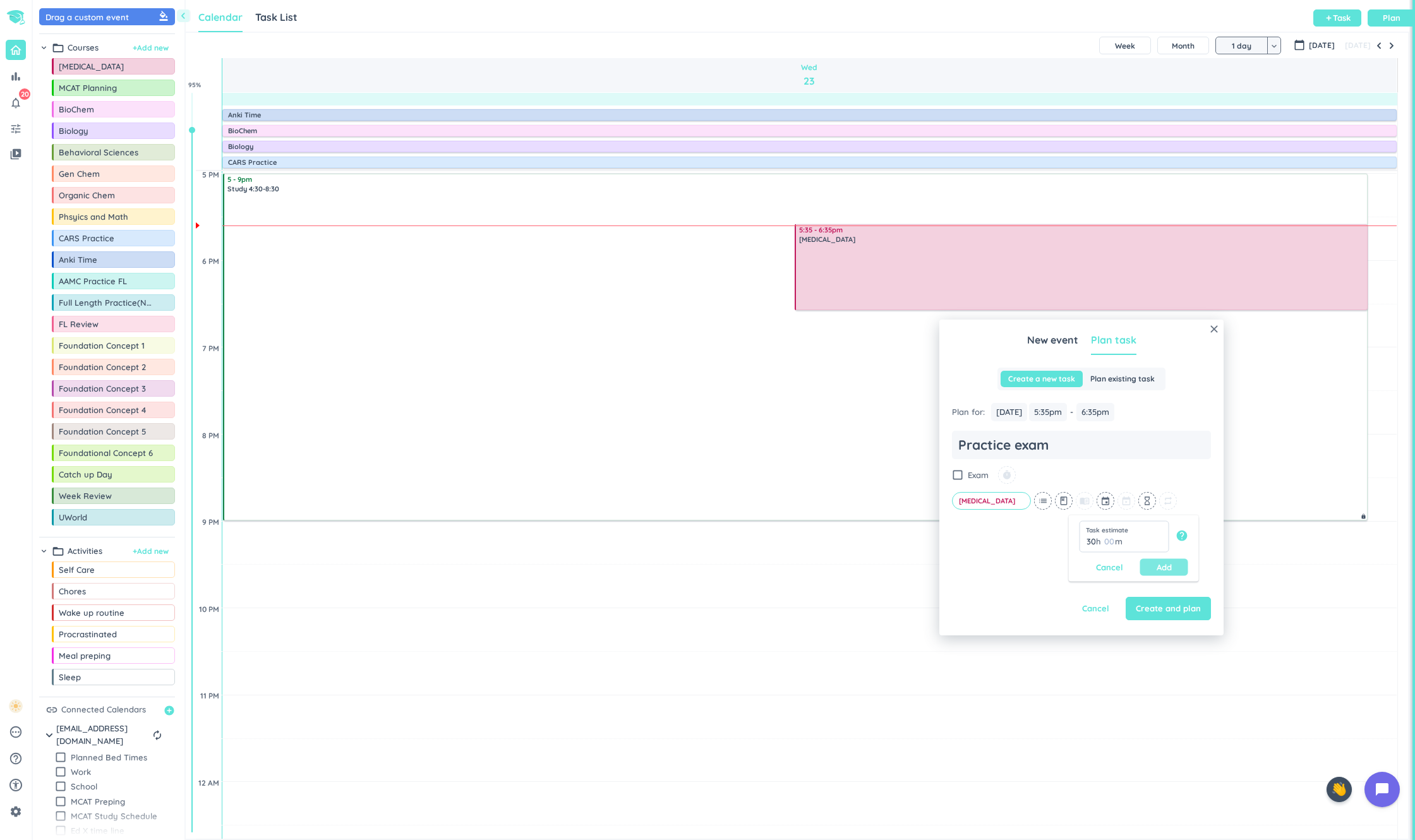 type on "30" 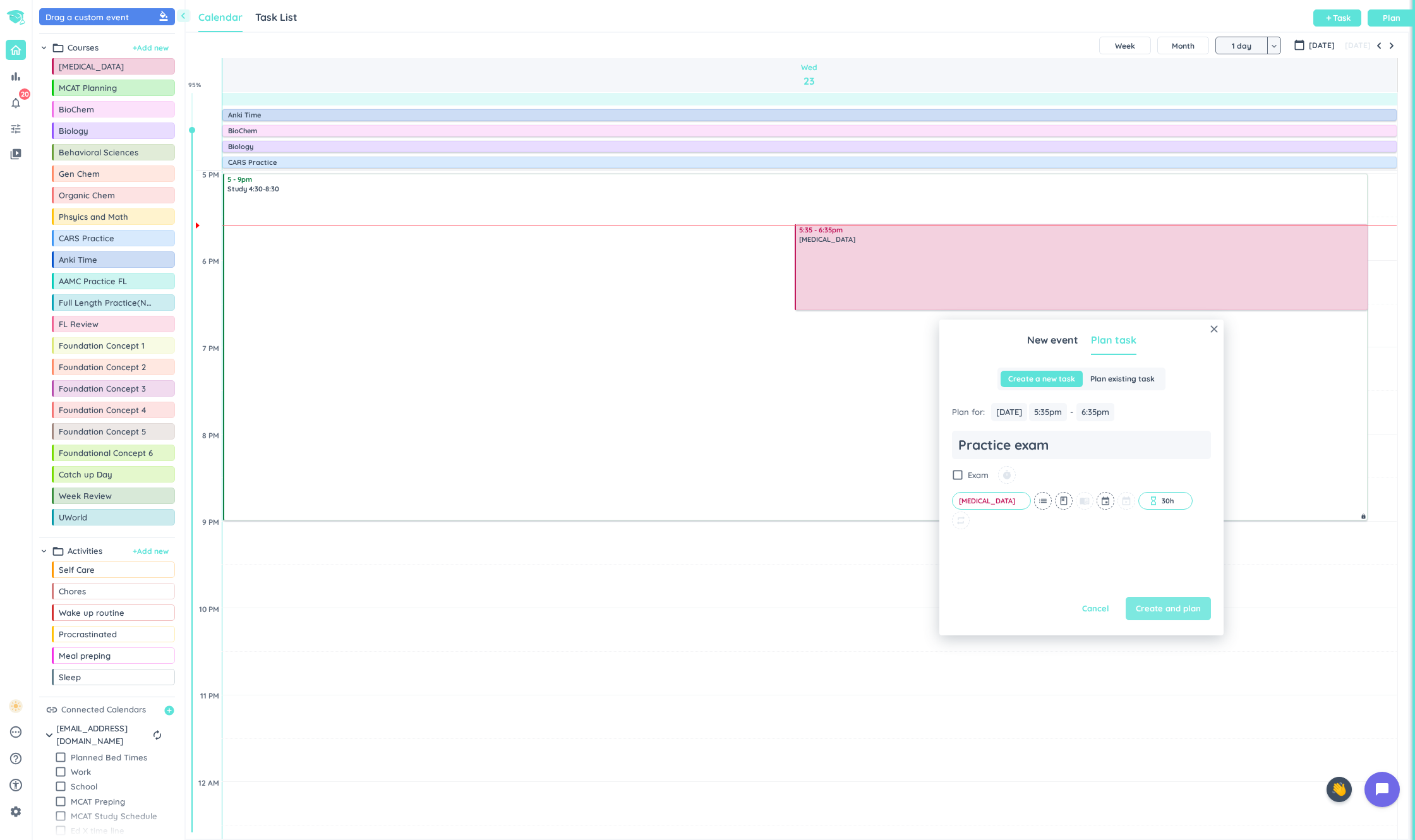 click on "Create and plan" at bounding box center (1168, 609) 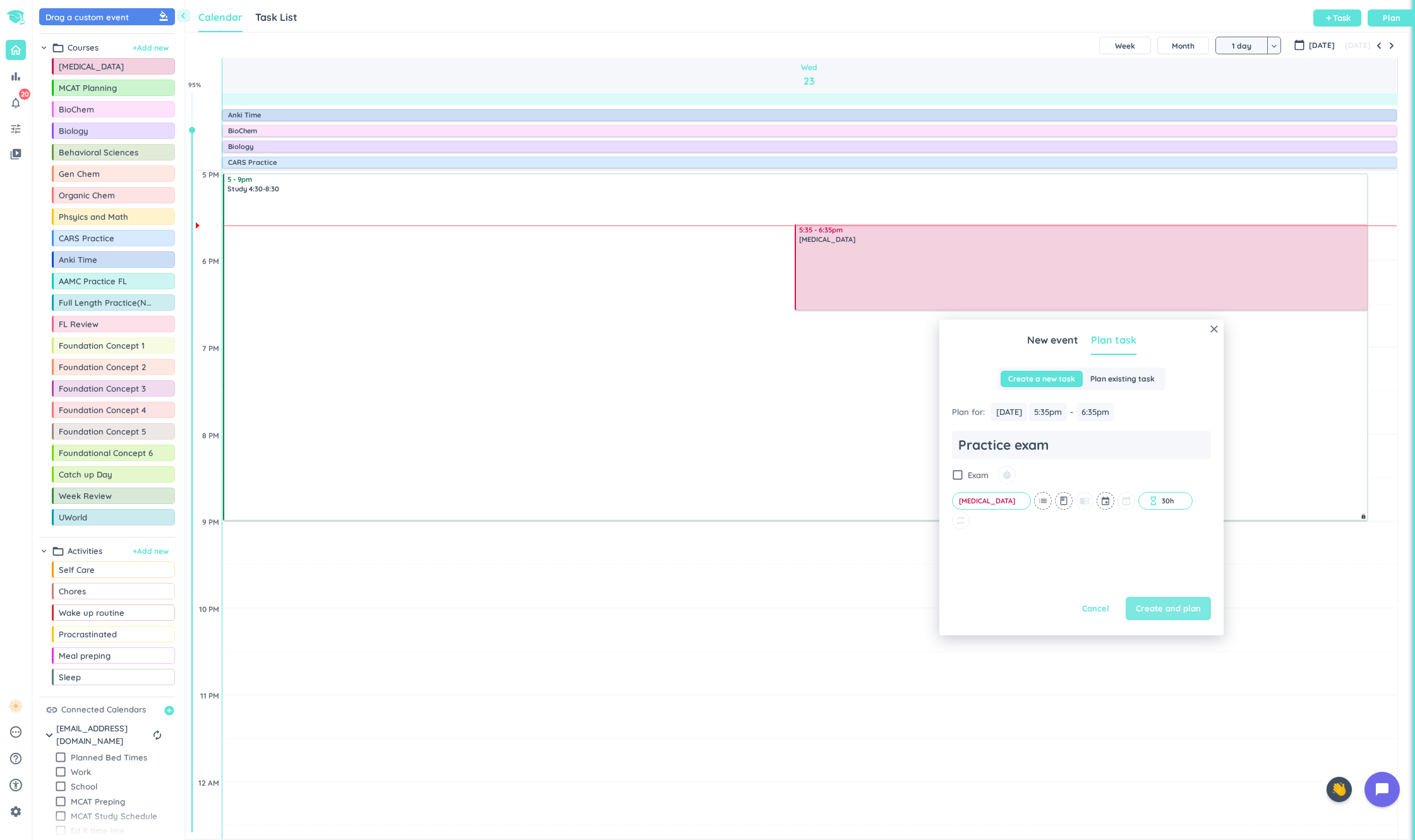 type on "x" 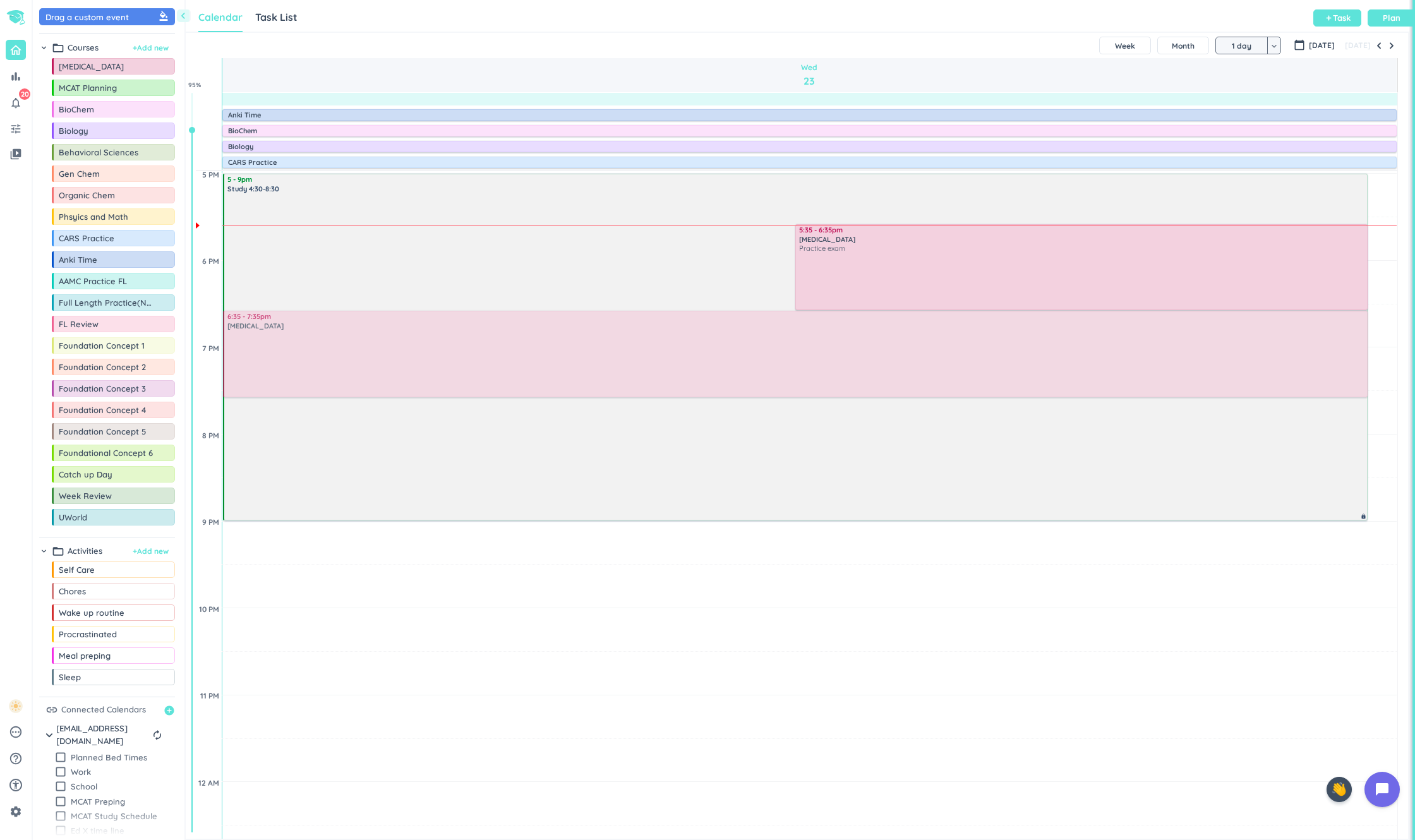 drag, startPoint x: 117, startPoint y: 71, endPoint x: 633, endPoint y: 316, distance: 571.2101 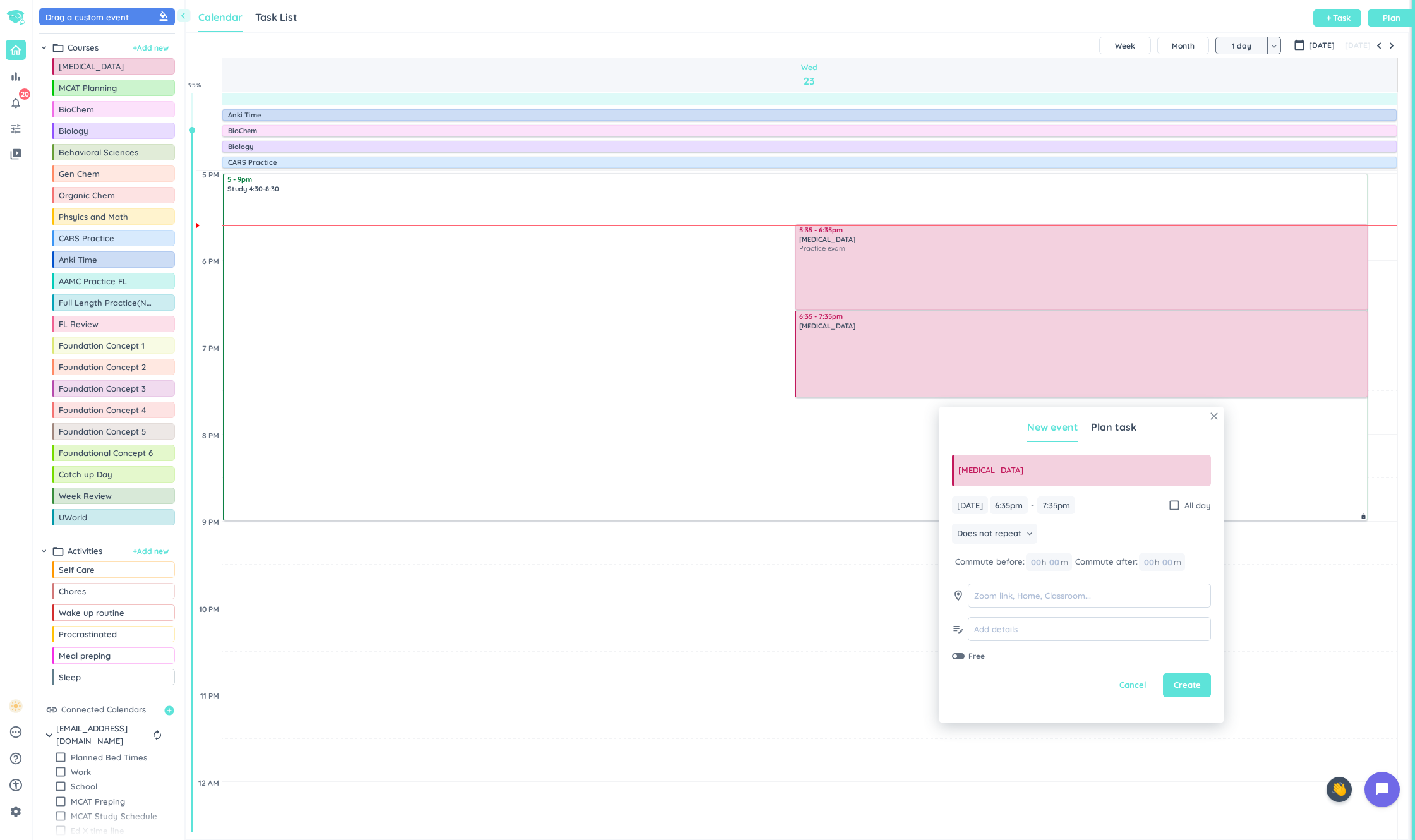 click on "close" at bounding box center (1214, 416) 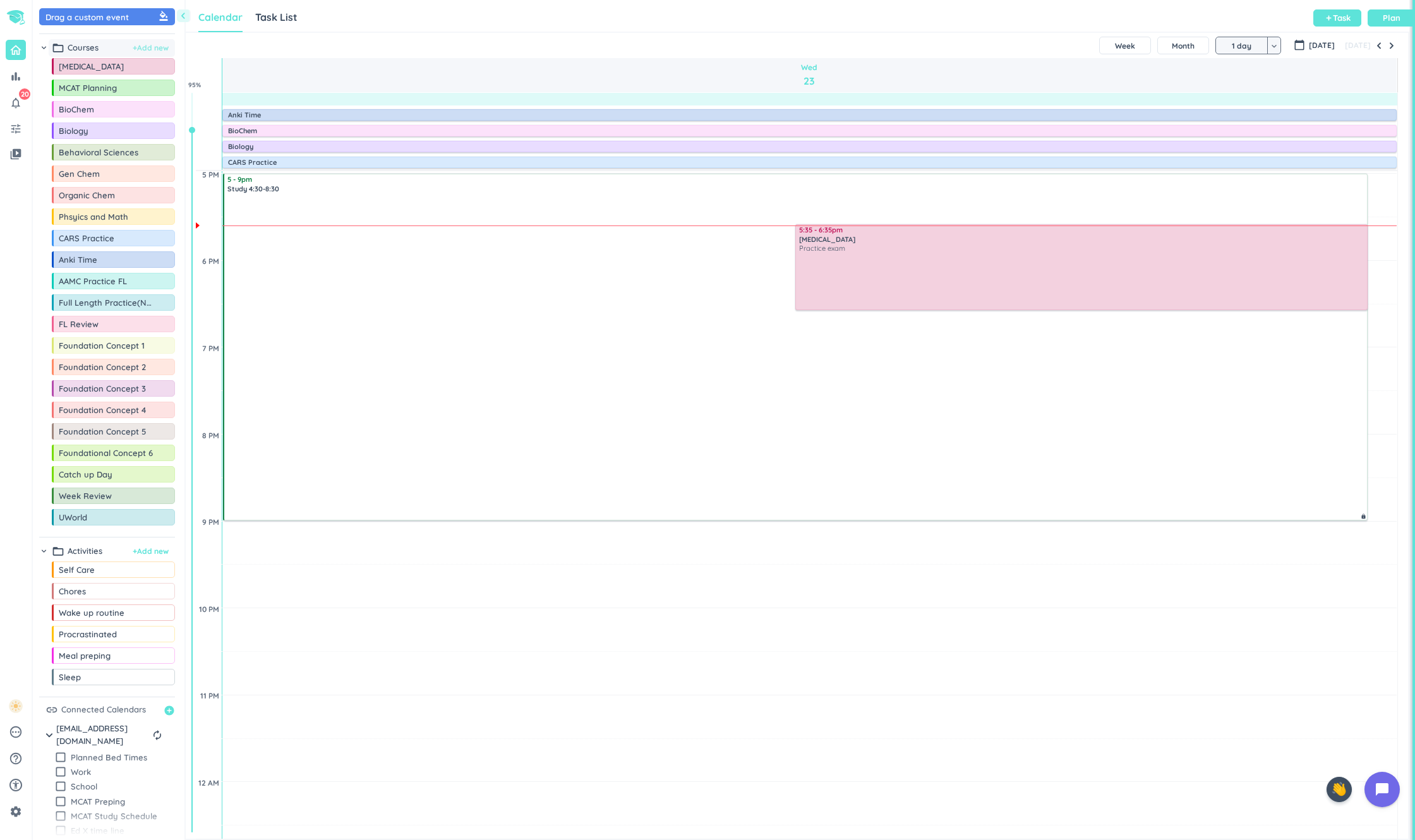 click on "+  Add new" at bounding box center (150, 48) 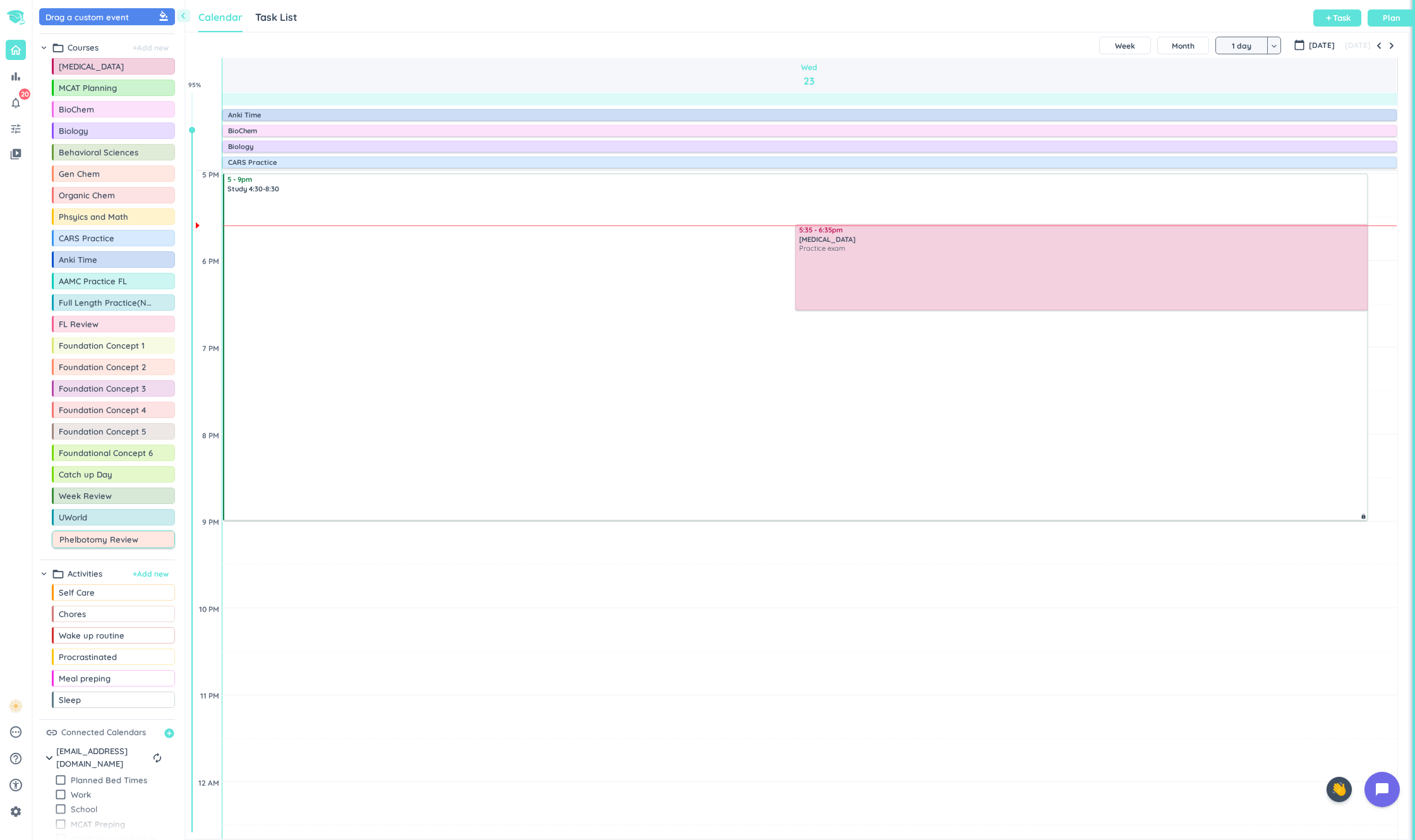 click on "Phelbotomy Review" at bounding box center [116, 539] 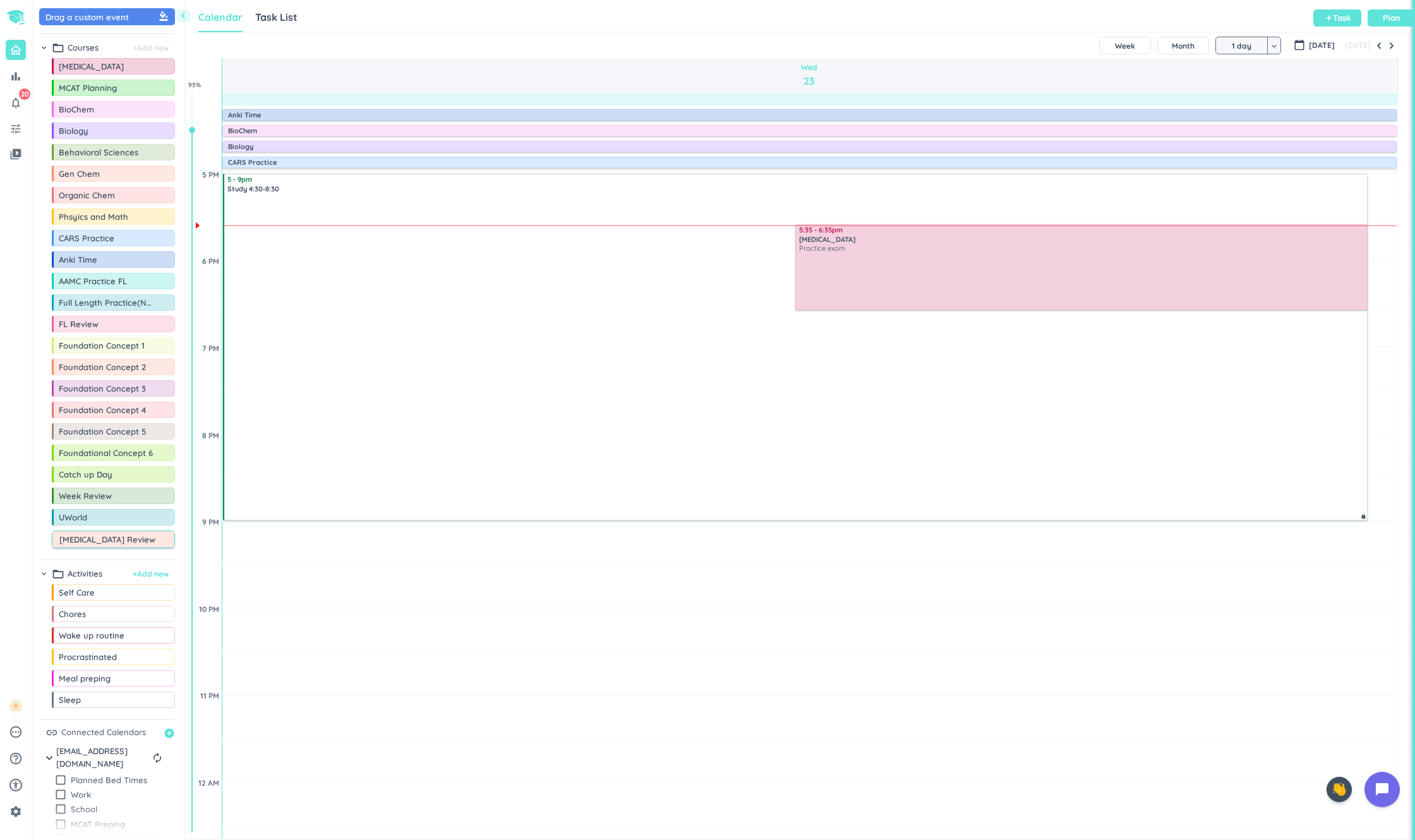 click on "[MEDICAL_DATA] Review" at bounding box center (116, 539) 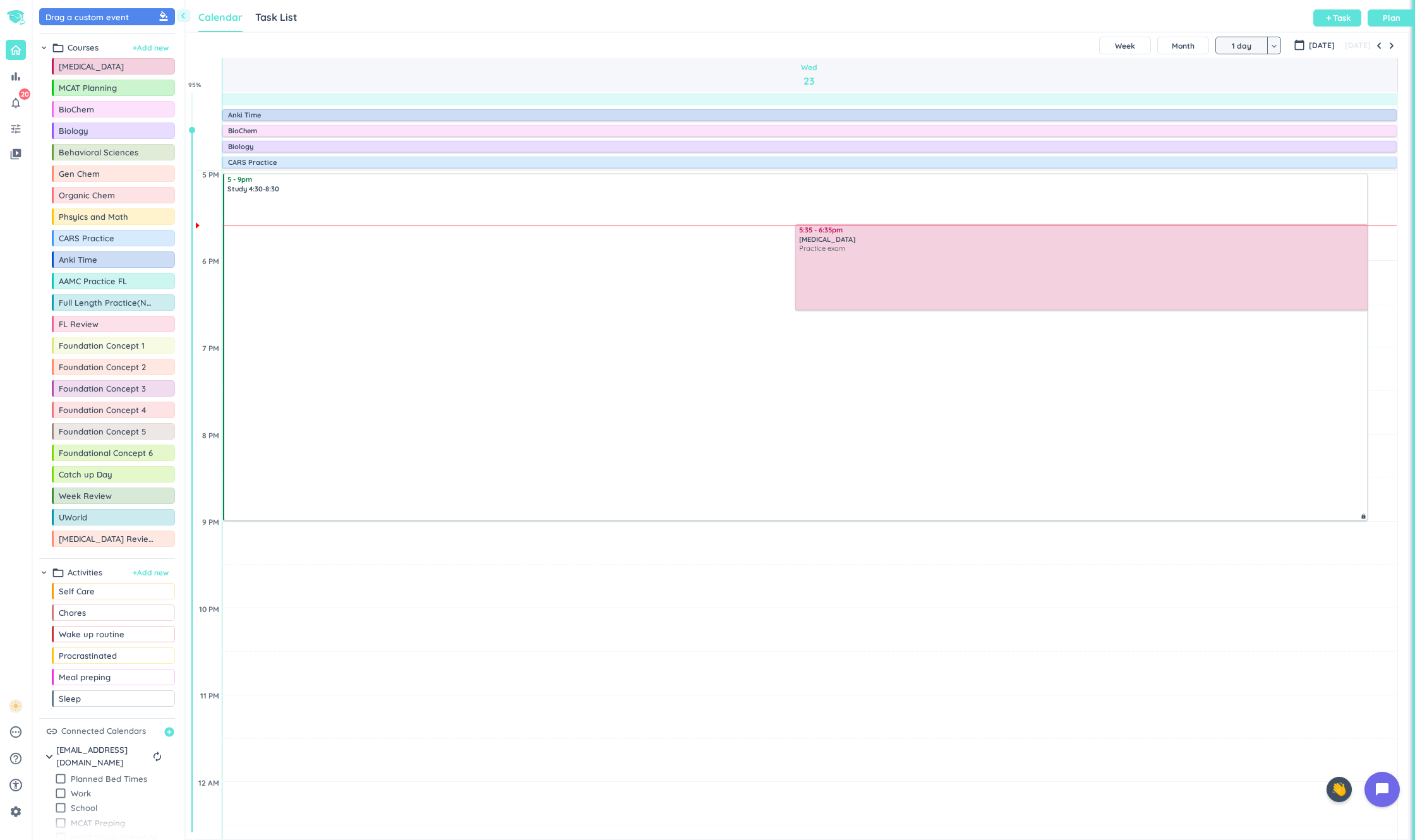click on "drag_indicator Phlebotomy  more_horiz drag_indicator MCAT Planning more_horiz drag_indicator BioChem more_horiz drag_indicator Biology more_horiz drag_indicator Behavioral Sciences more_horiz drag_indicator Gen Chem more_horiz drag_indicator Organic Chem more_horiz drag_indicator Phsyics and Math more_horiz drag_indicator CARS Practice more_horiz drag_indicator Anki Time more_horiz drag_indicator AAMC Practice FL  more_horiz drag_indicator Full Length Practice(Not AAMC)  more_horiz drag_indicator FL Review more_horiz drag_indicator Foundation Concept 1 more_horiz drag_indicator Foundation Concept 2 more_horiz drag_indicator Foundation Concept 3 more_horiz drag_indicator Foundation Concept 4 more_horiz drag_indicator Foundation Concept 5 more_horiz drag_indicator Foundational Concept 6 more_horiz drag_indicator Catch up Day  more_horiz drag_indicator Week Review more_horiz drag_indicator UWorld  more_horiz drag_indicator Phlebotomy Review  more_horiz" at bounding box center [107, 305] 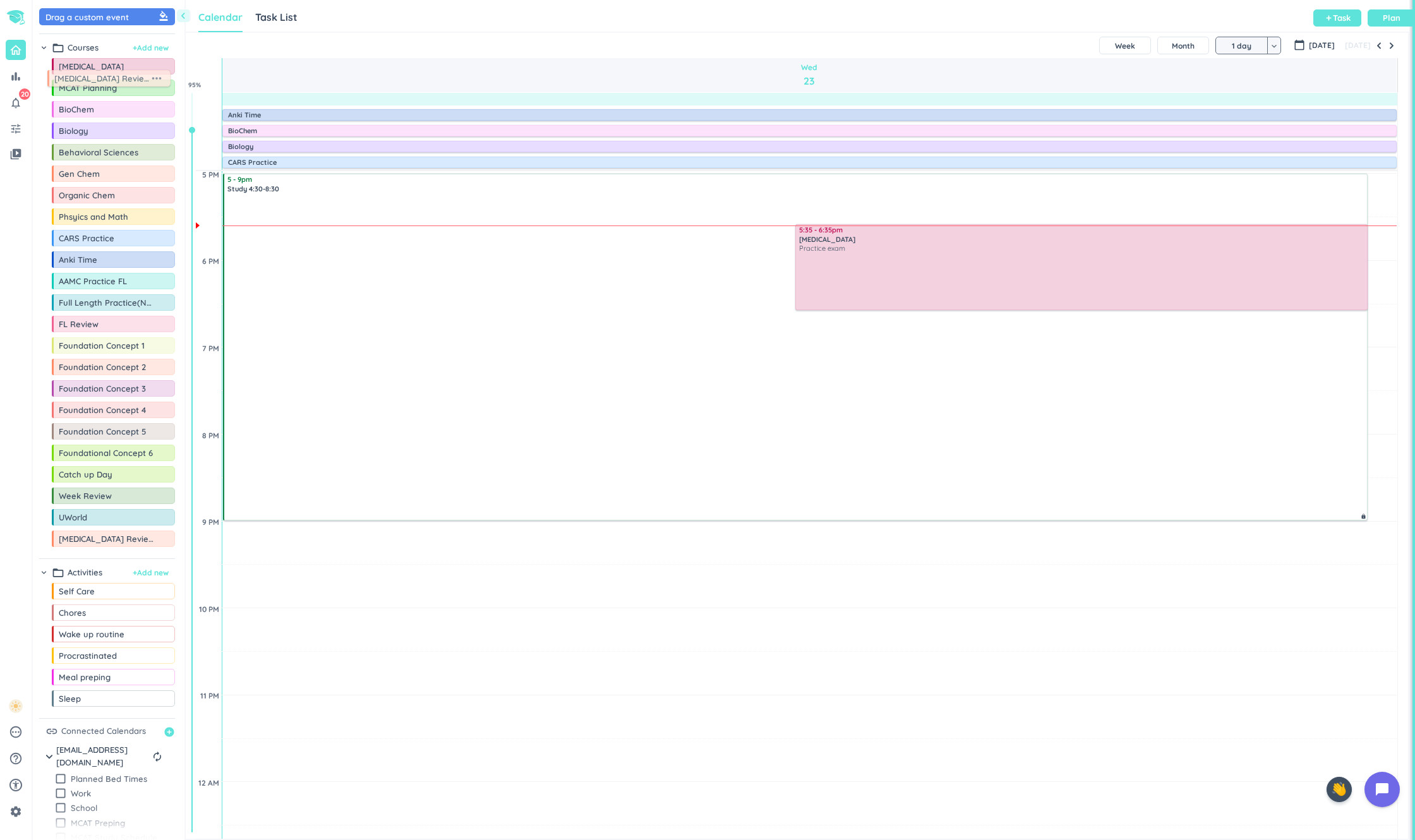 drag, startPoint x: 93, startPoint y: 553, endPoint x: 89, endPoint y: 83, distance: 470.01702 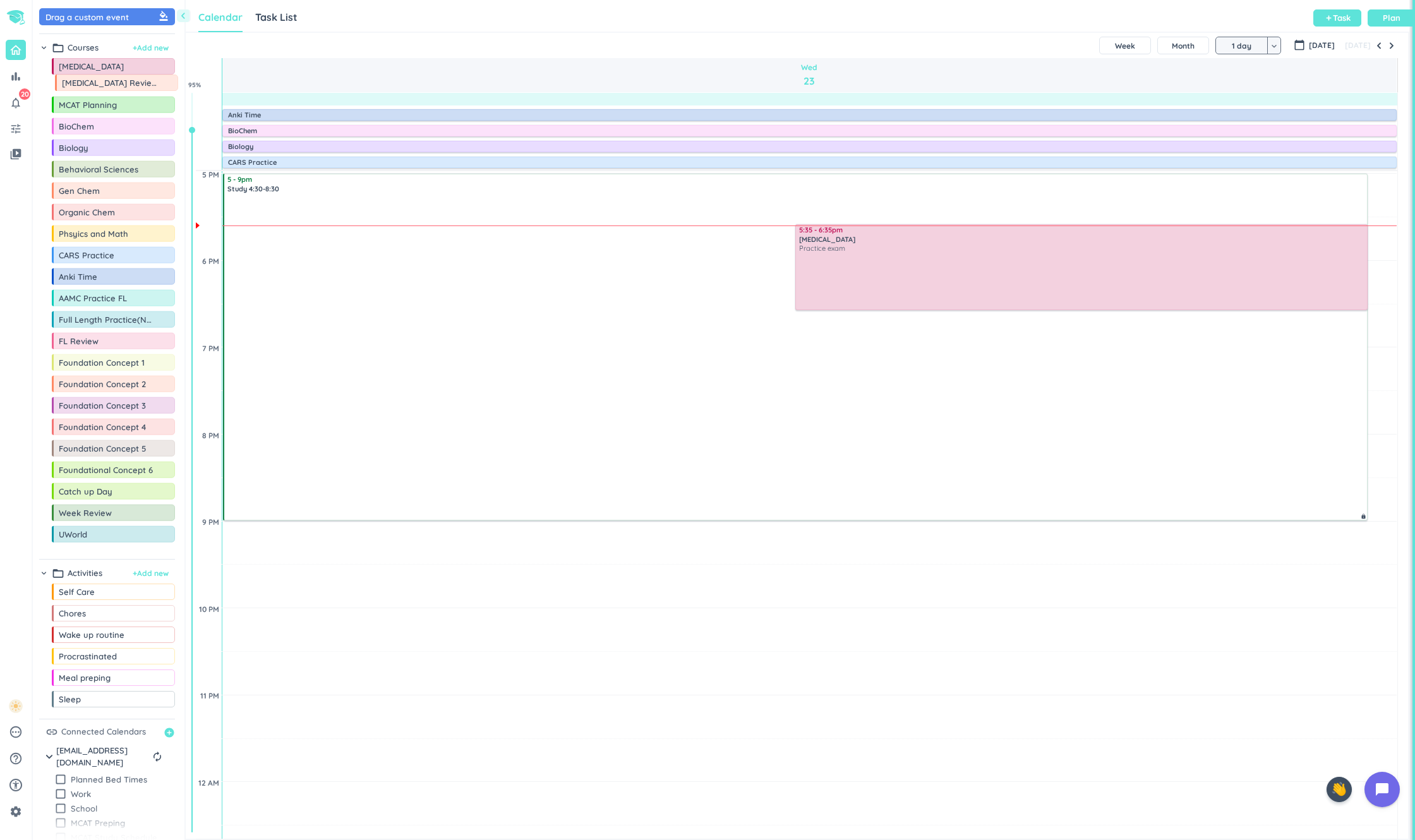 drag, startPoint x: 40, startPoint y: 552, endPoint x: 44, endPoint y: 81, distance: 471.017 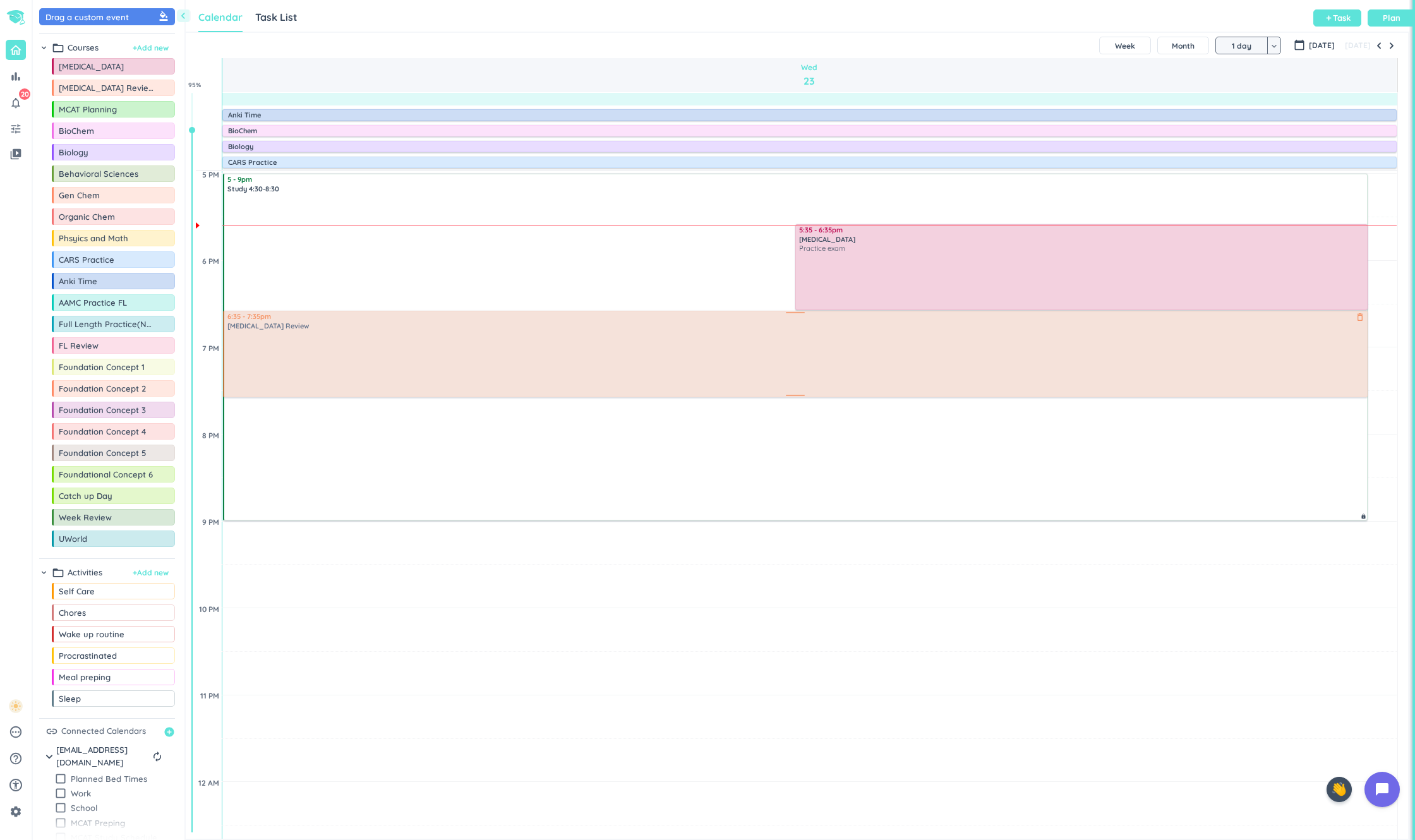 drag, startPoint x: 102, startPoint y: 92, endPoint x: 791, endPoint y: 316, distance: 724.4978 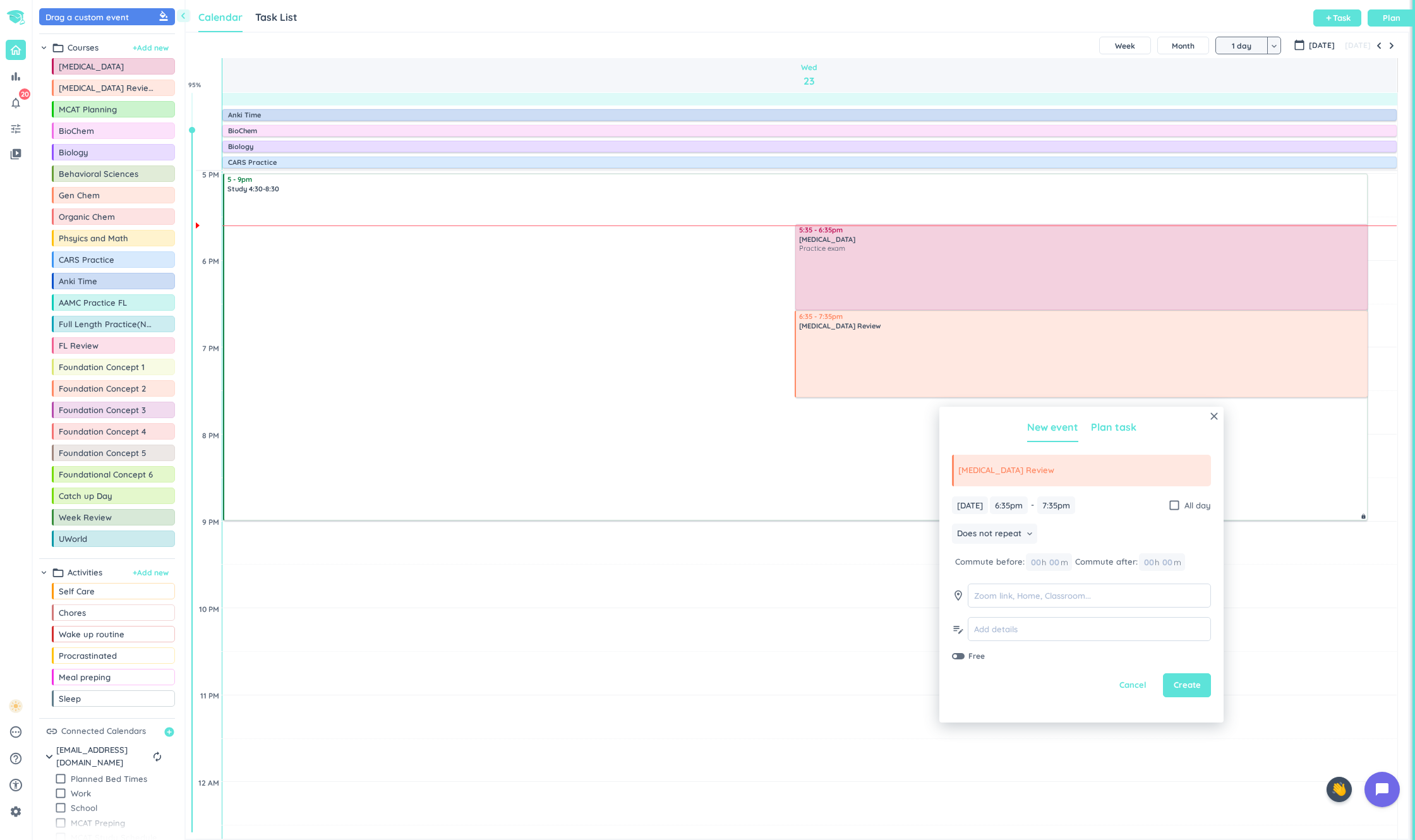 click on "Plan task" at bounding box center (1114, 427) 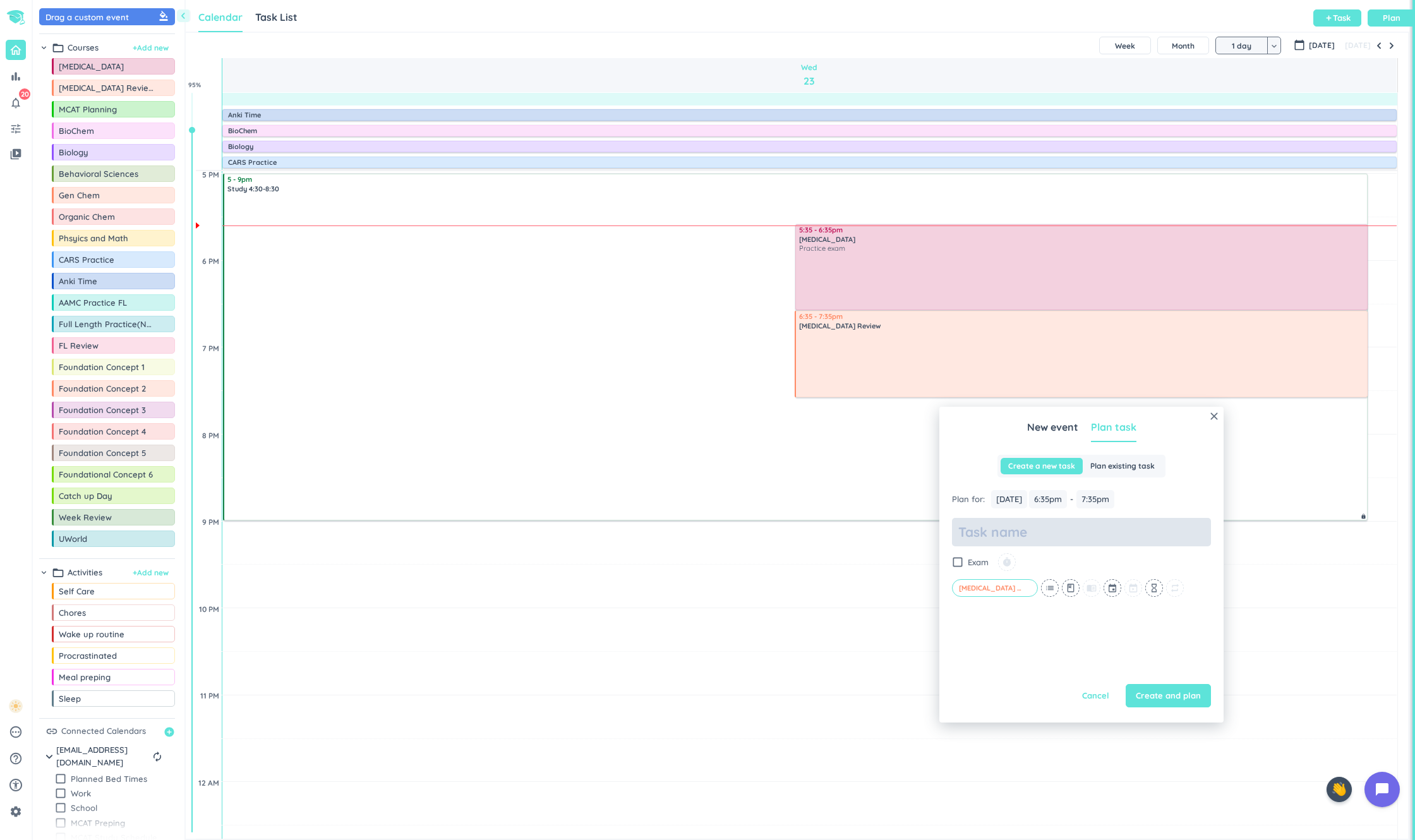 type on "x" 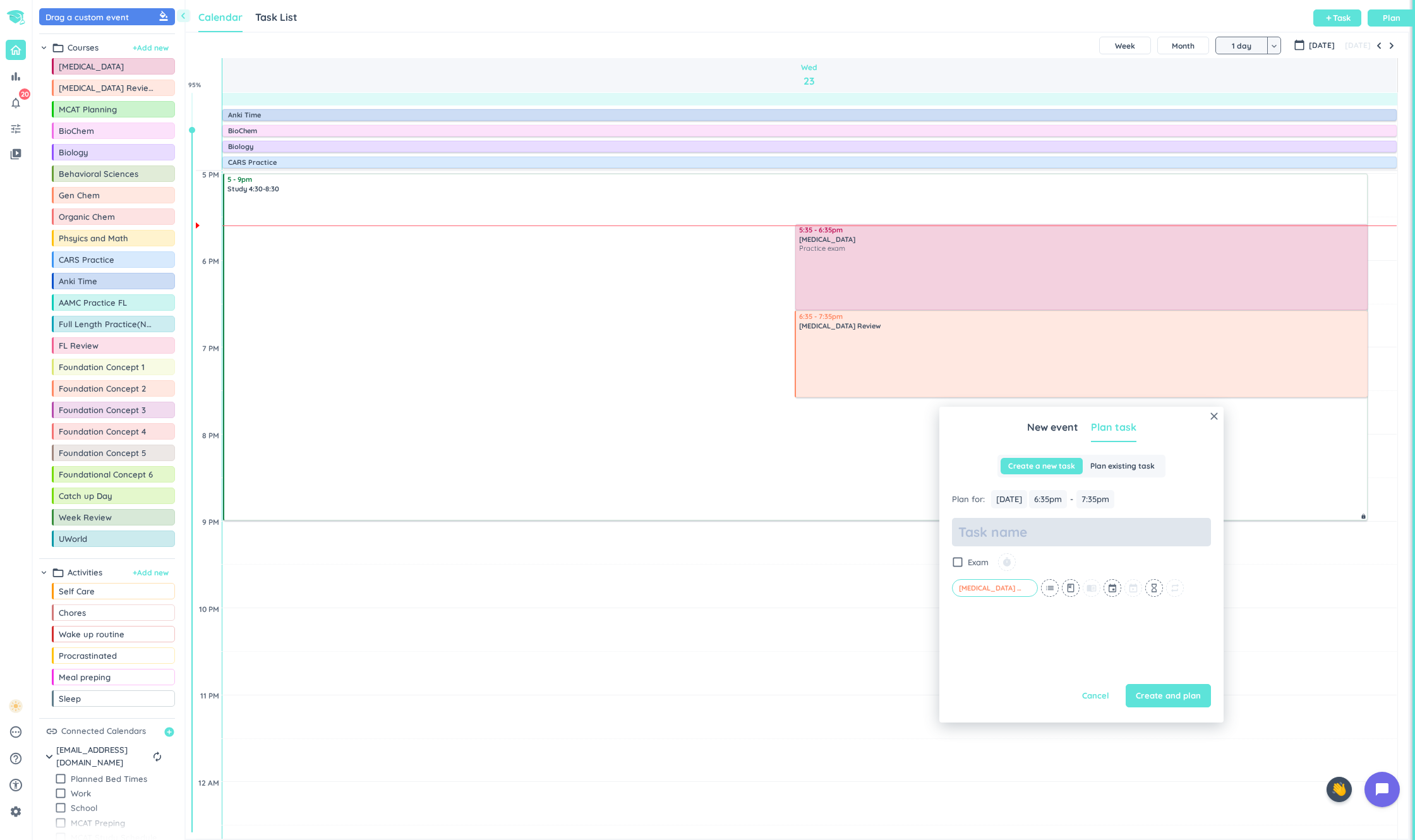 type on "R" 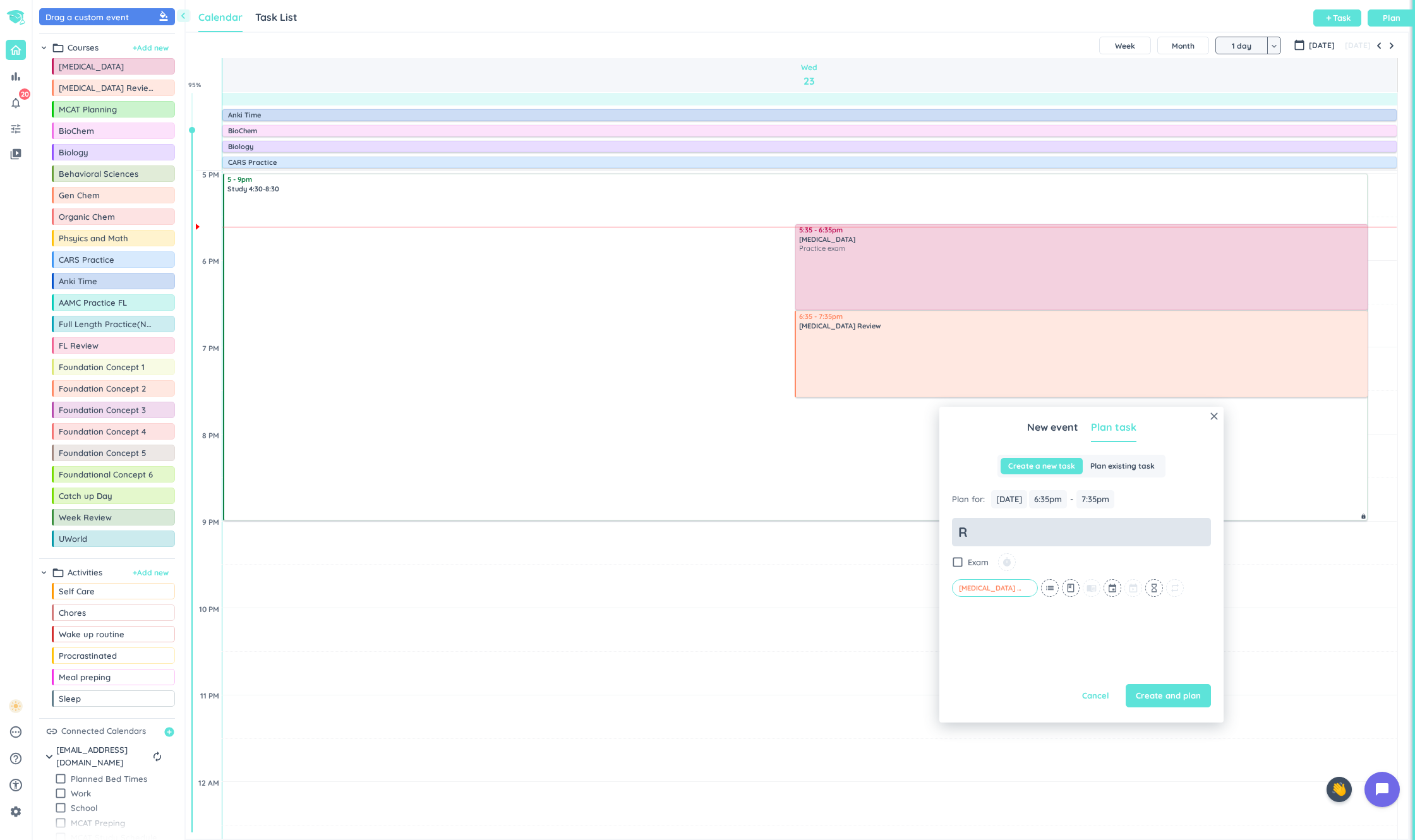 type on "x" 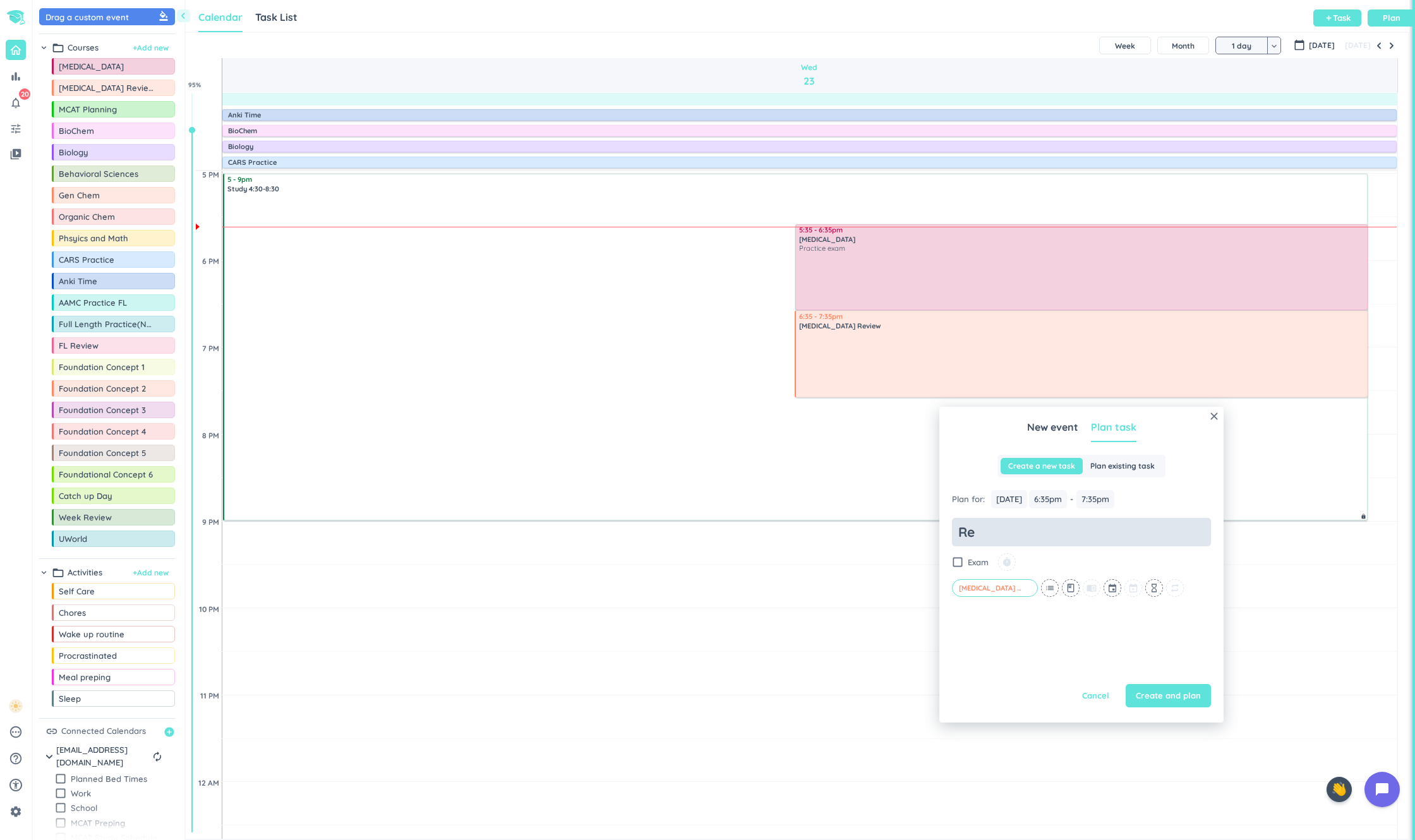 type on "x" 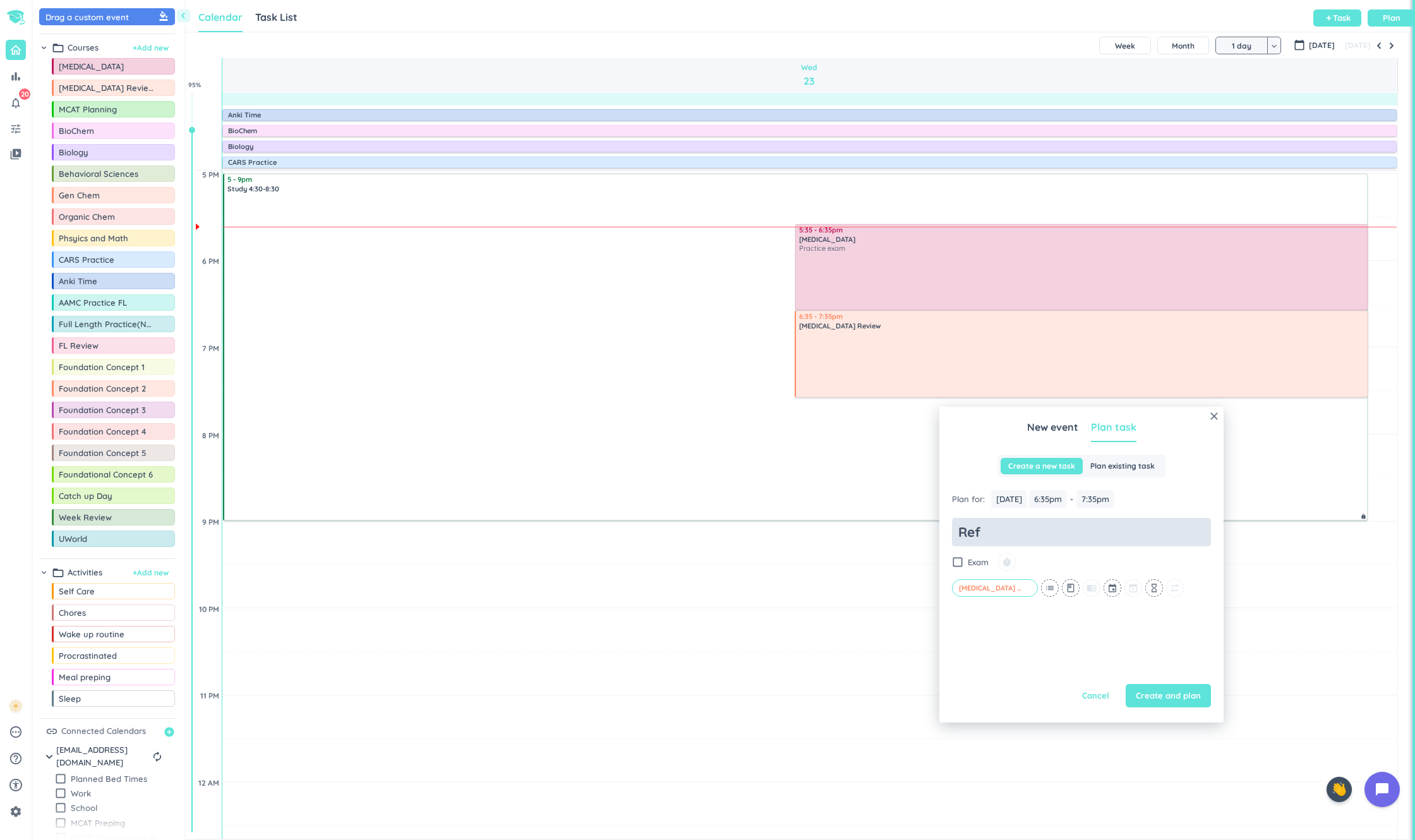 type on "x" 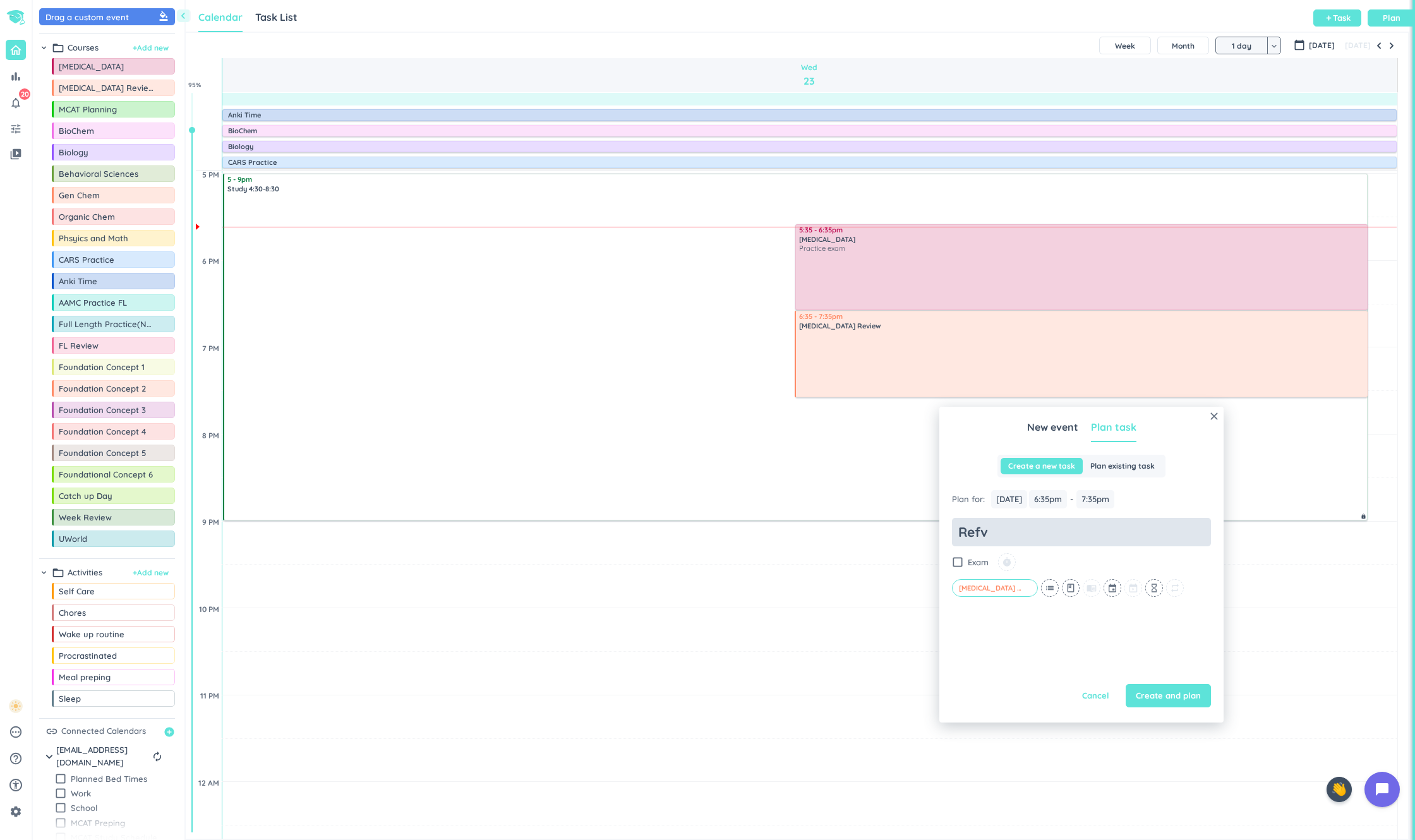 type on "x" 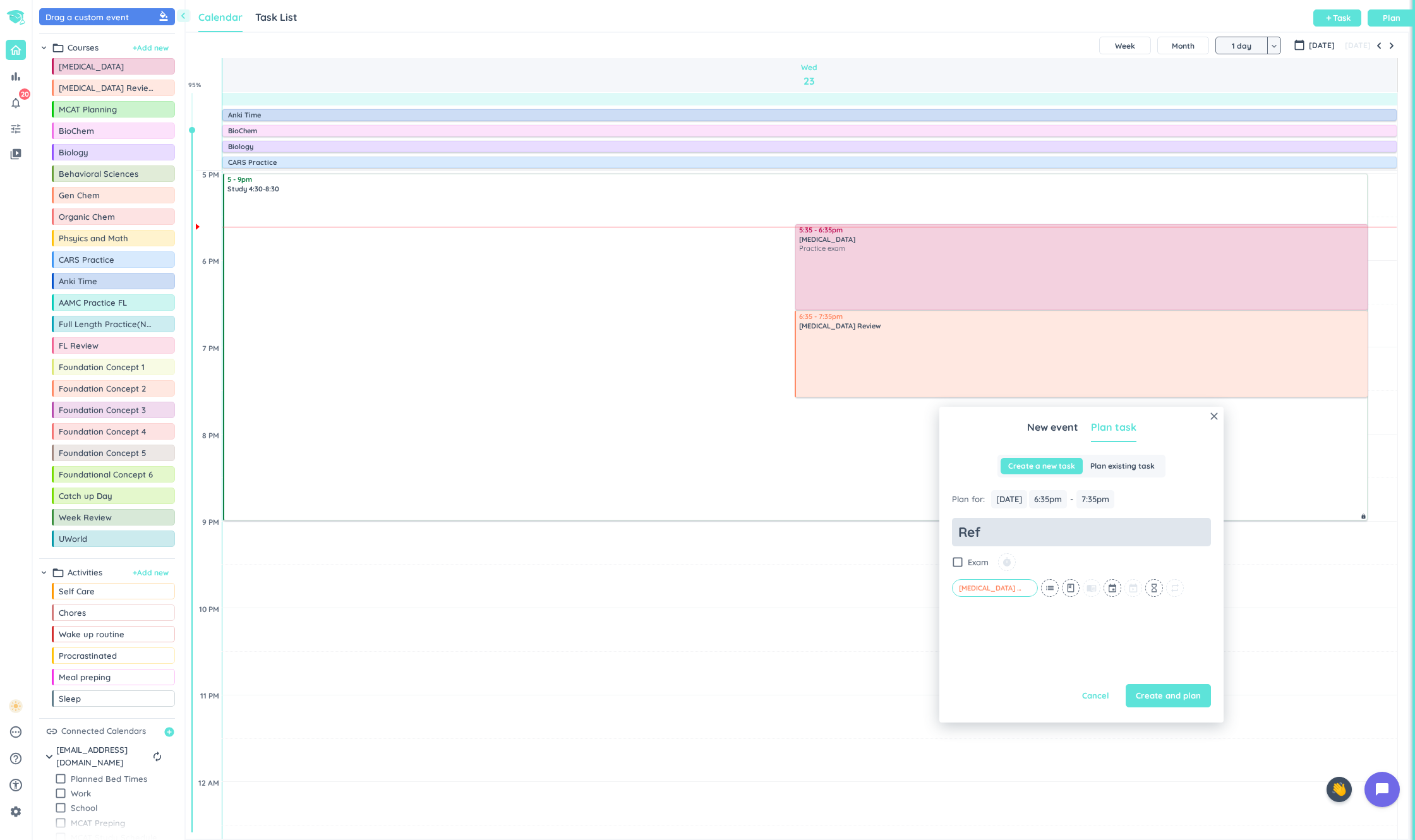 type on "x" 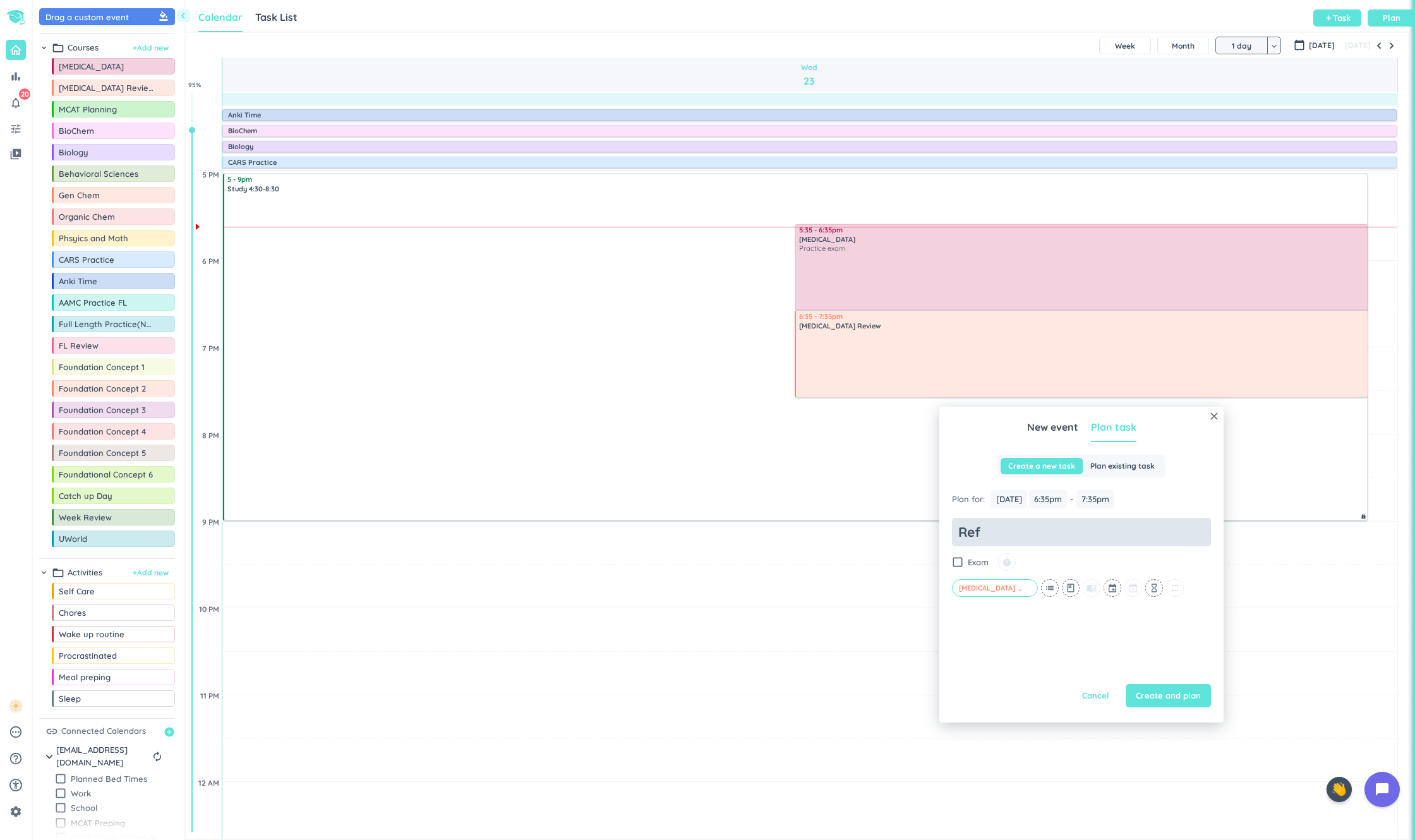 type on "Re" 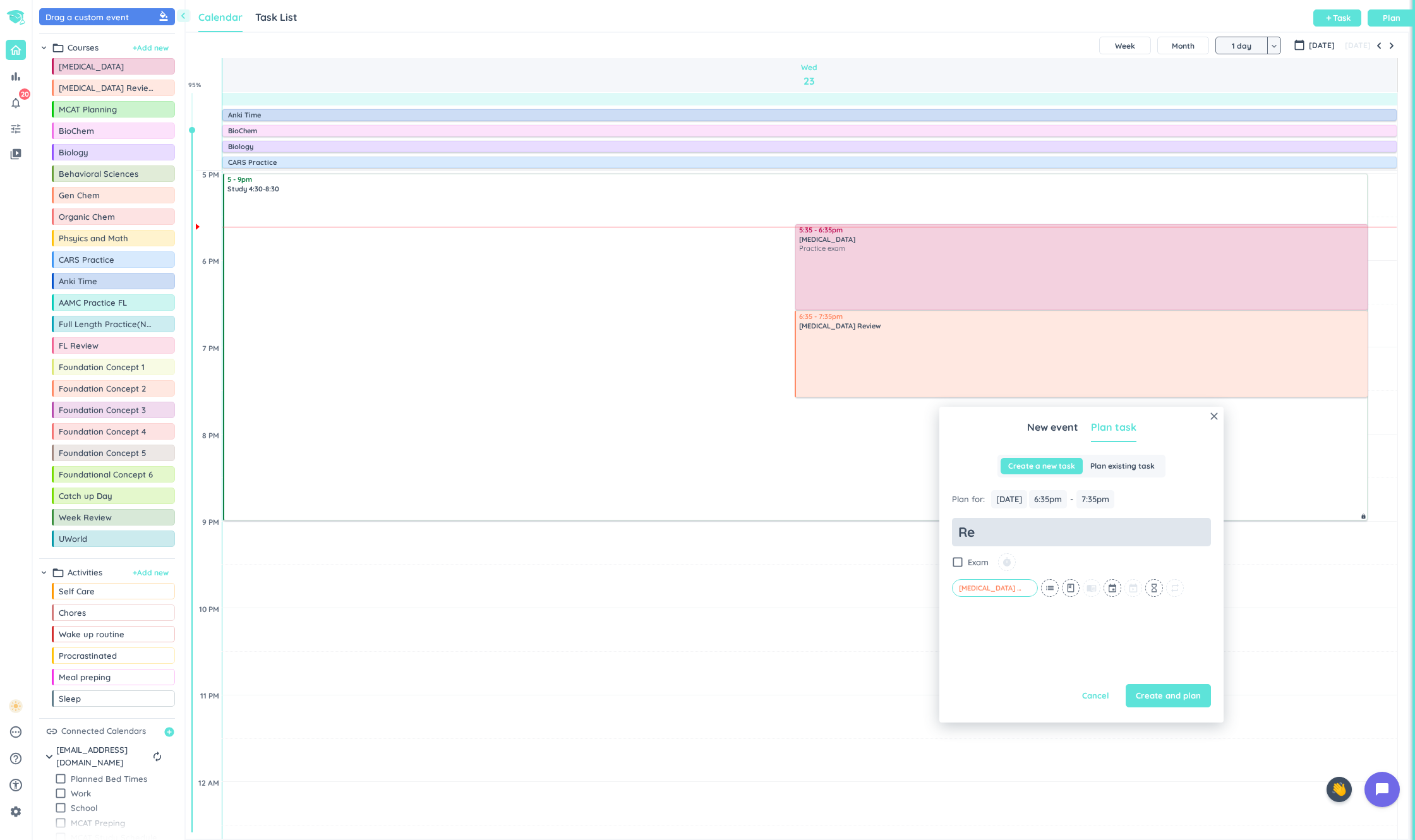 type on "x" 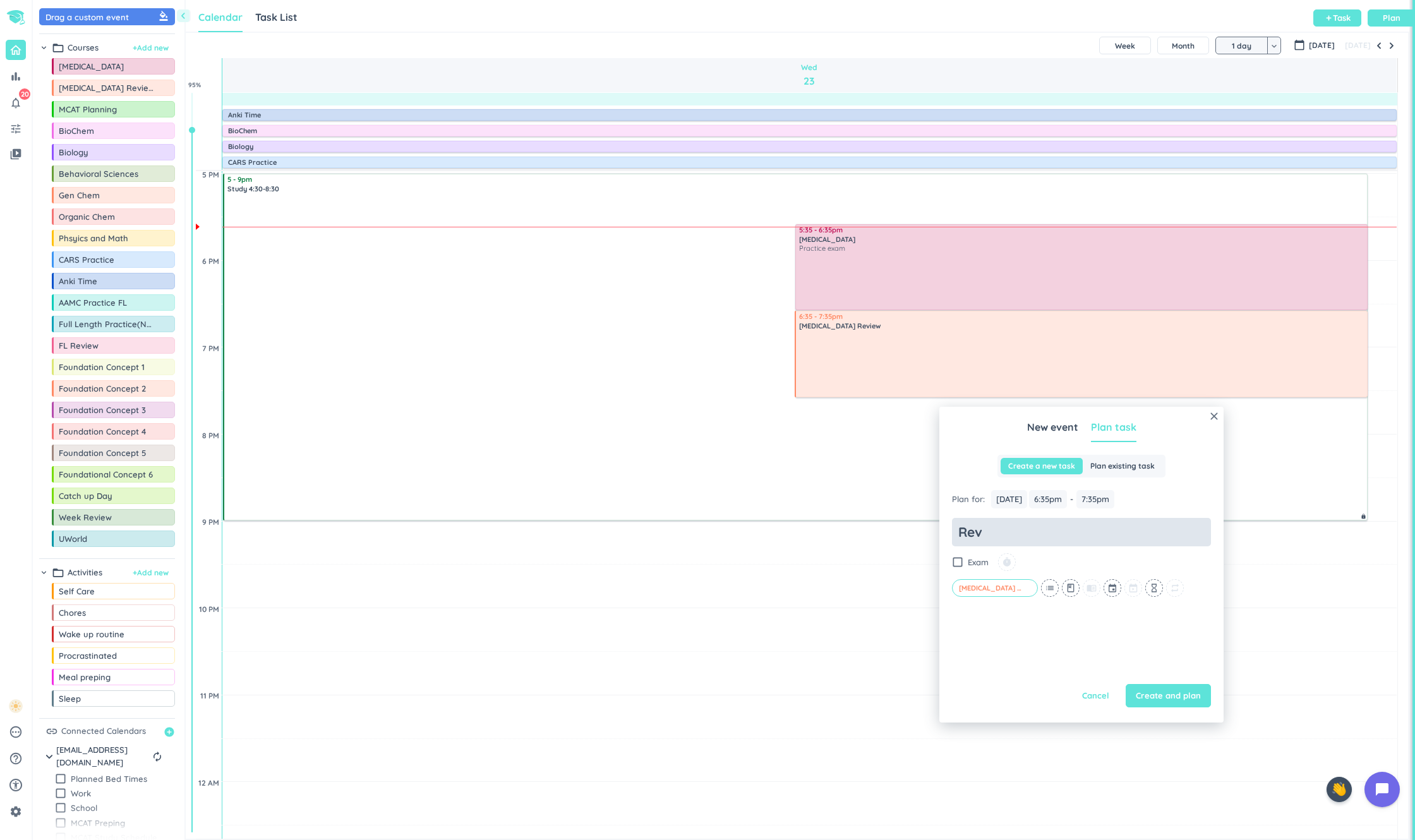 type on "x" 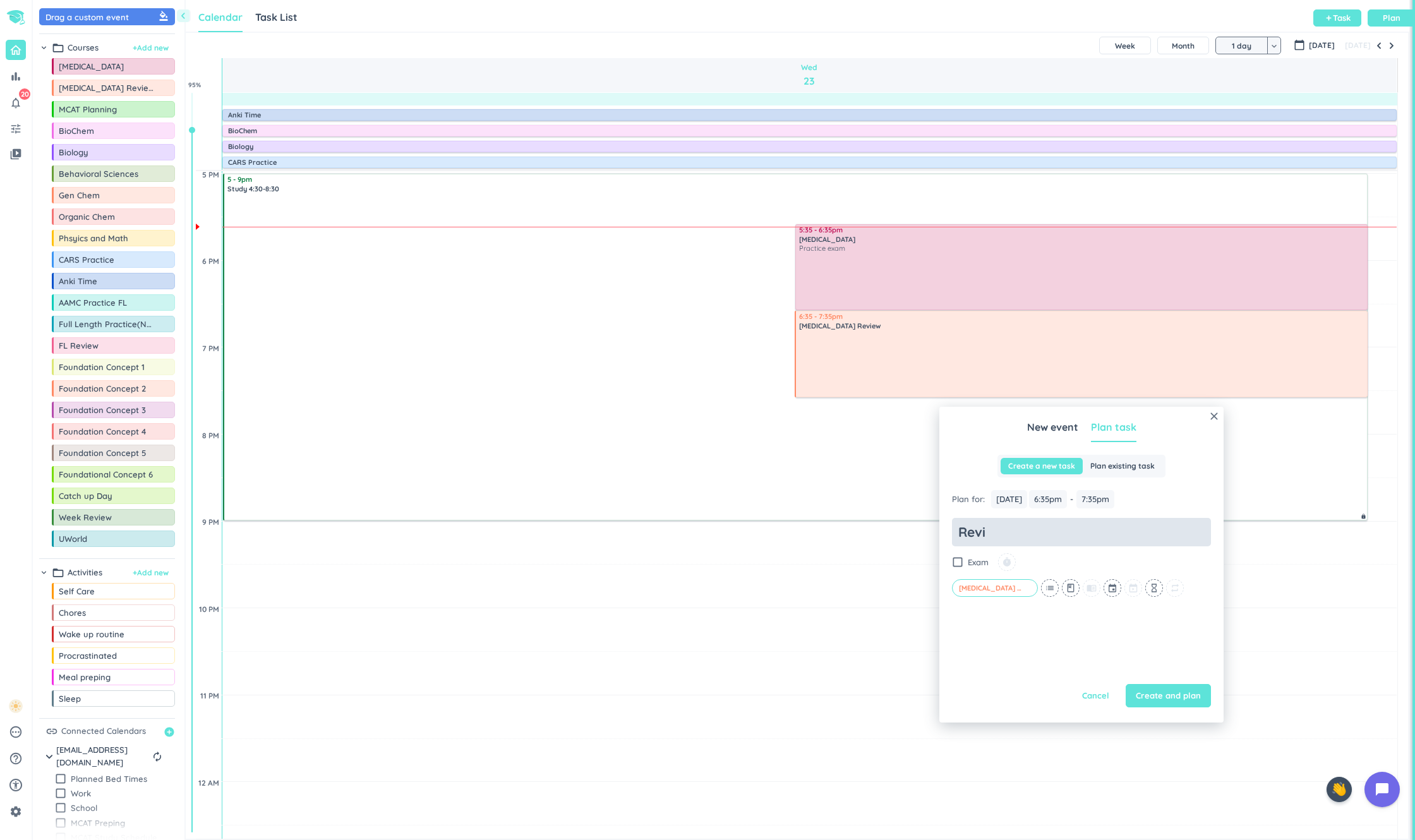 type on "x" 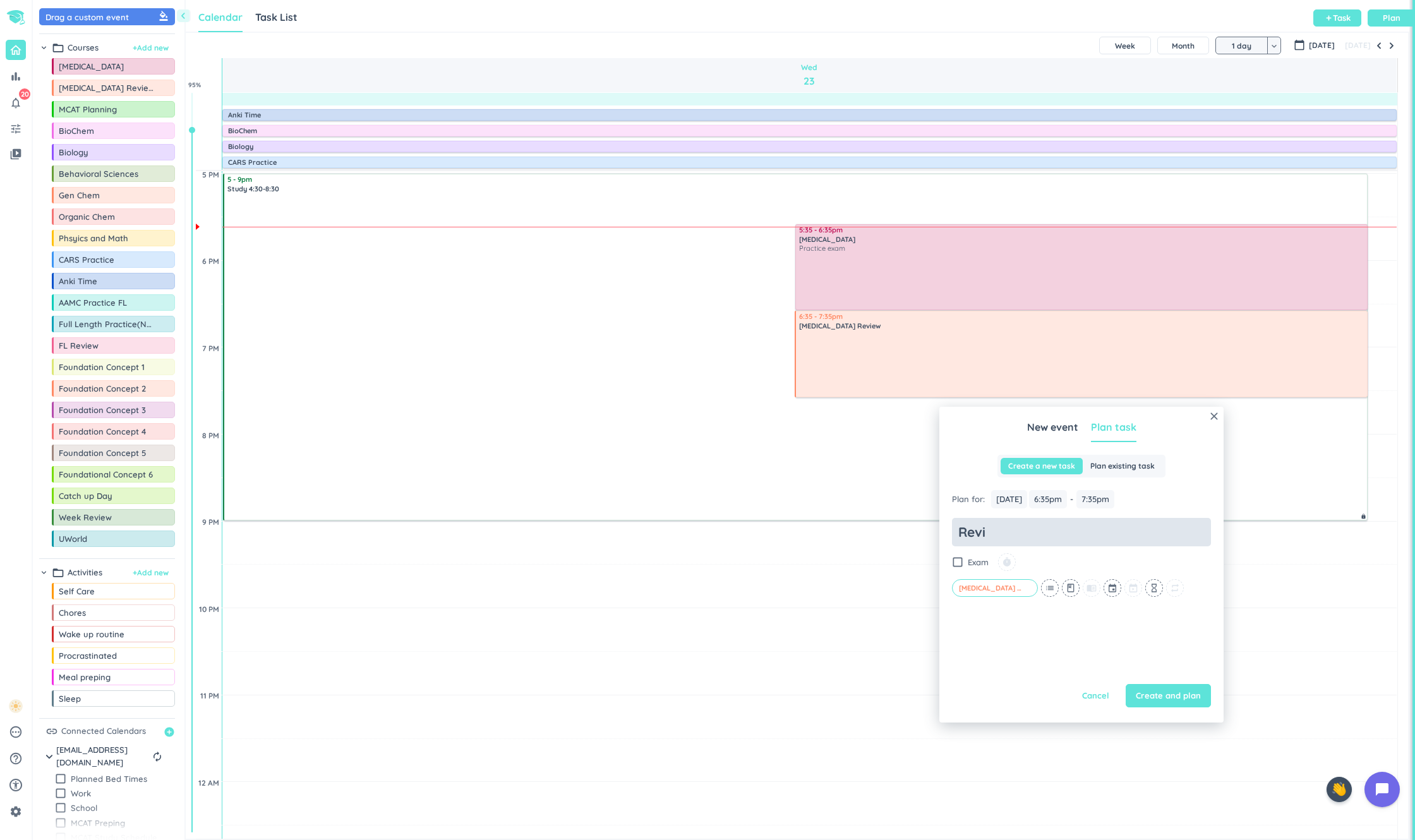 type on "Revie" 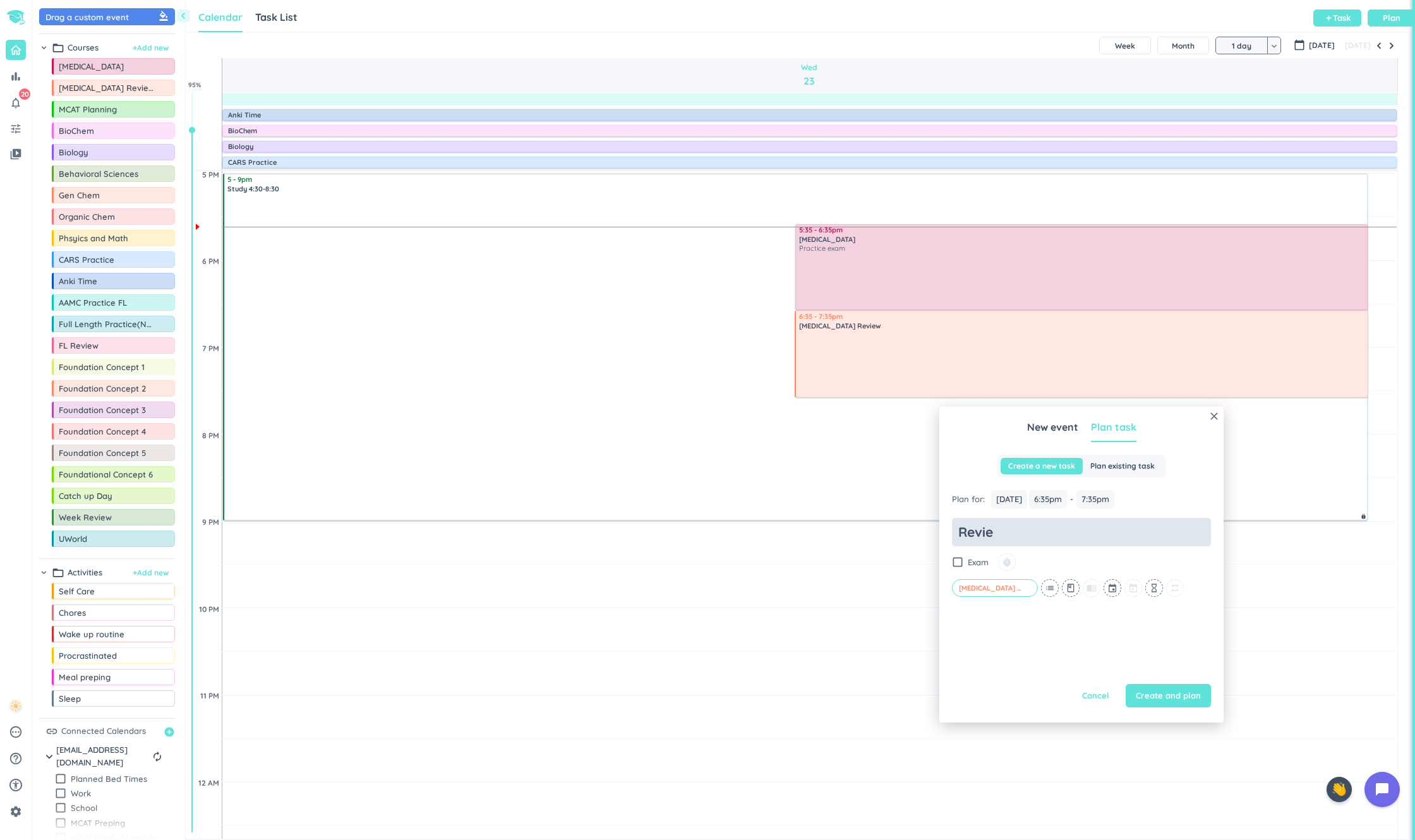 type on "x" 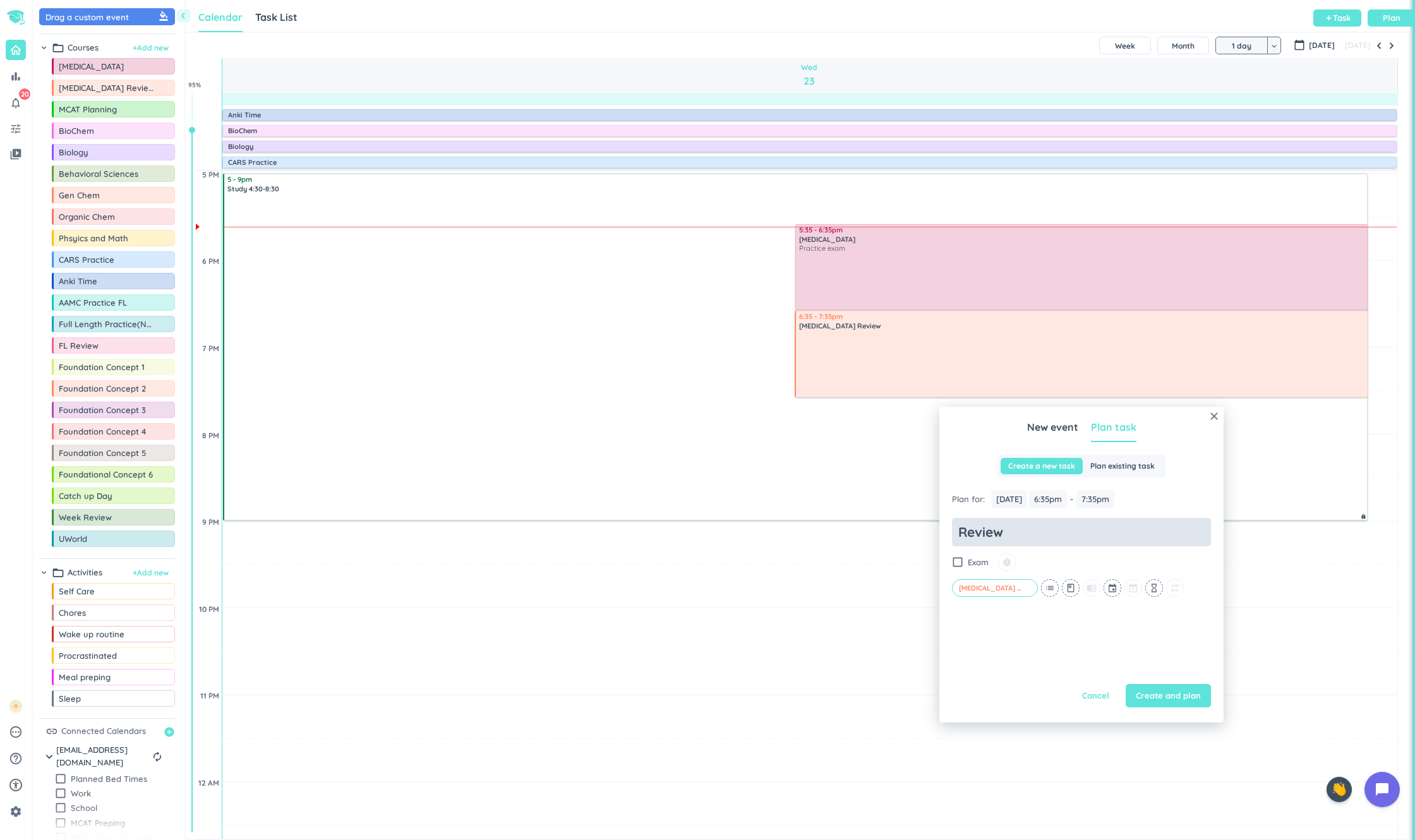 type on "x" 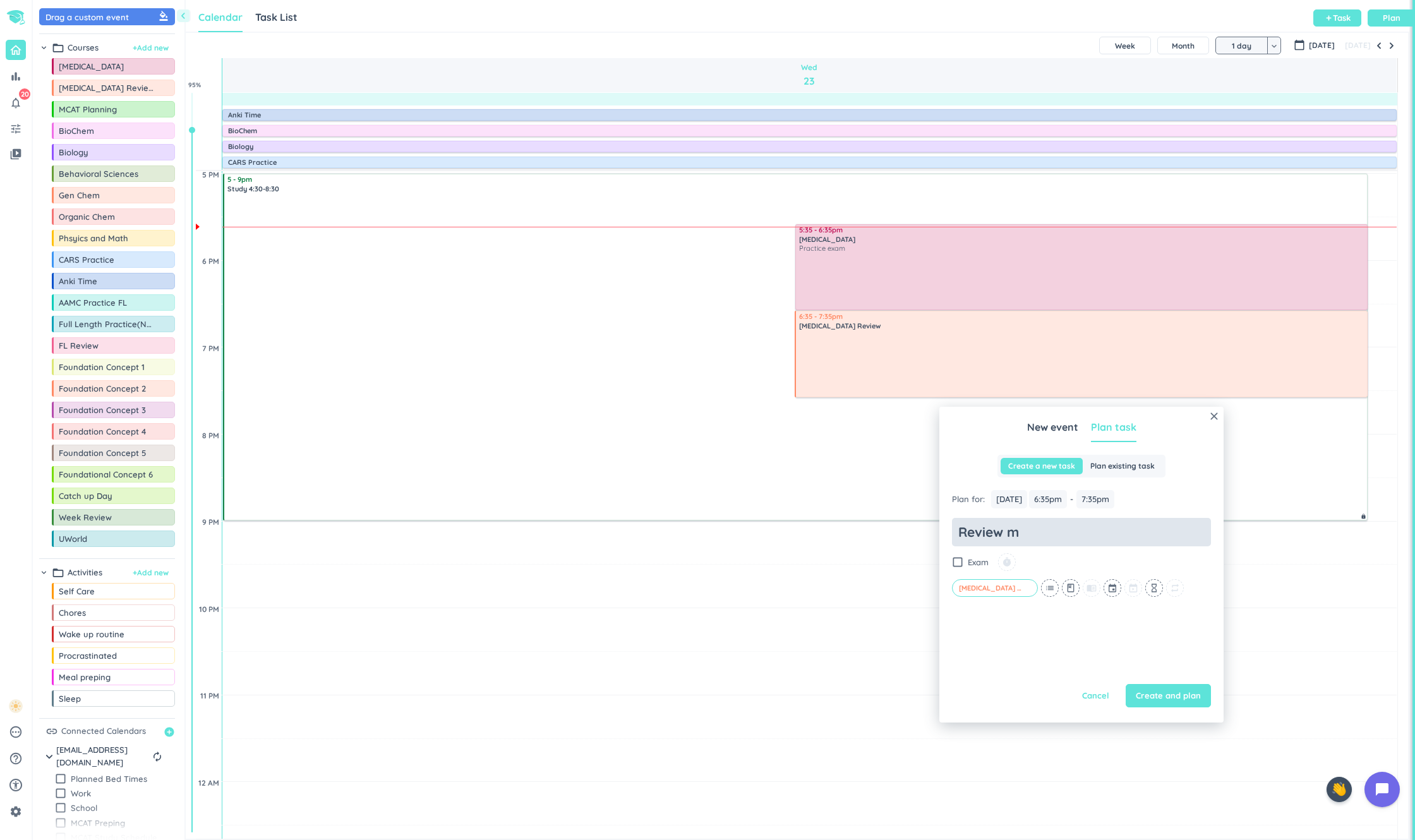 type on "x" 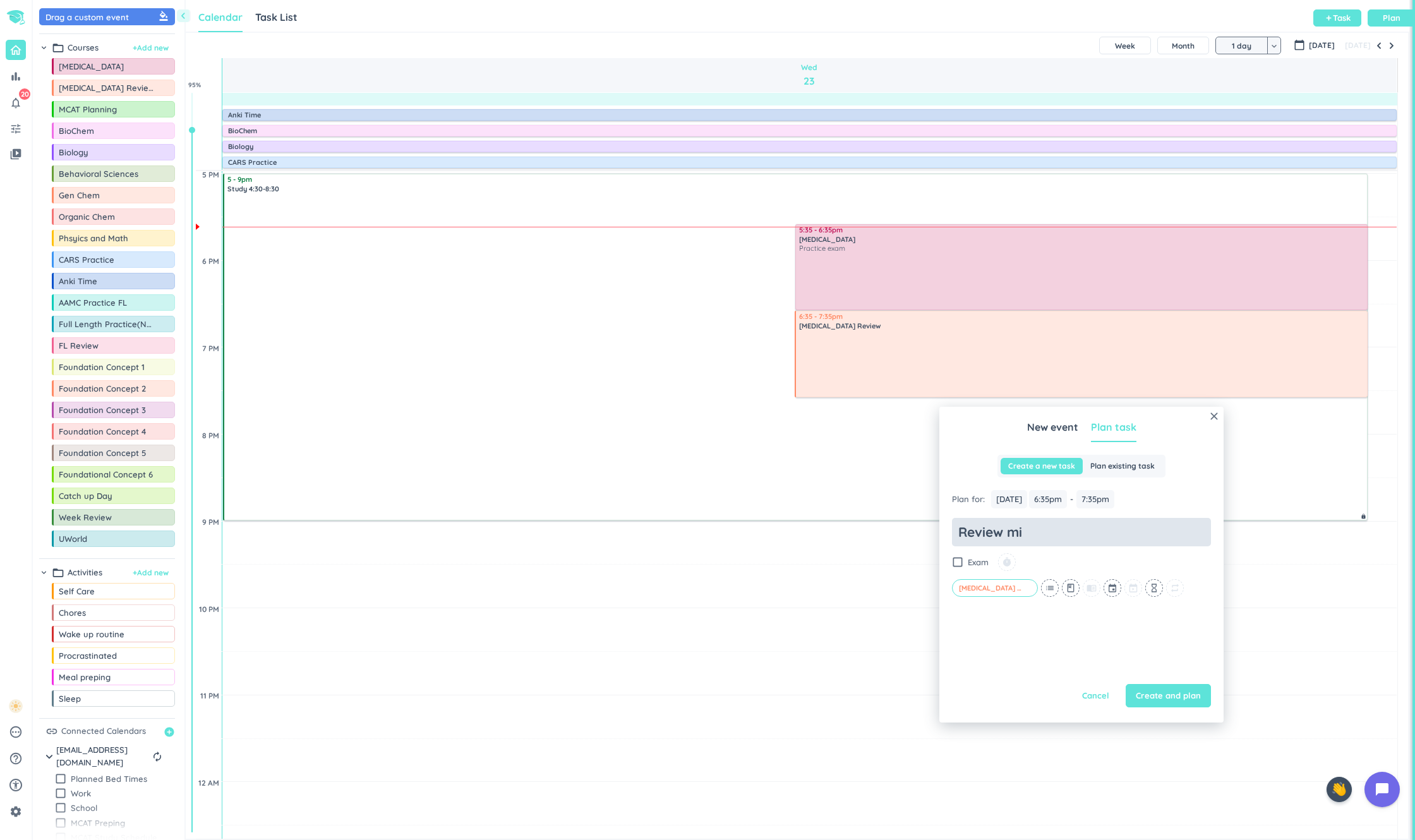 type on "x" 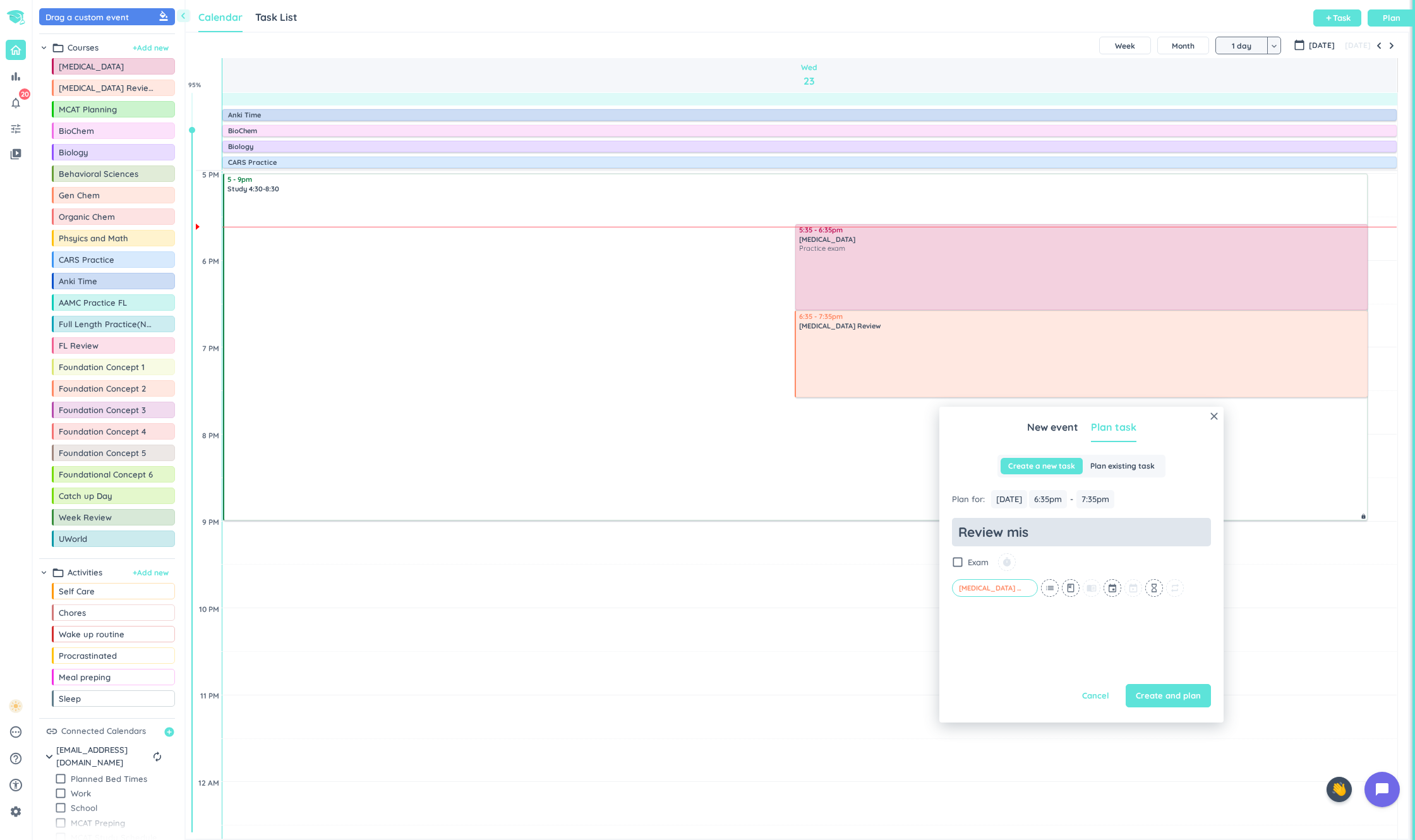 type on "x" 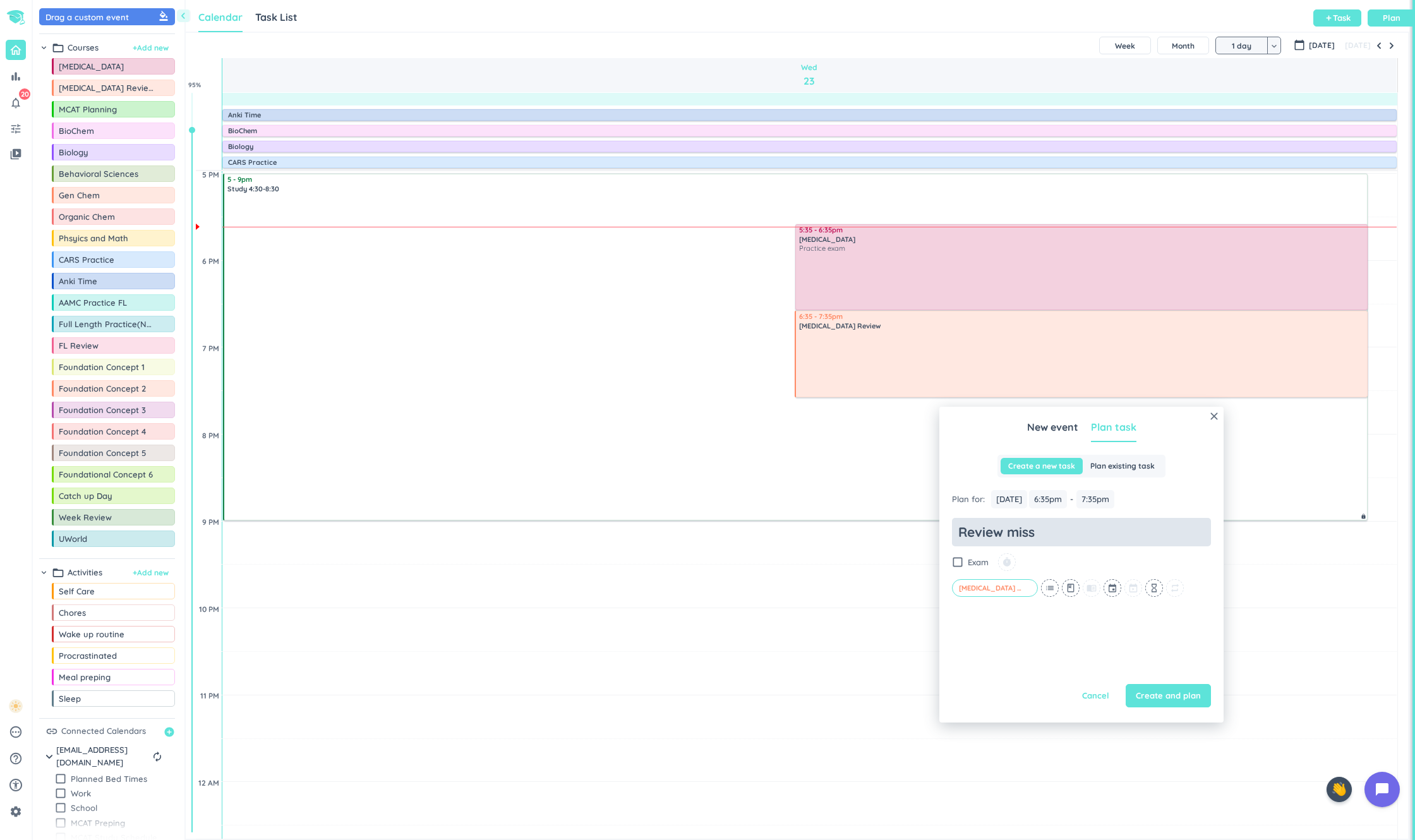 type on "x" 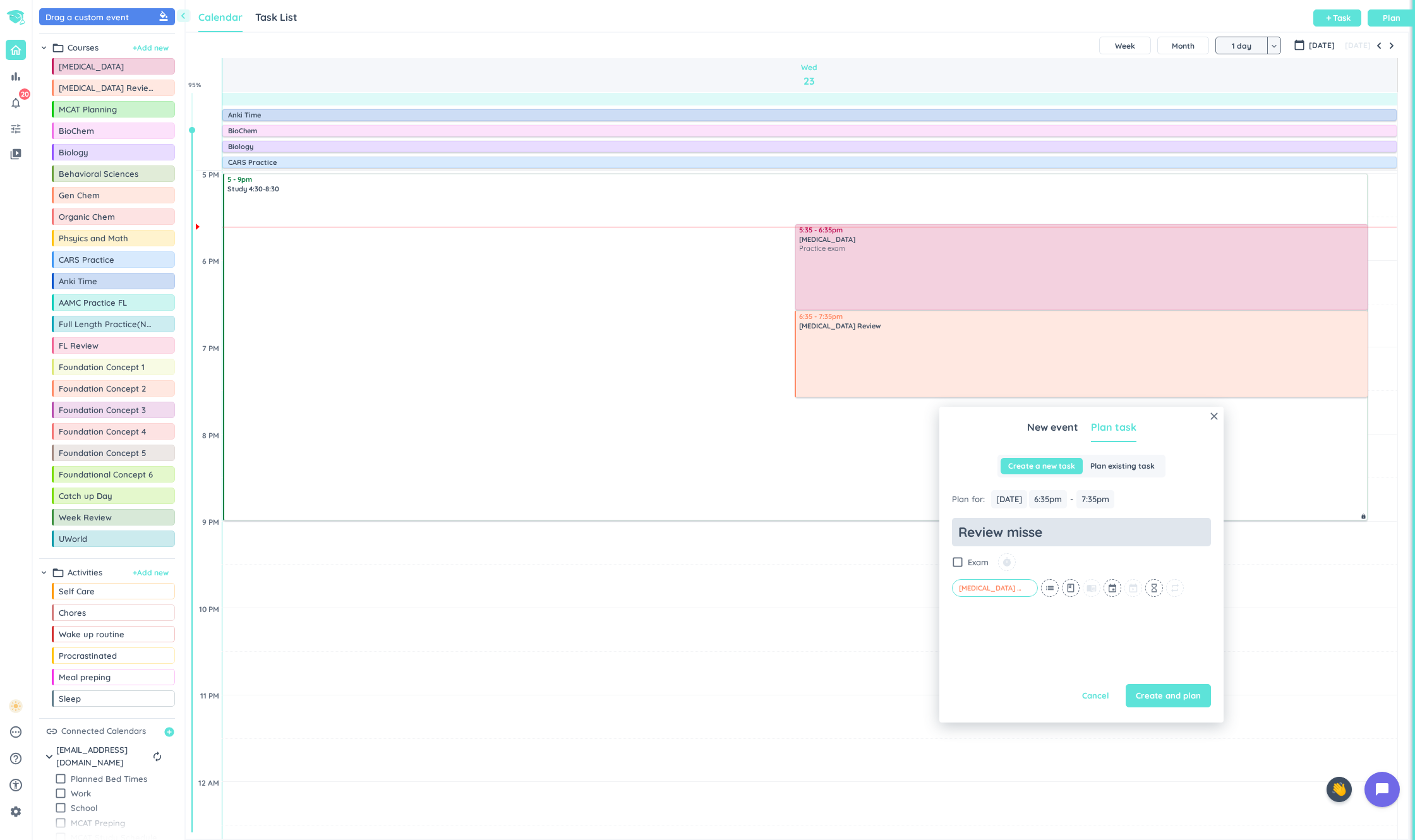 type on "x" 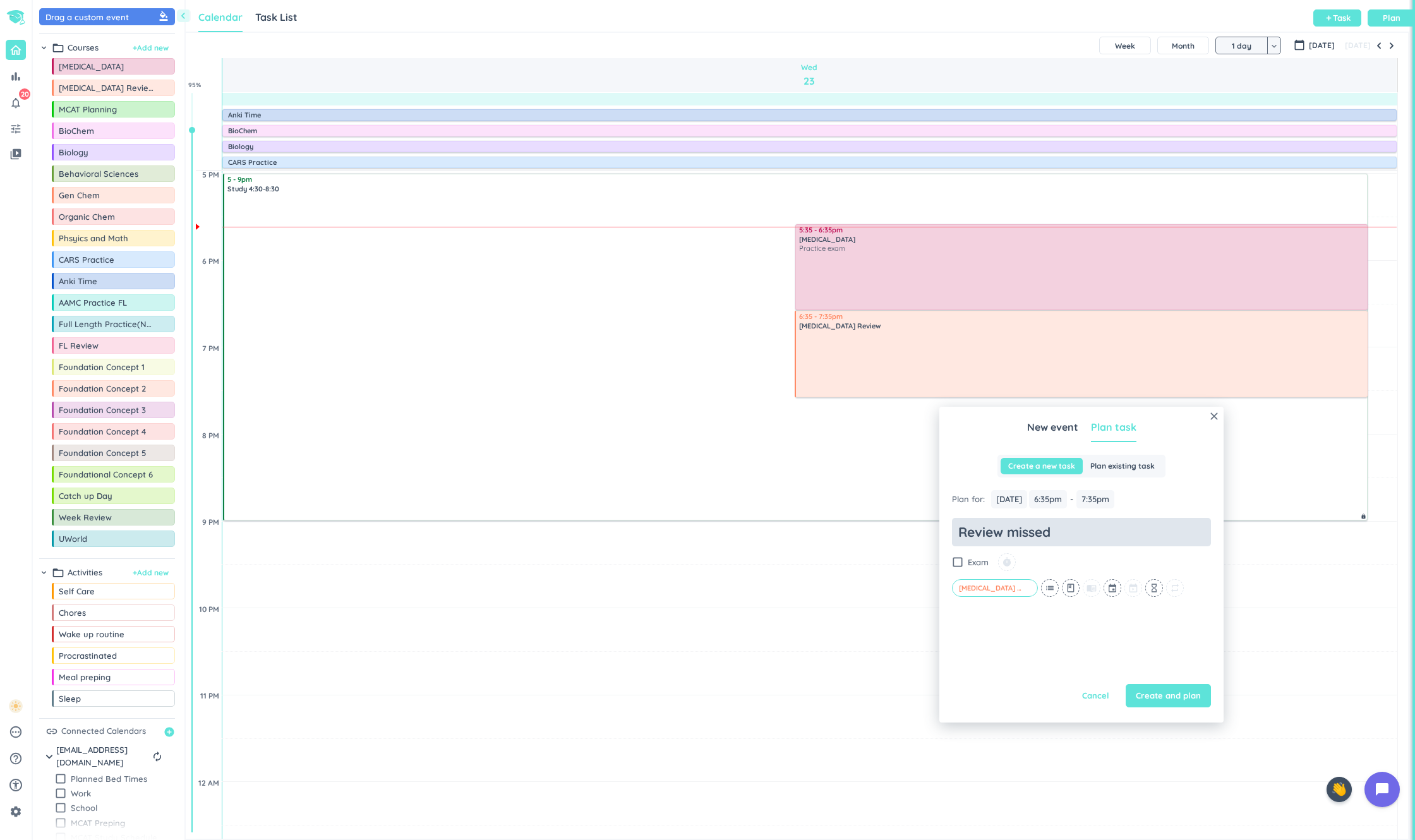 type on "x" 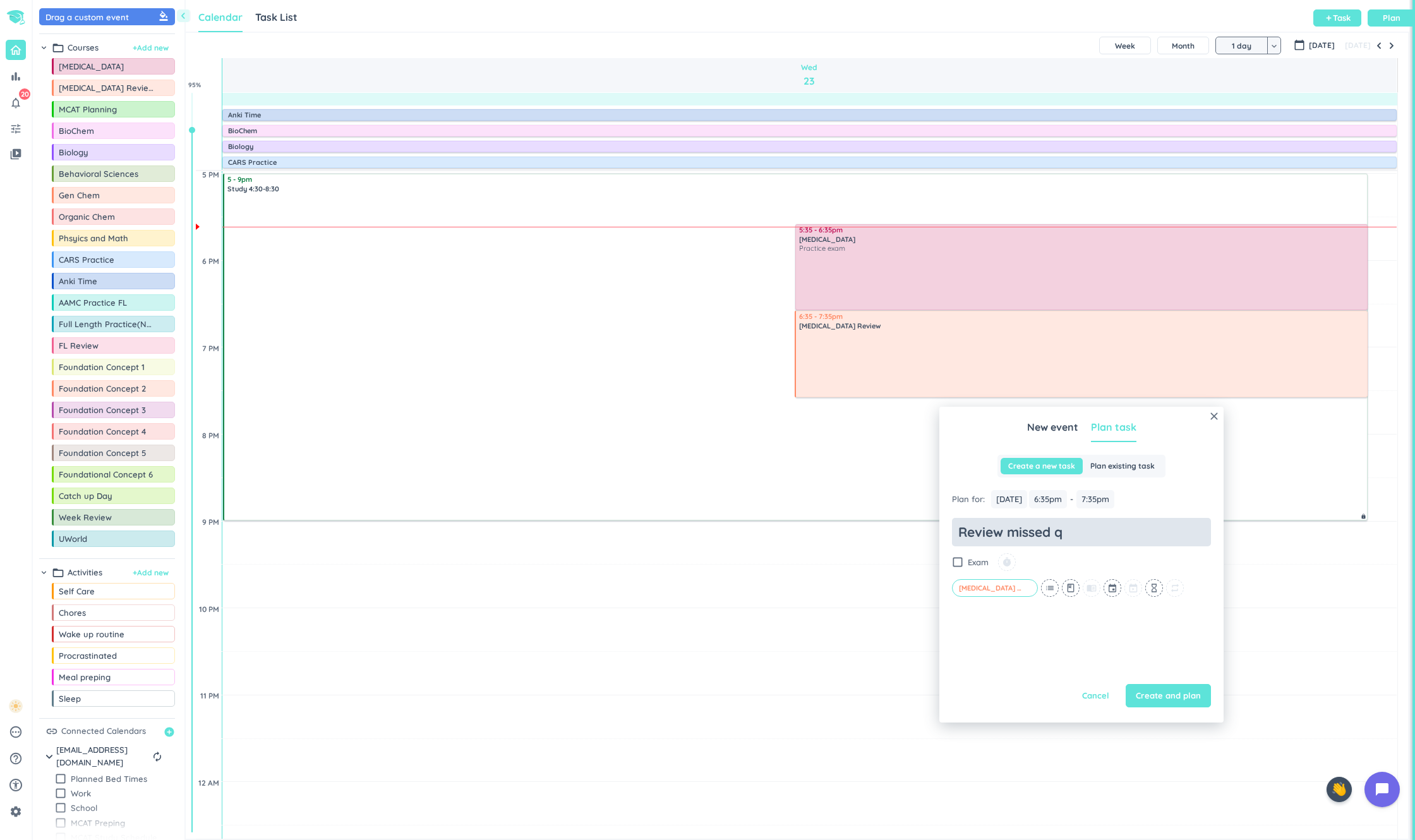 type on "x" 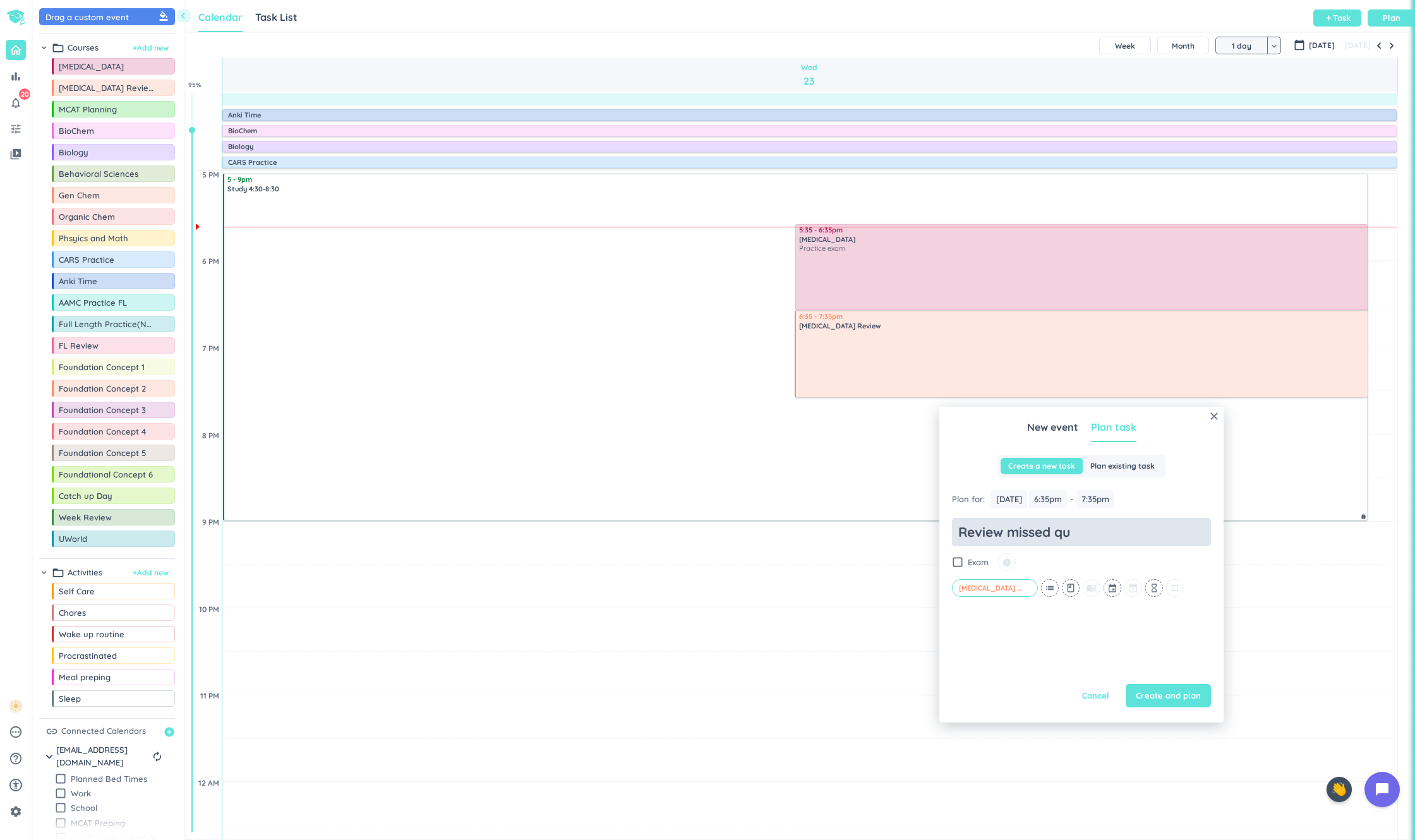type on "x" 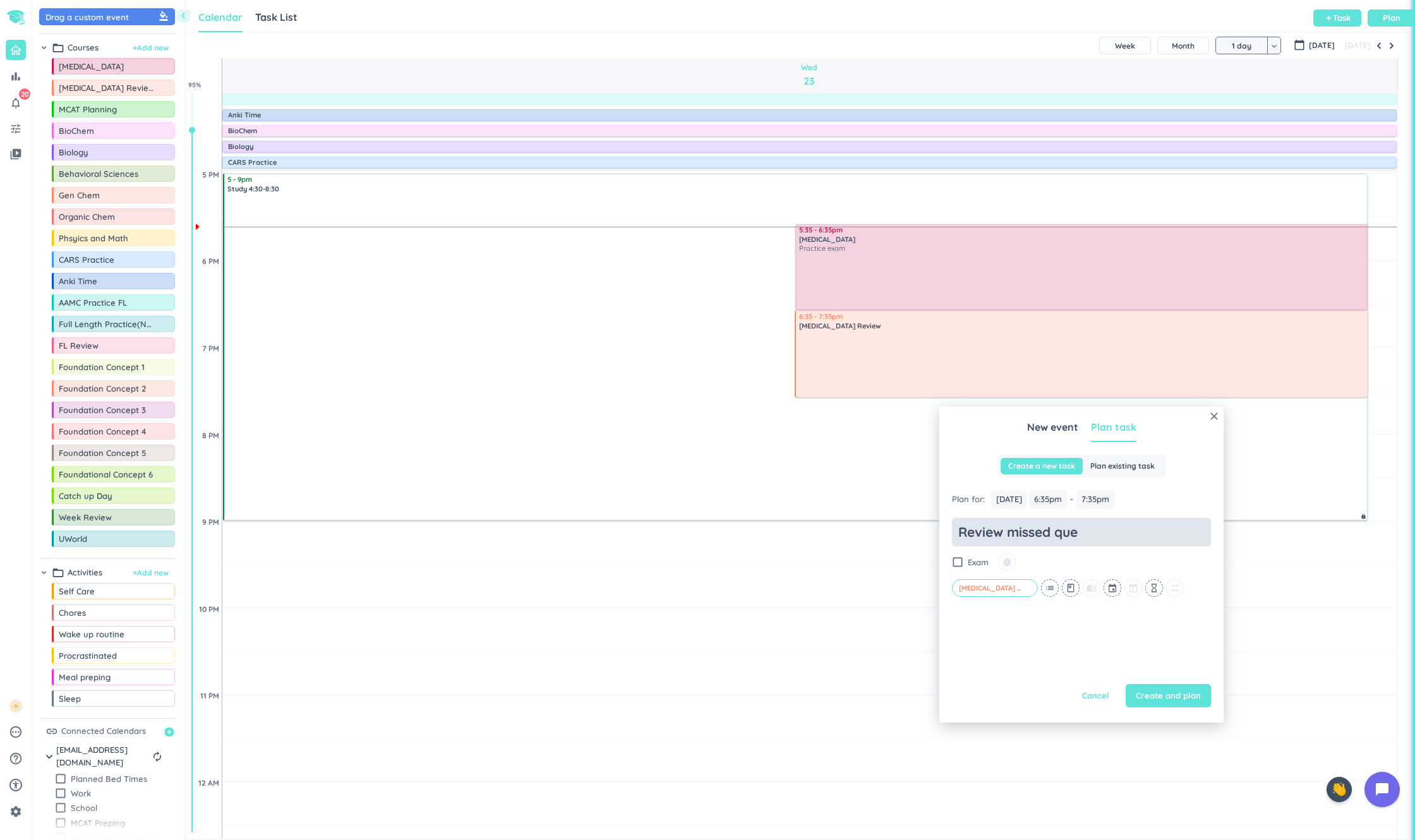 type on "x" 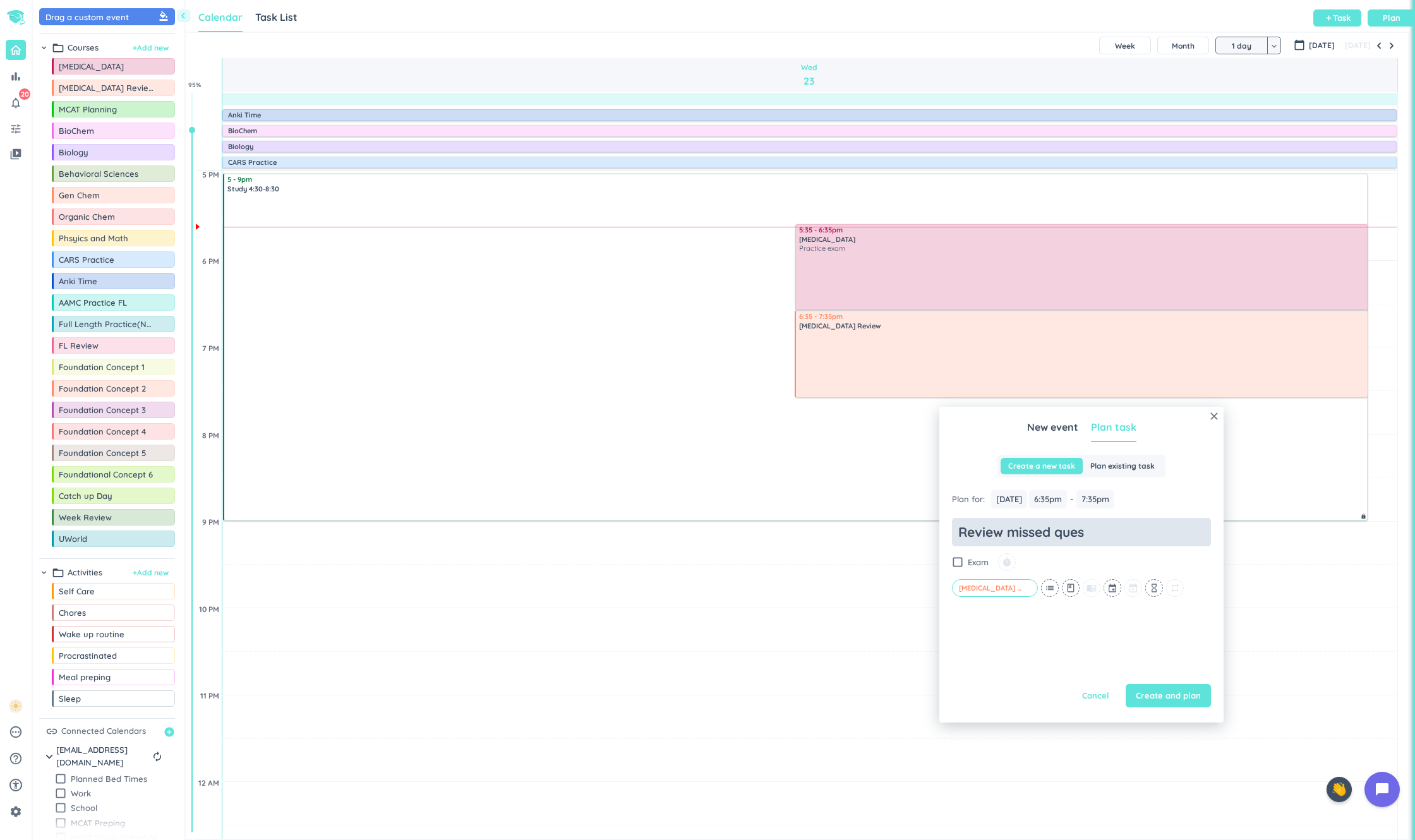 type on "x" 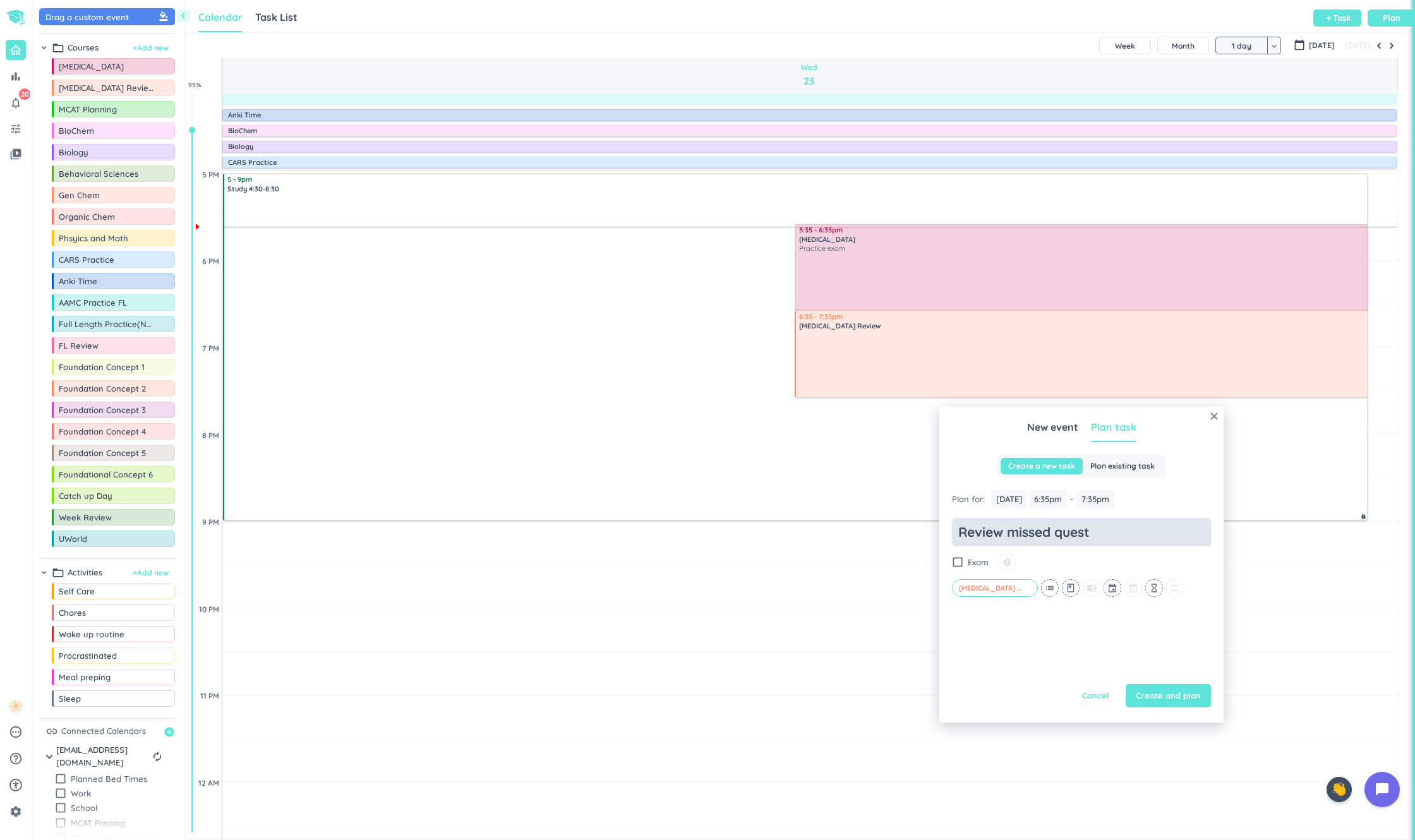 type on "x" 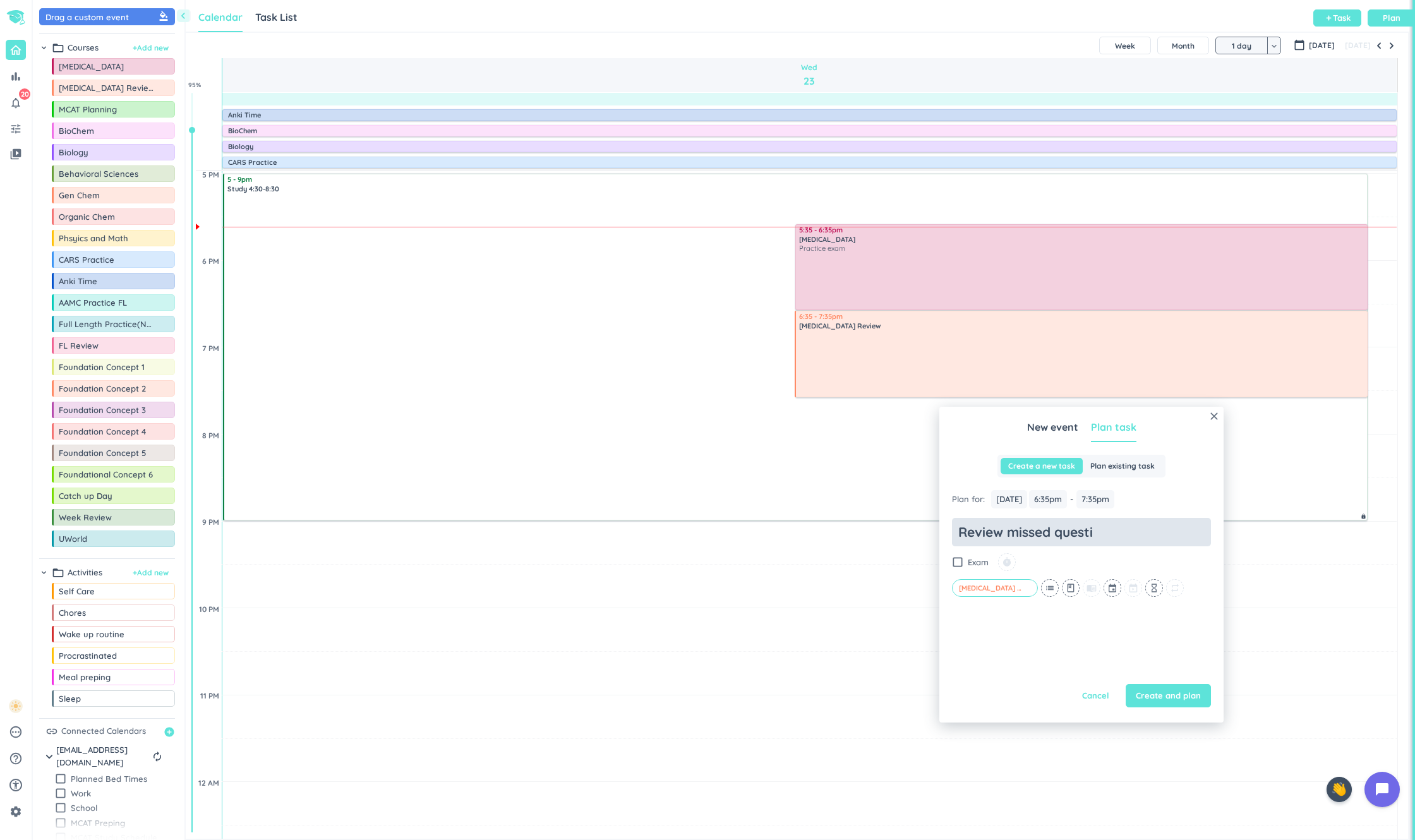 type on "x" 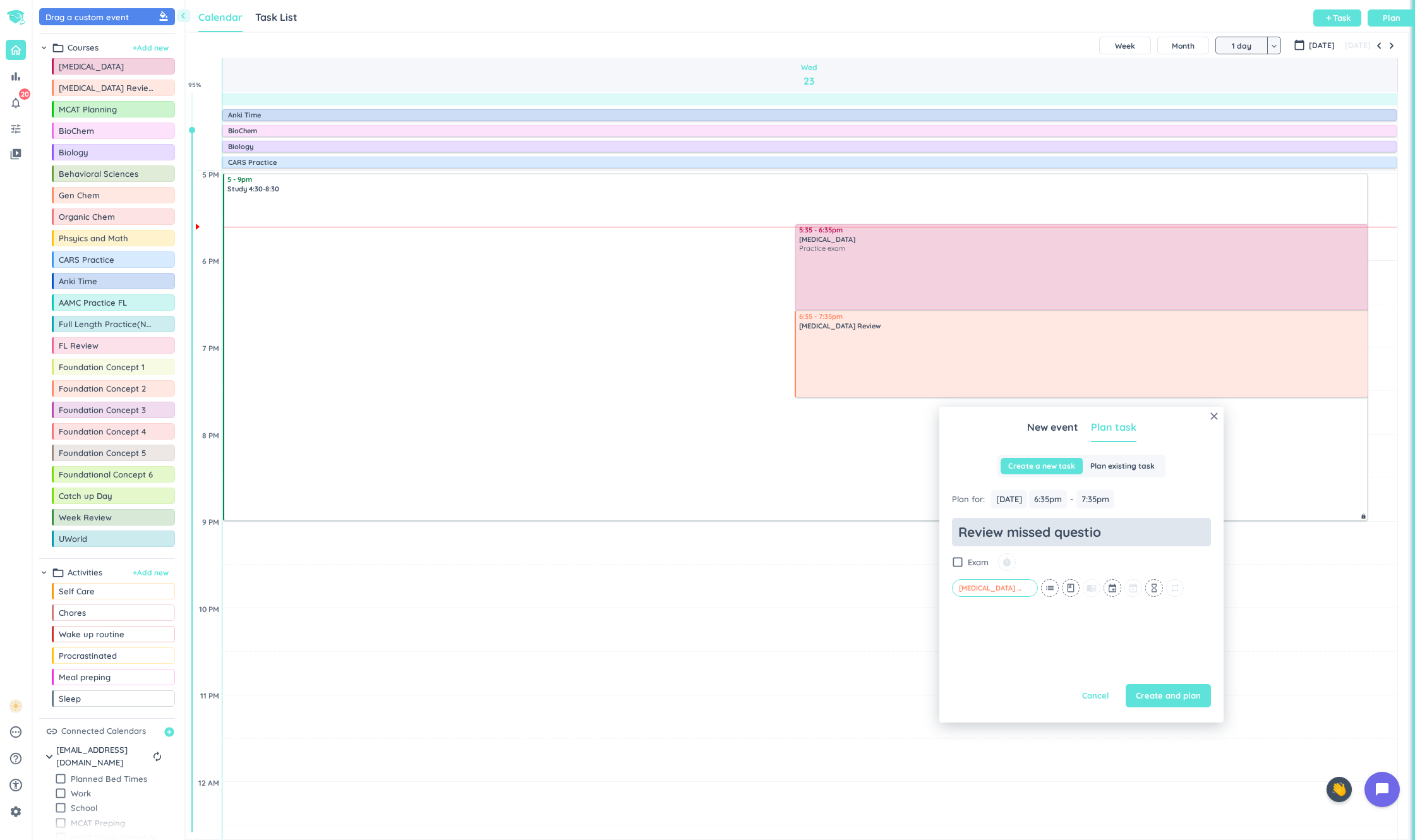 type on "x" 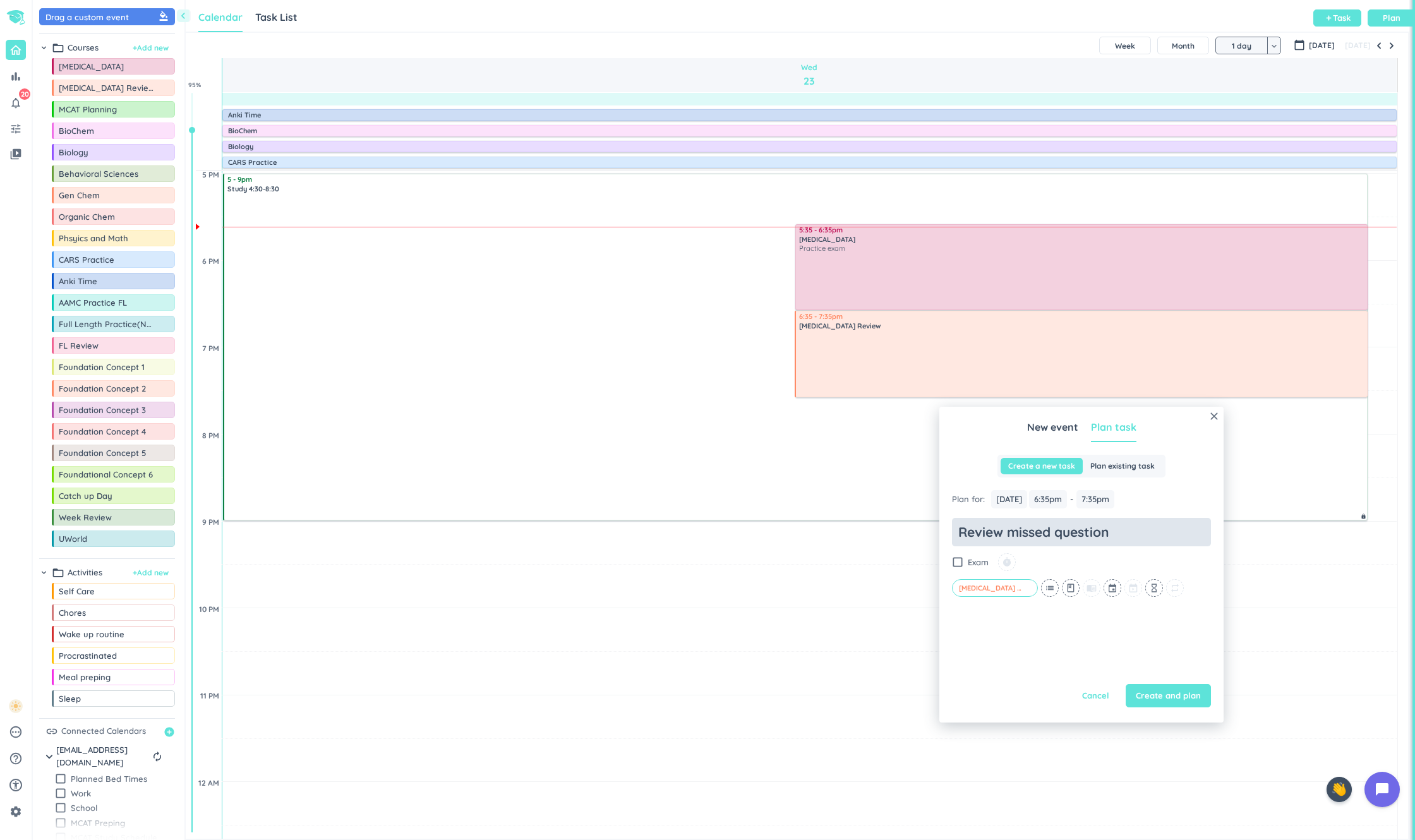 type on "x" 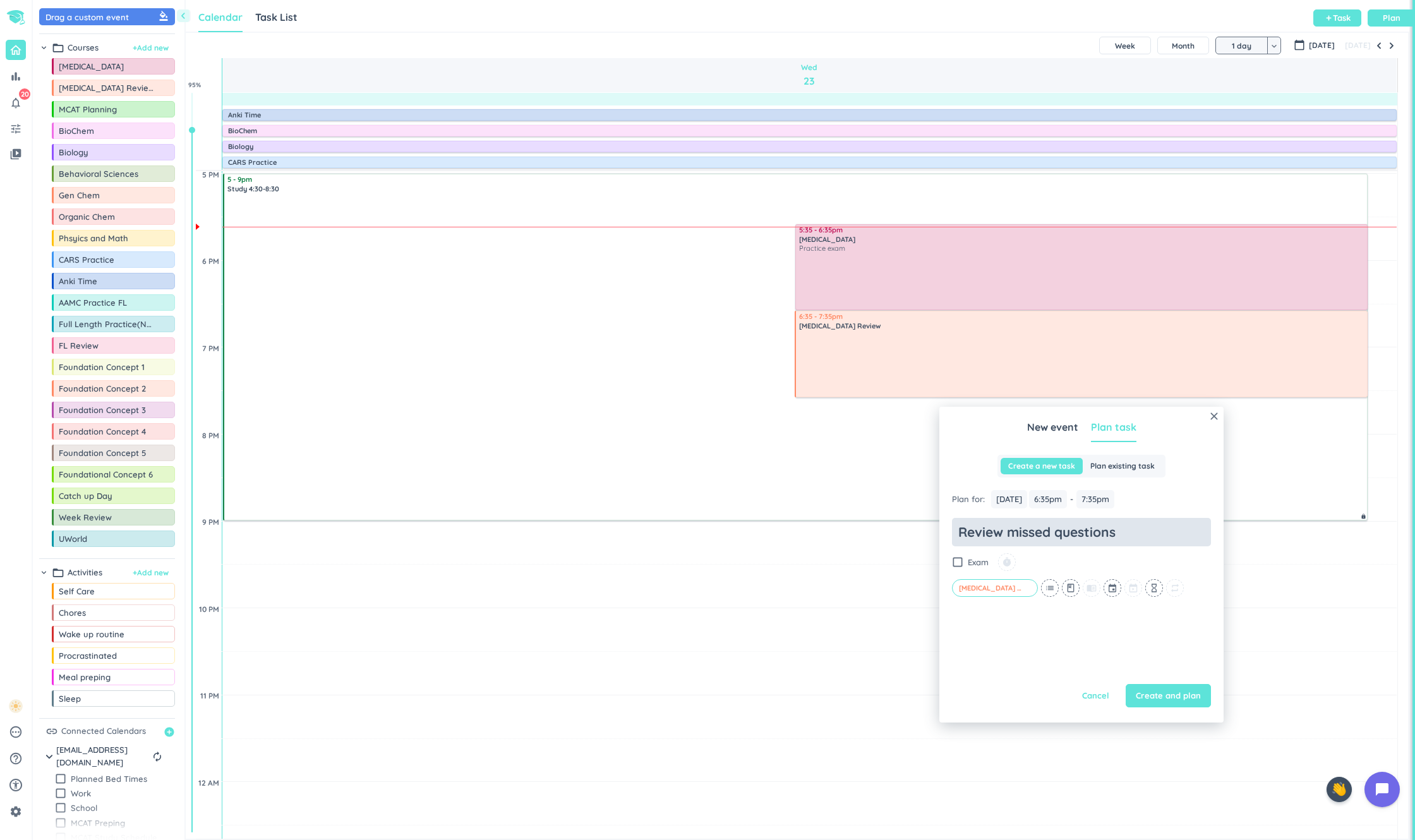 type on "x" 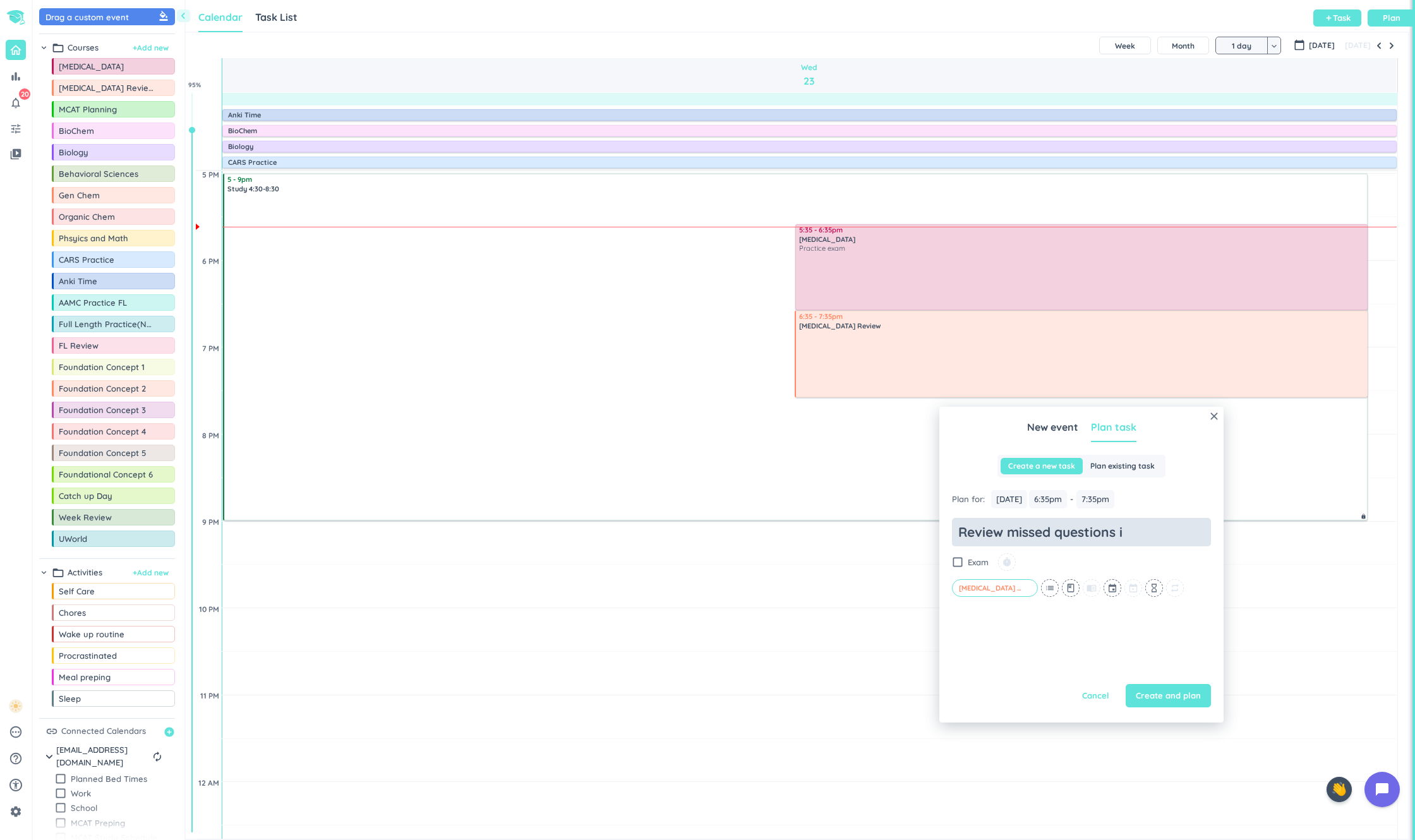 type on "x" 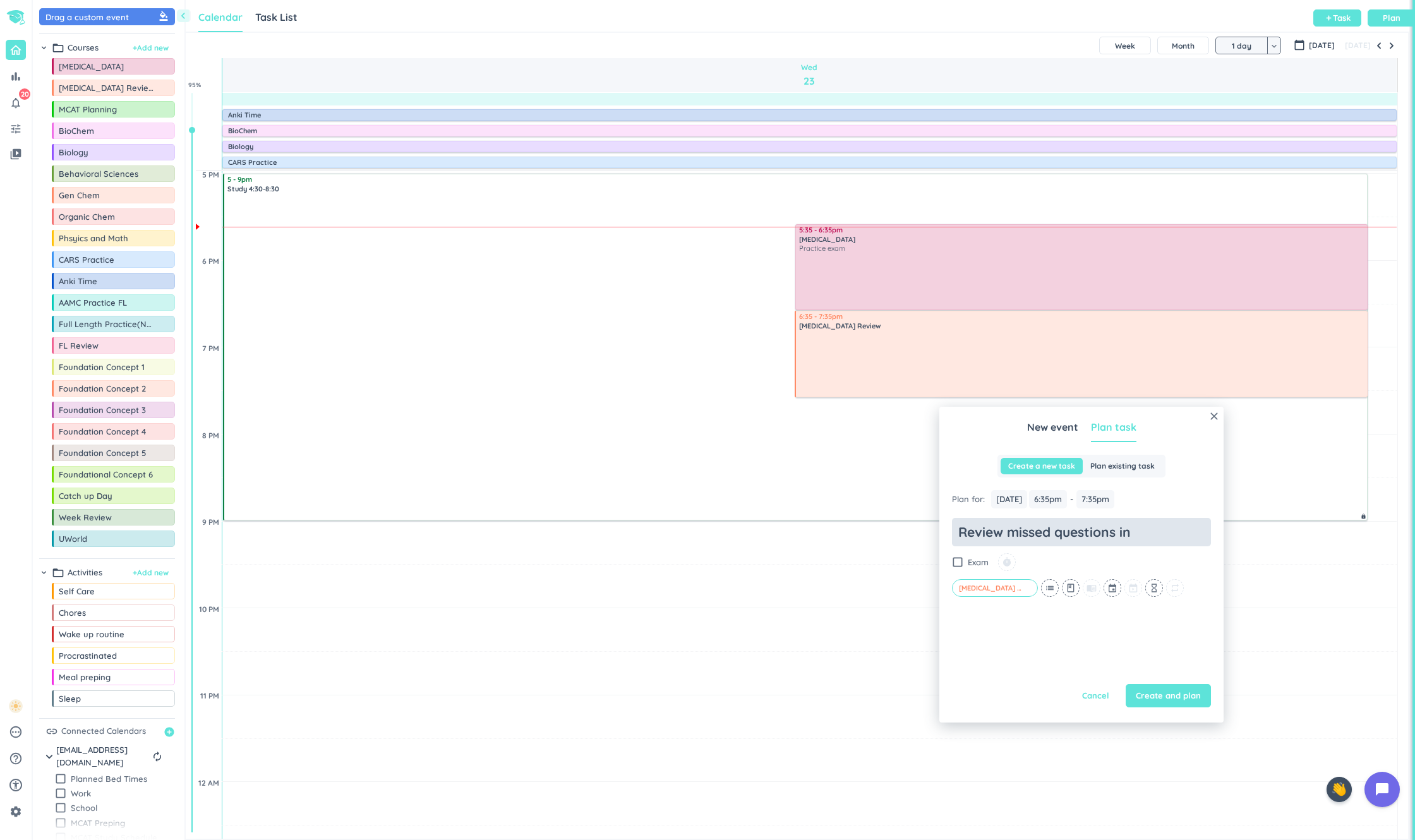 type on "x" 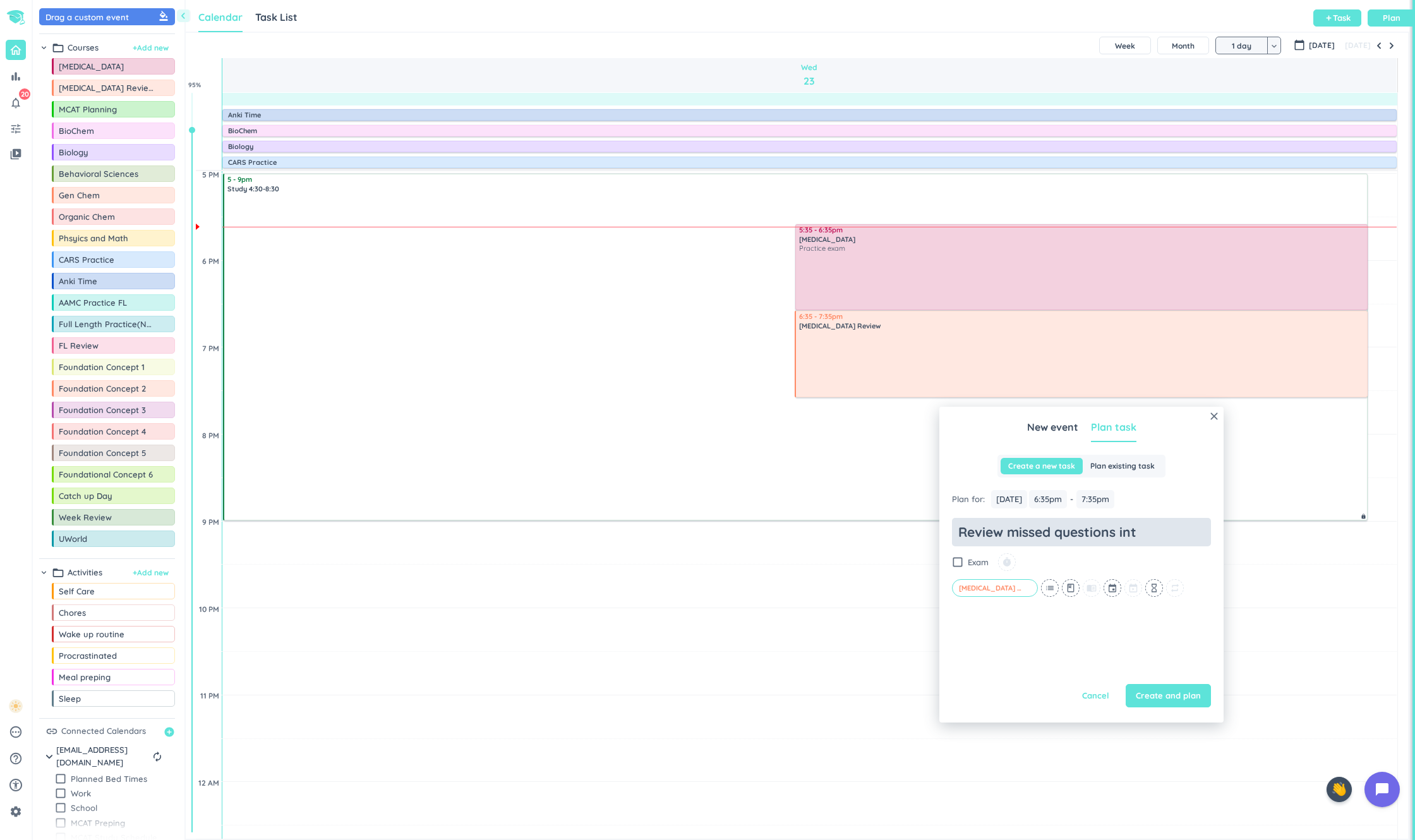 type on "x" 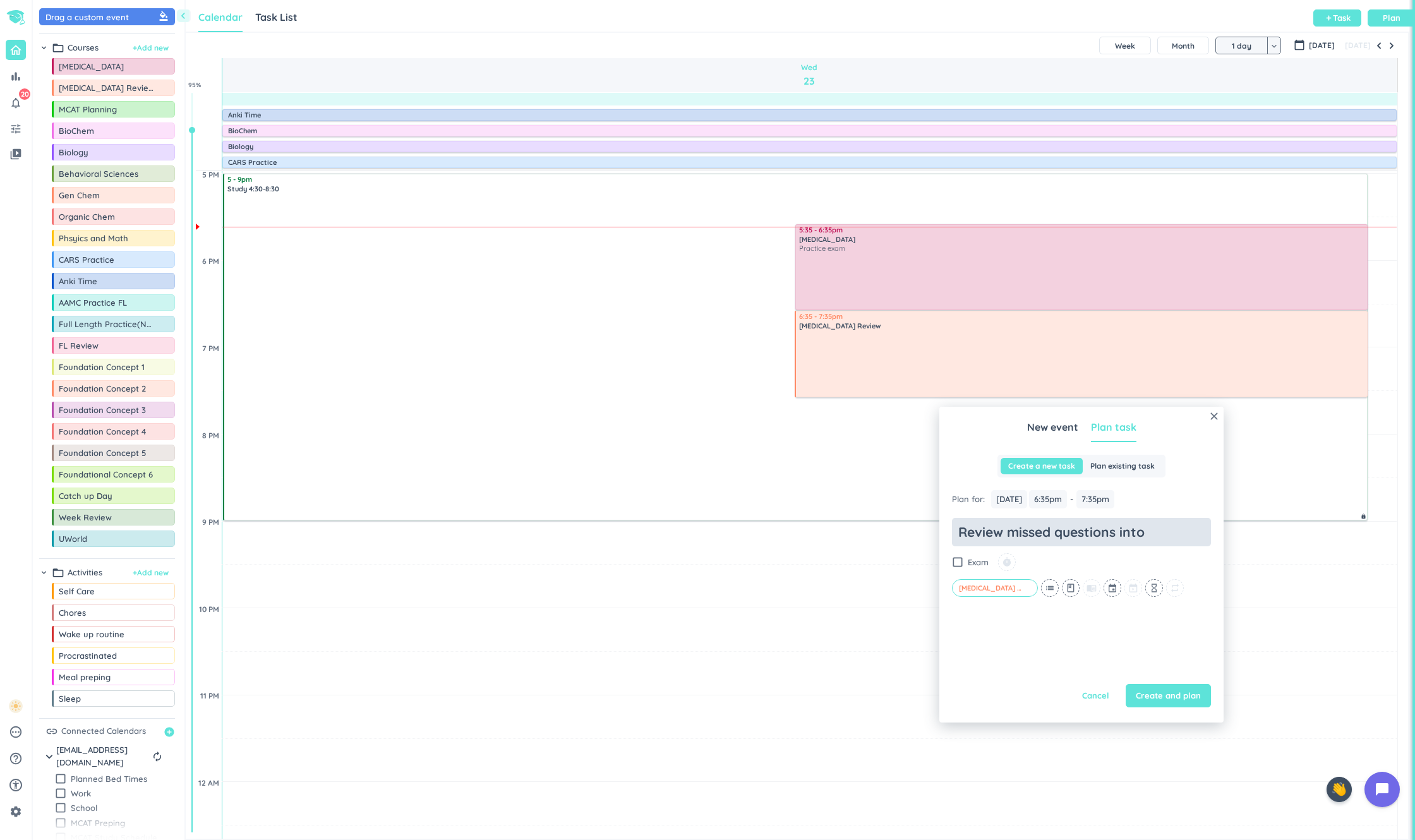 type on "x" 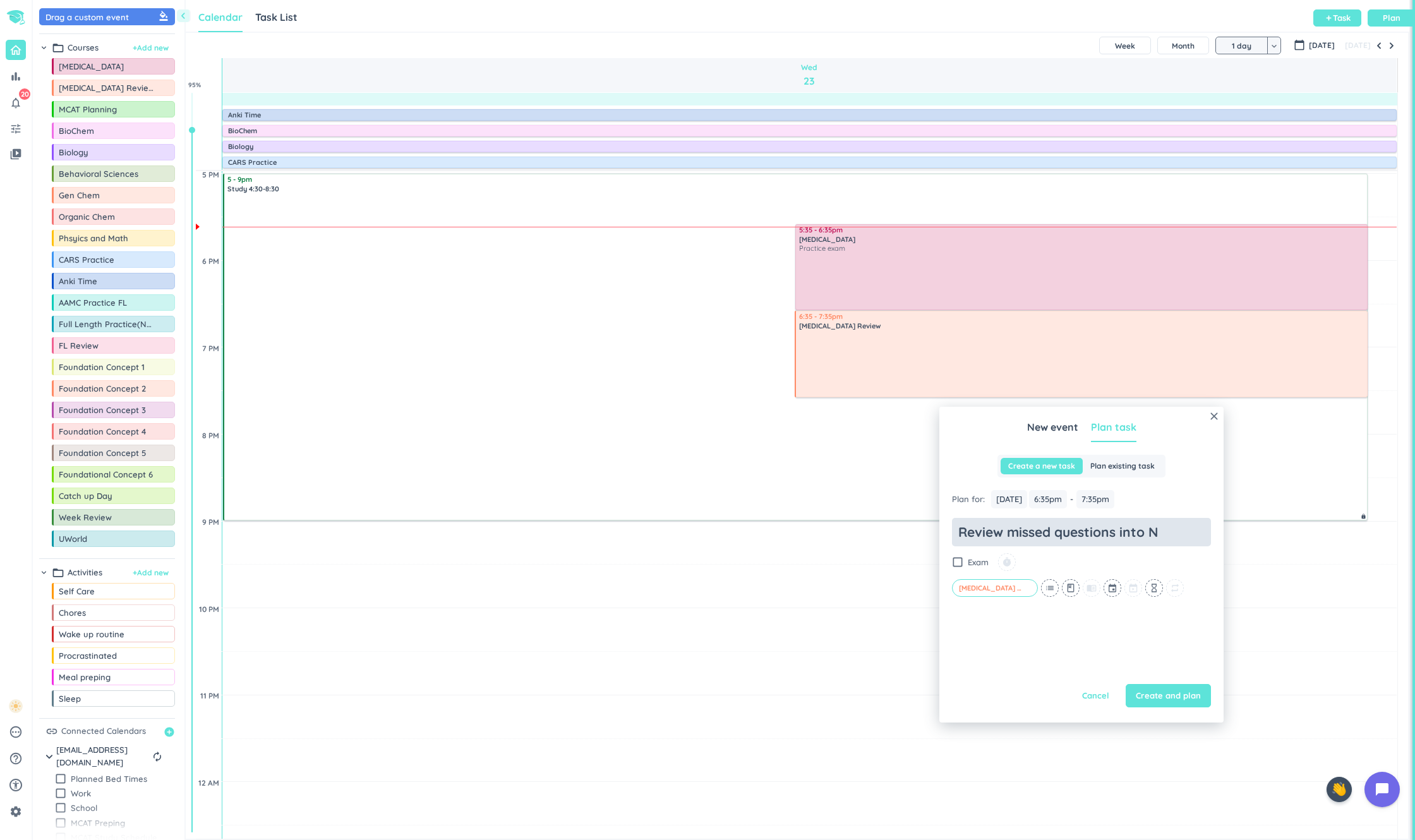 type on "x" 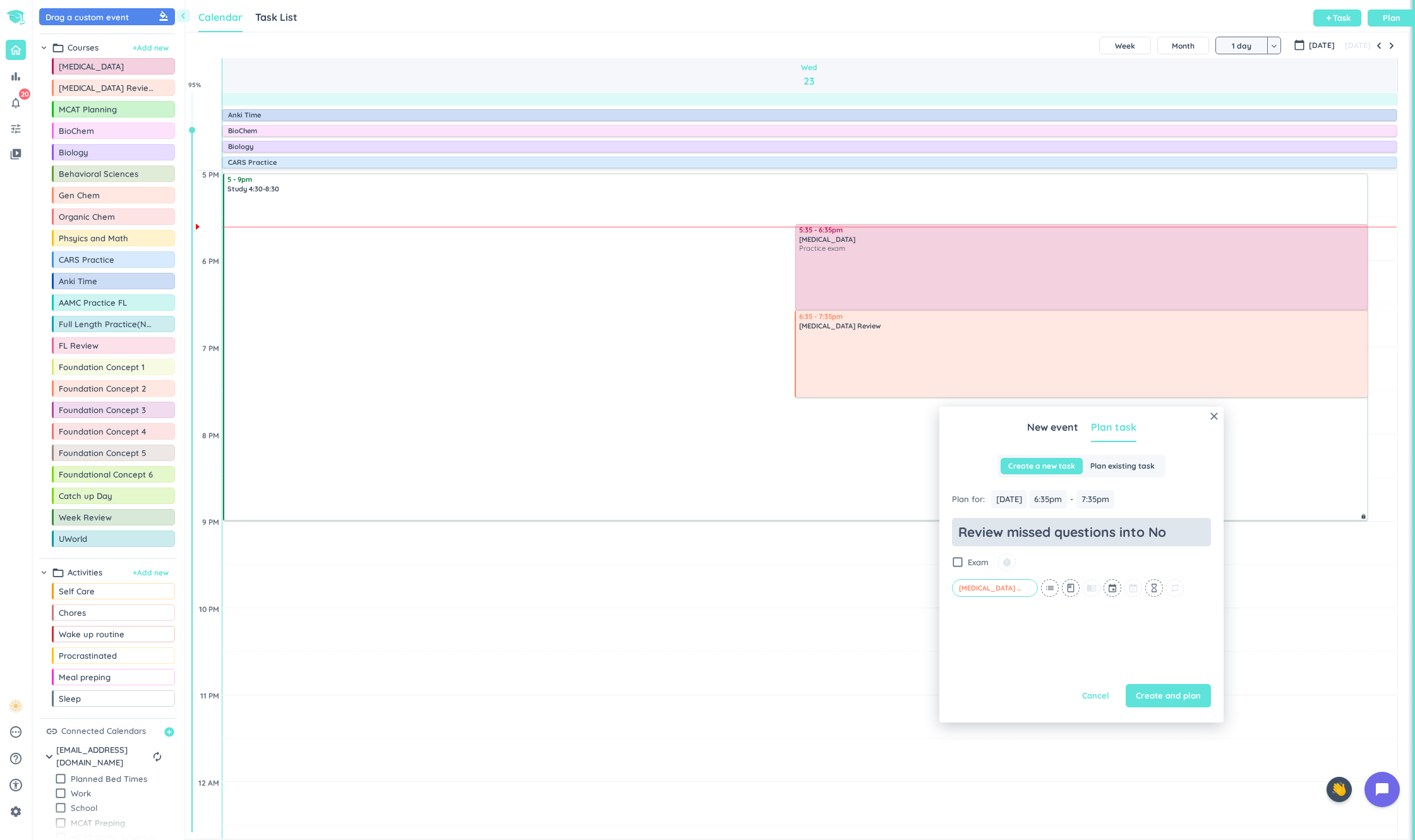type on "x" 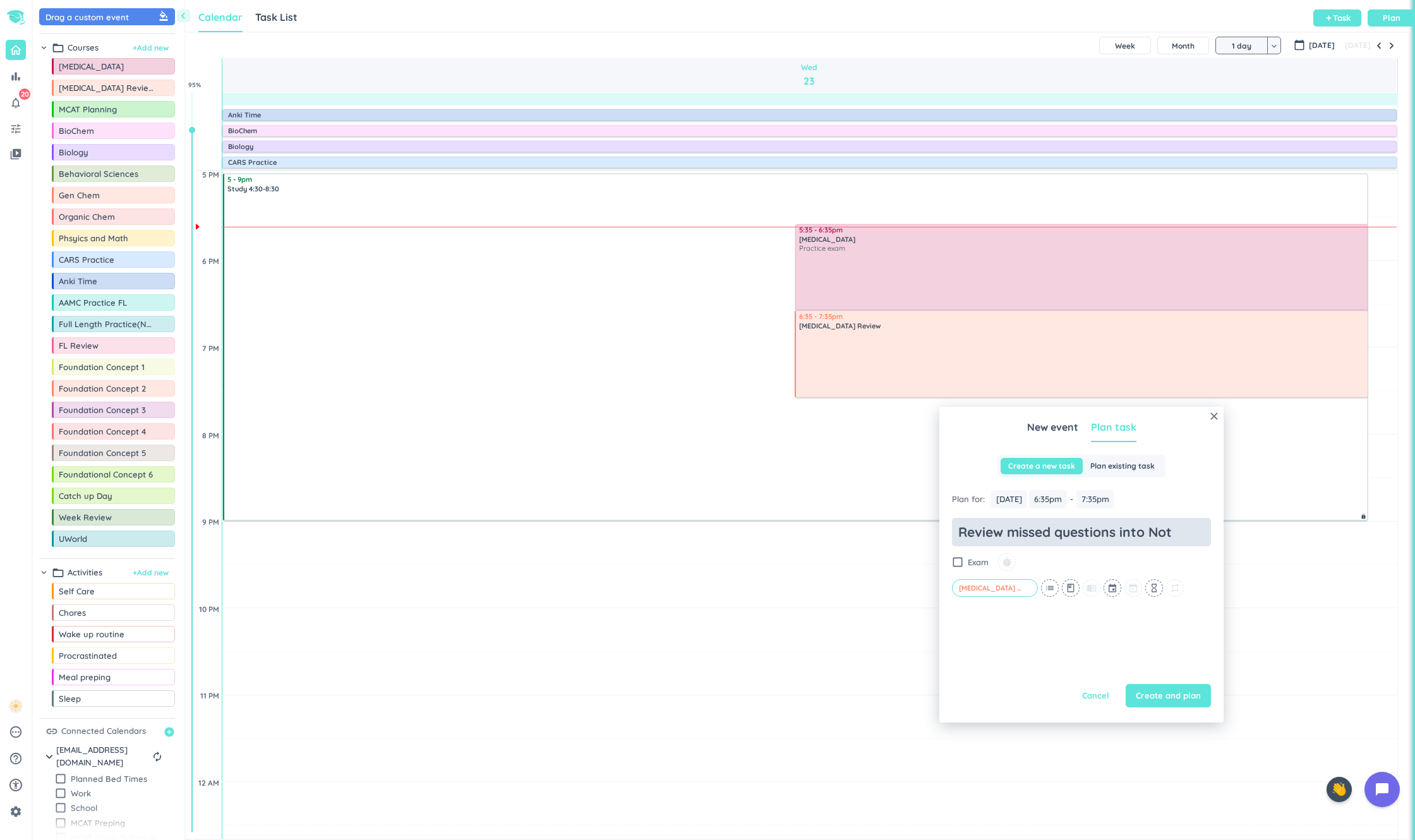 type on "x" 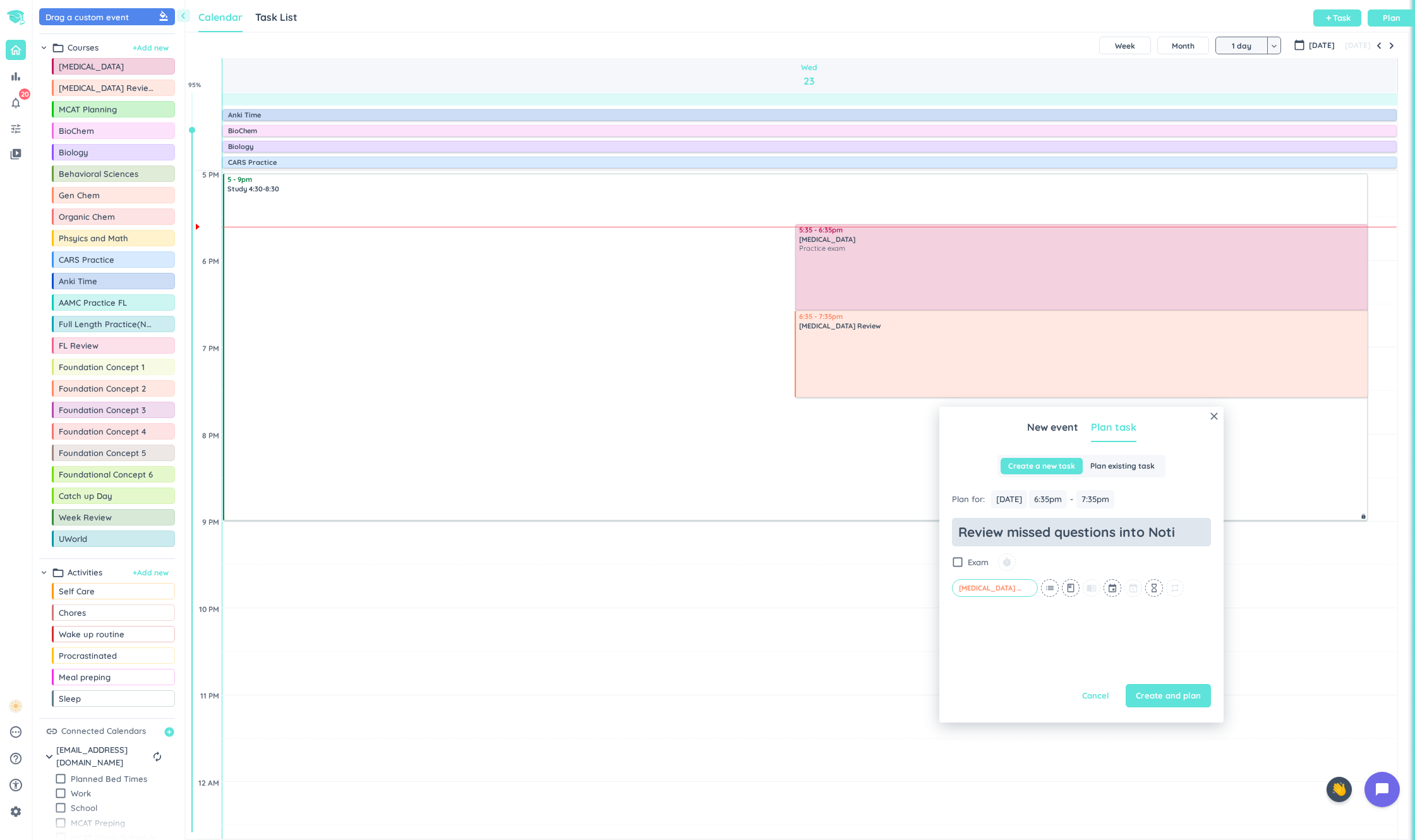 type on "x" 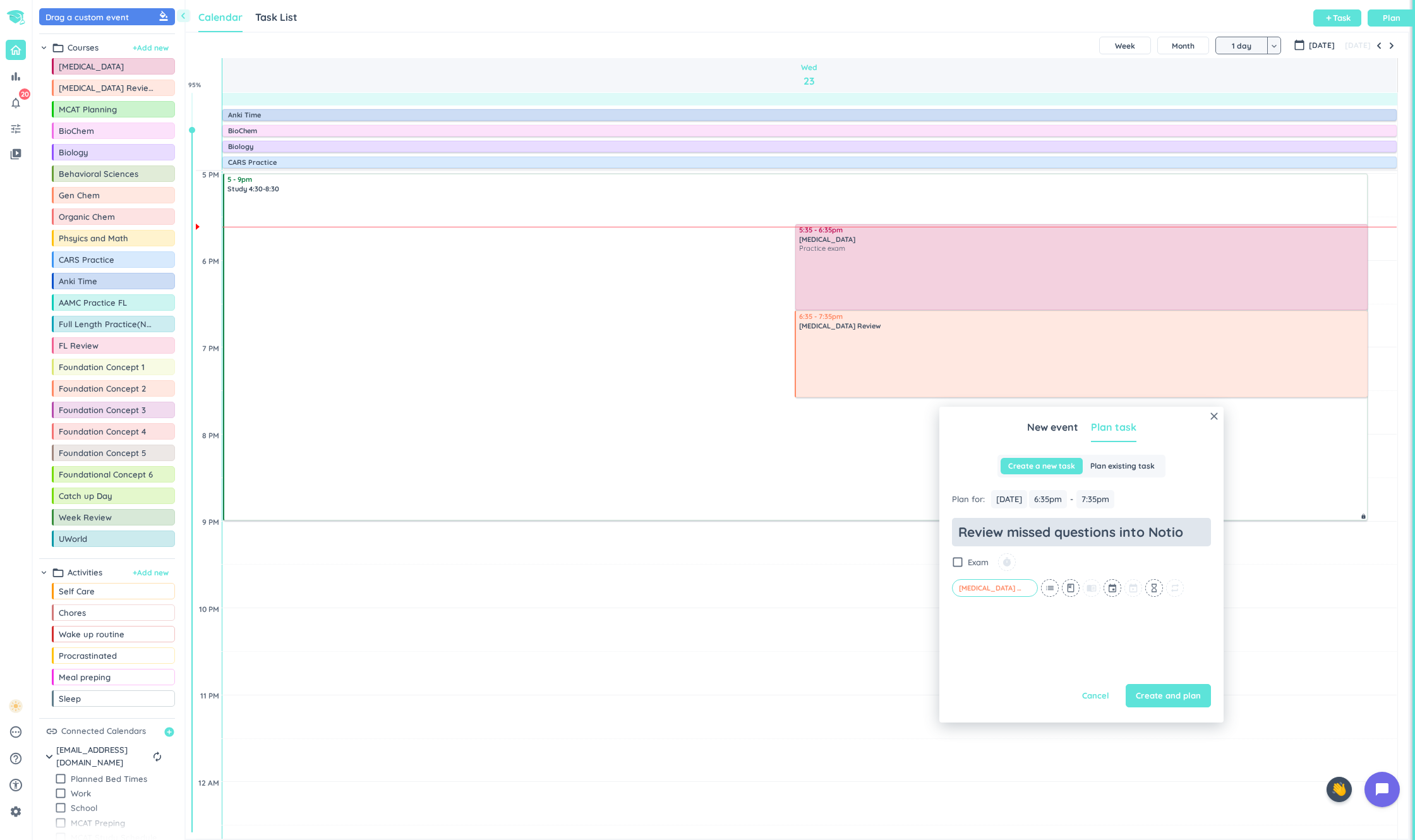 type on "x" 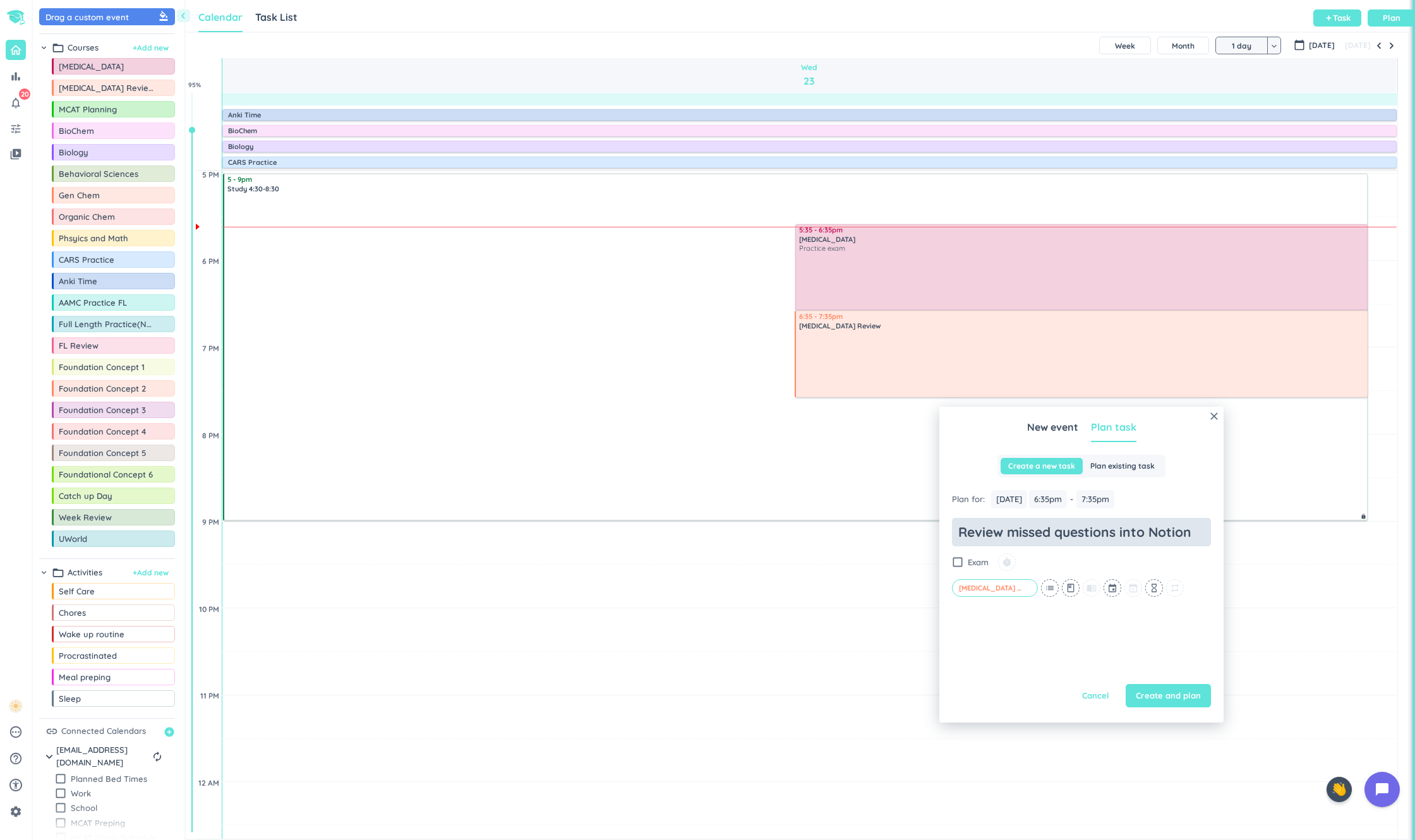 type on "x" 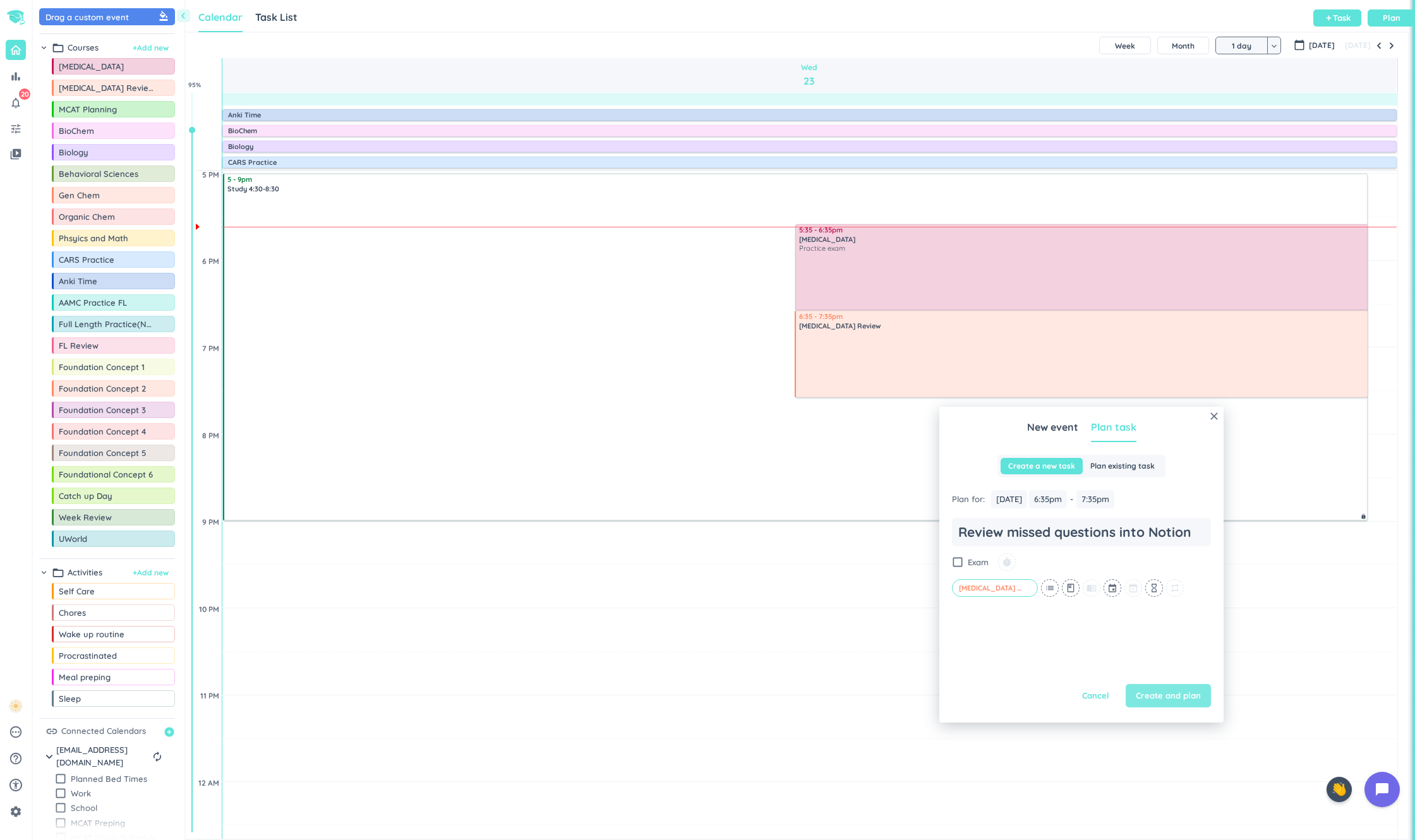 type on "Review missed questions into Notion" 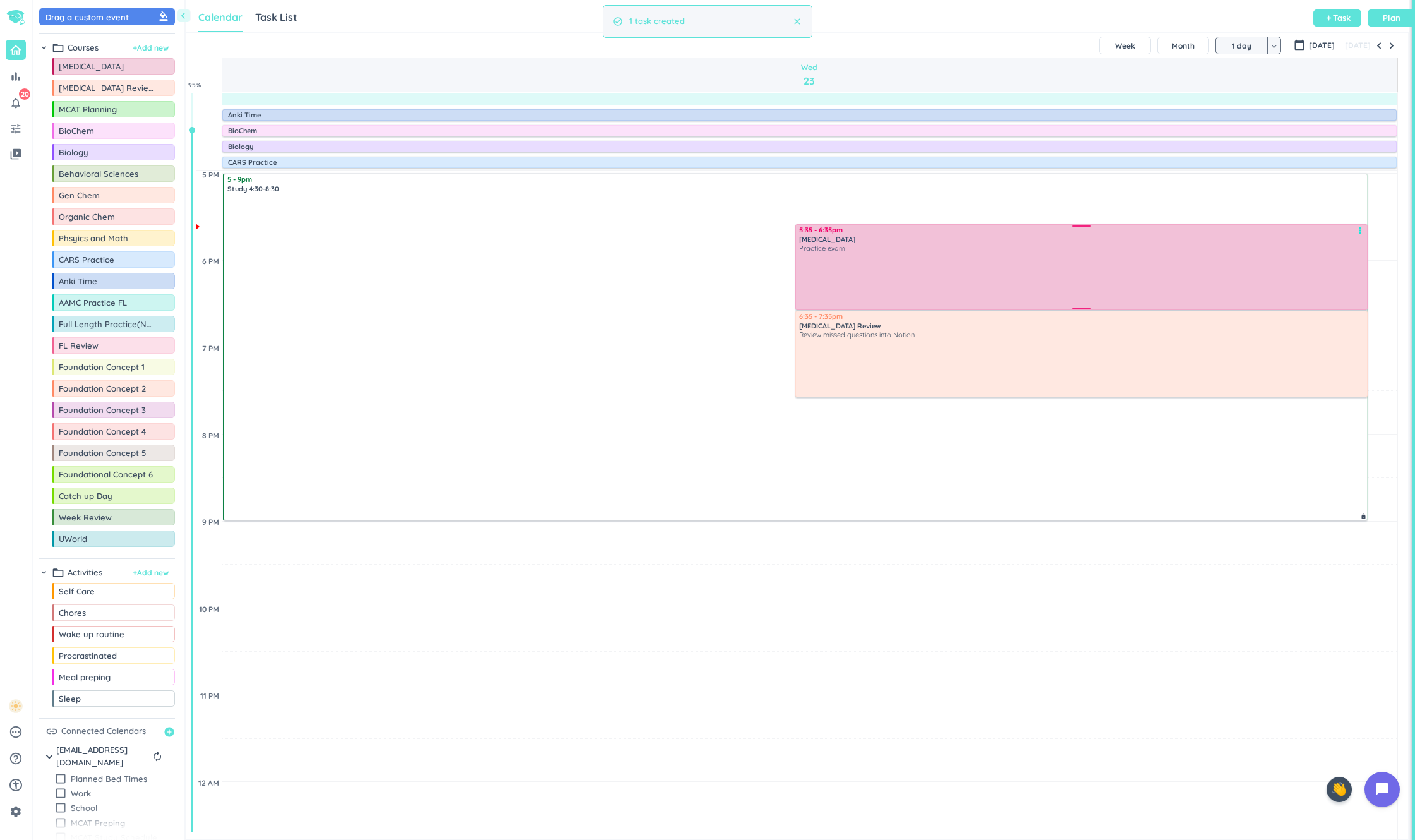click at bounding box center [1082, 280] 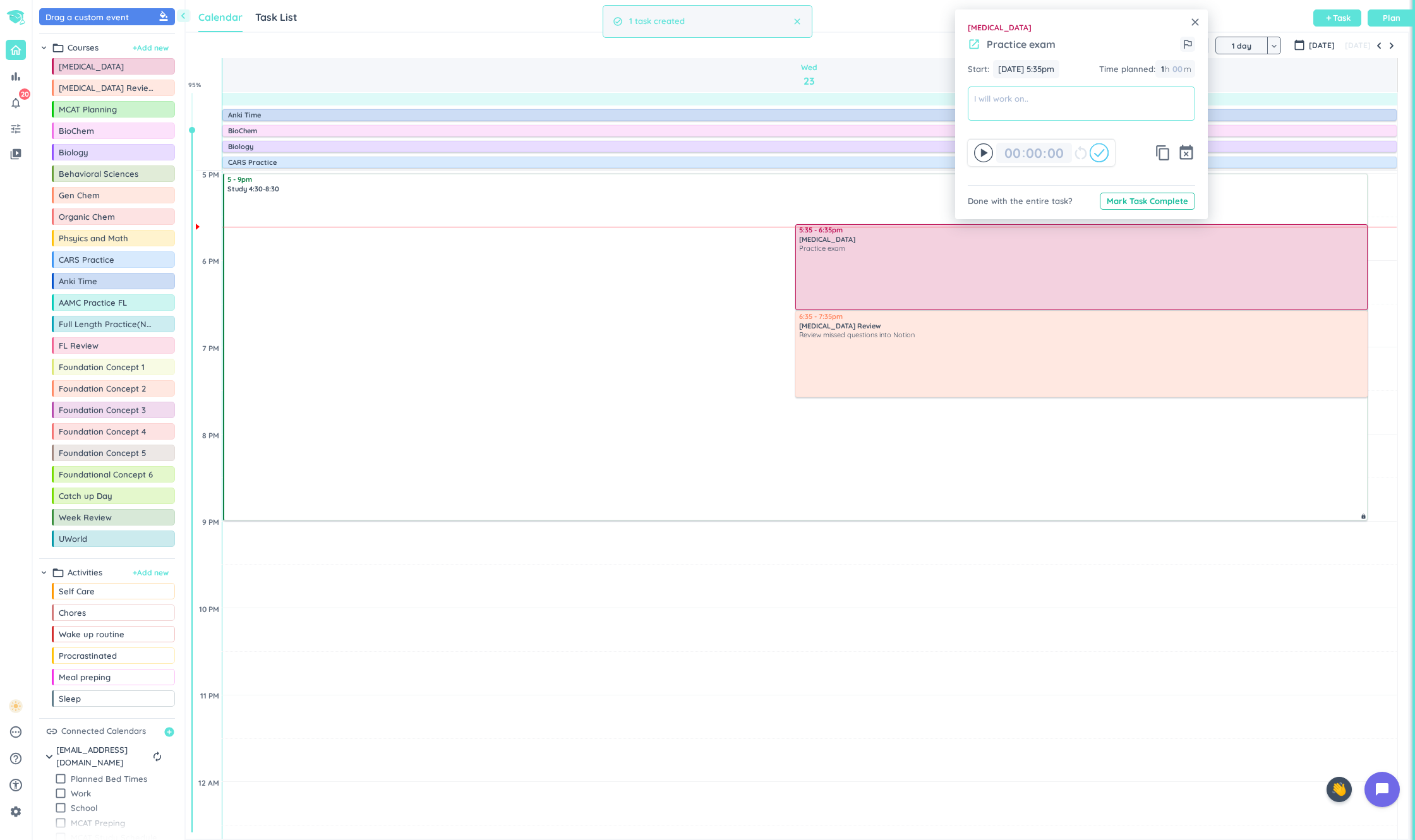 click at bounding box center (1081, 104) 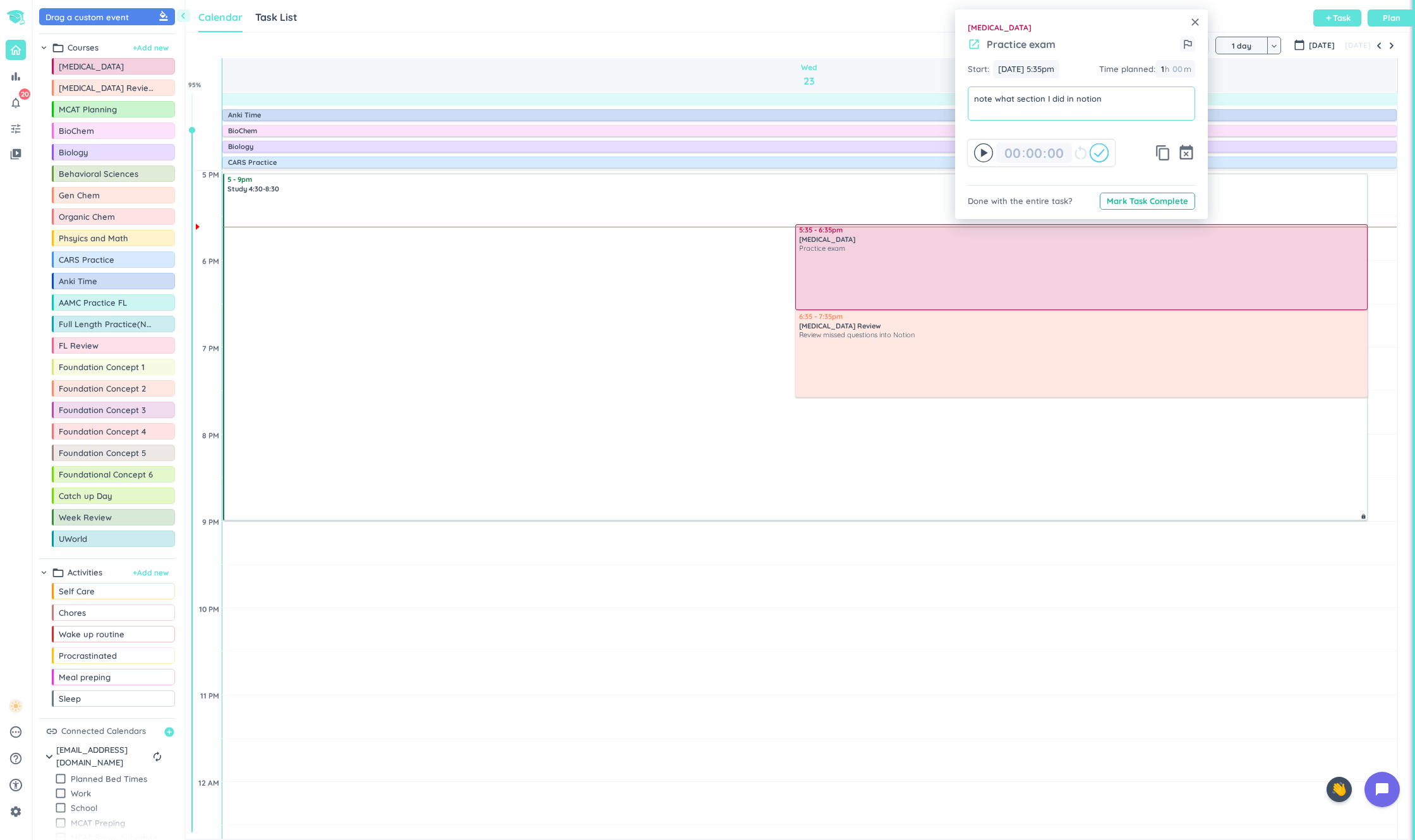 type on "note what section I did in notion" 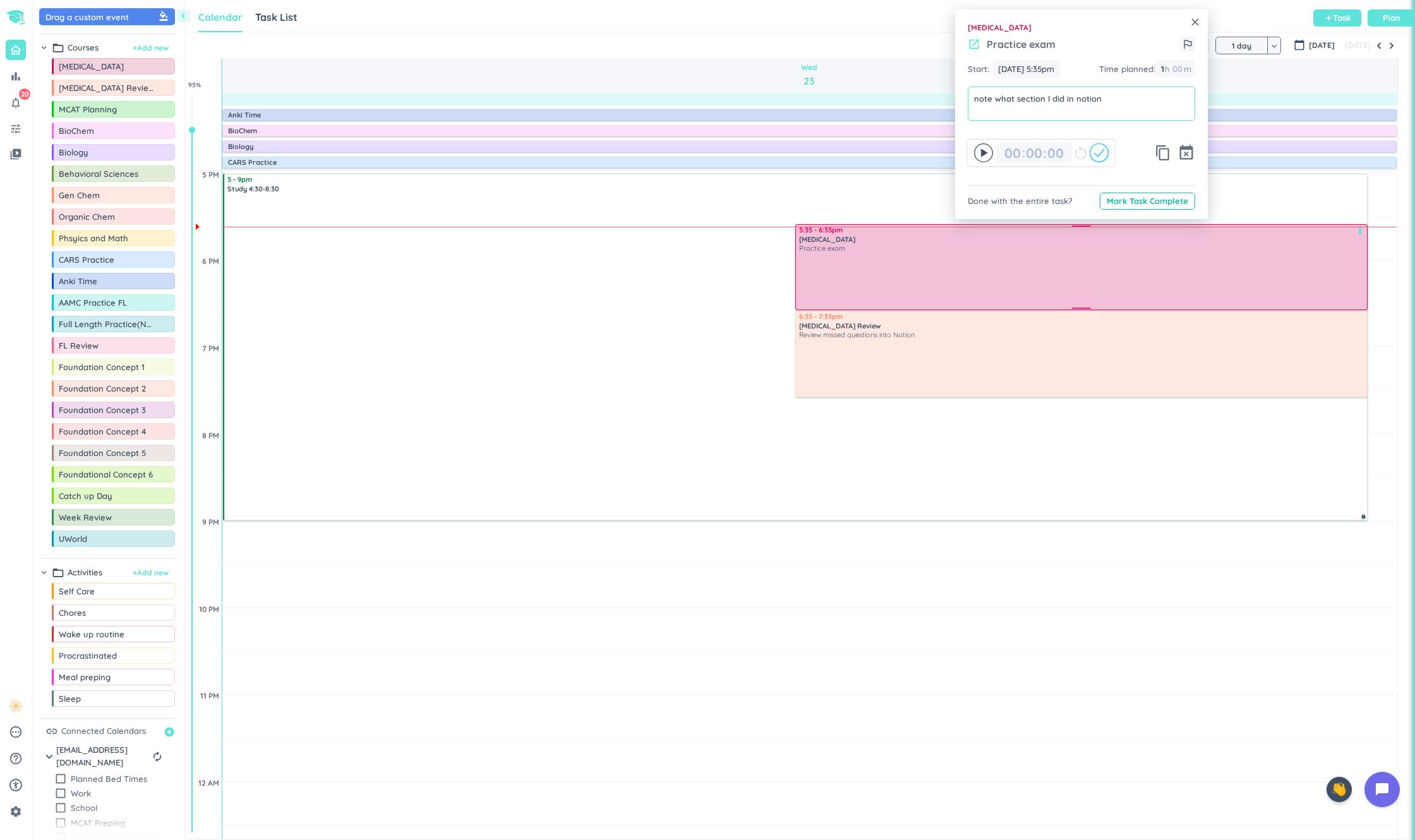 click at bounding box center [1082, 280] 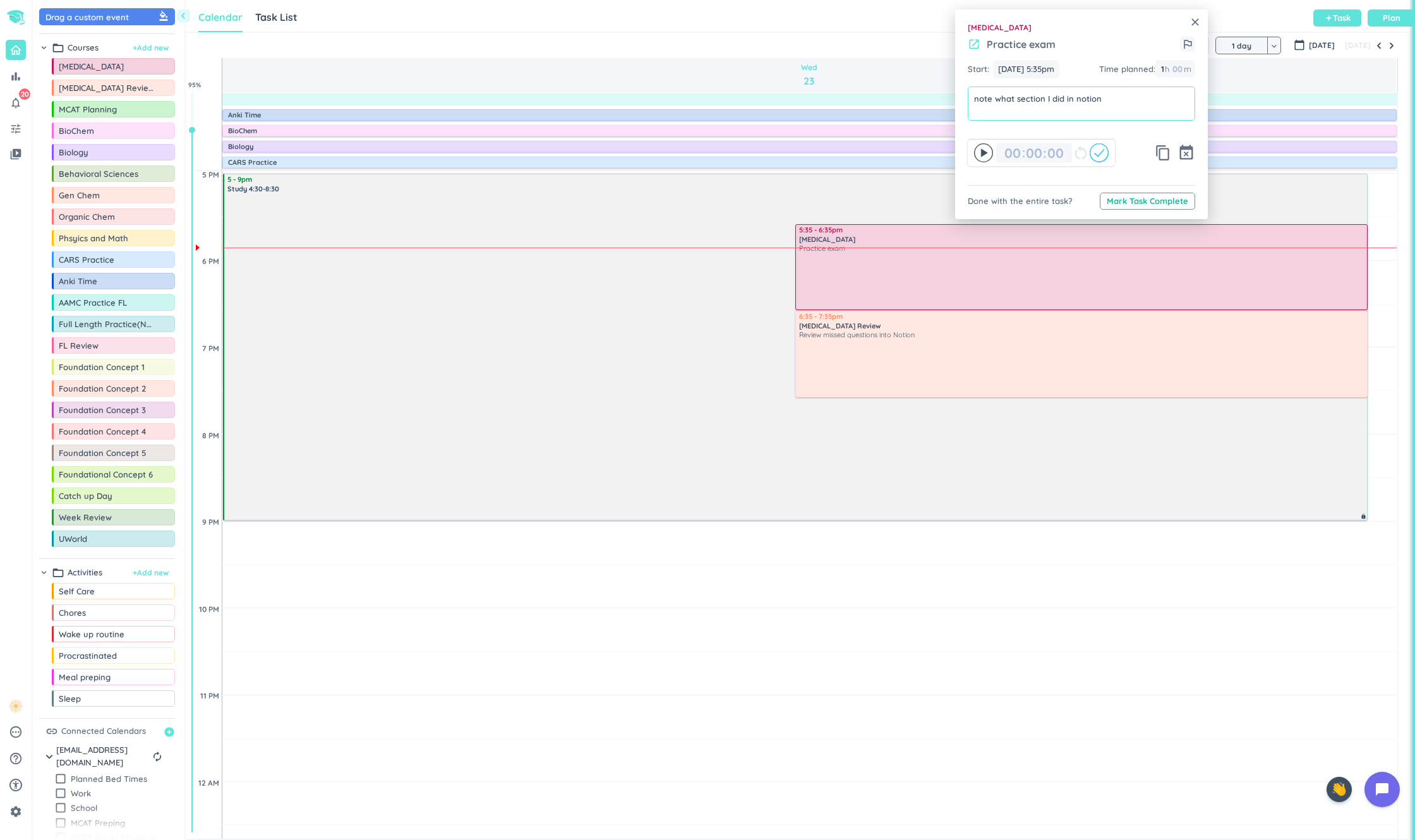drag, startPoint x: 926, startPoint y: 351, endPoint x: 915, endPoint y: 409, distance: 59.03389 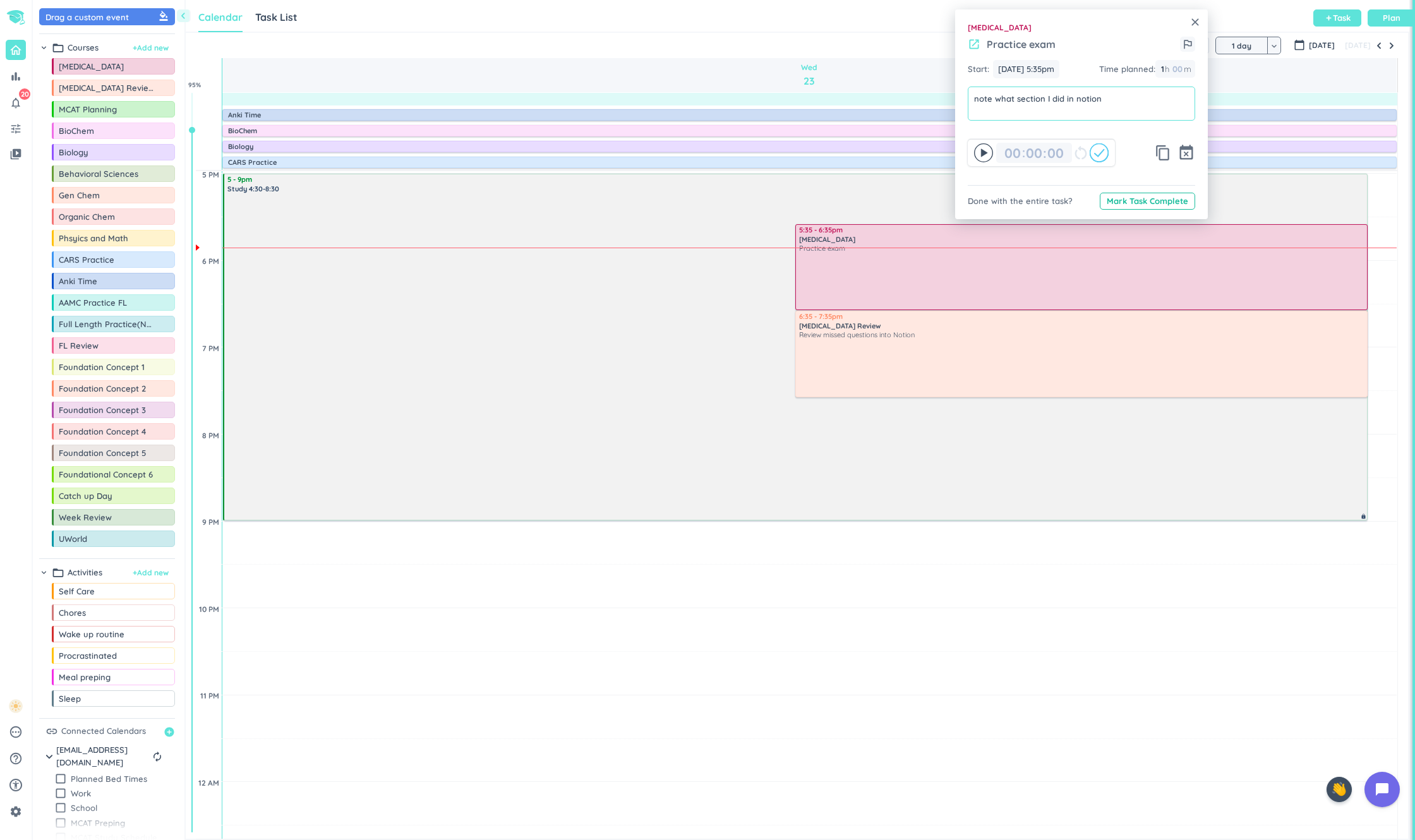 click on "5 - 9pm Study 4:30-8:30 lock 5:35 - 6:35pm Phlebotomy  Practice exam more_vert 6:35 - 7:35pm Phlebotomy Review  Review missed questions into Notion  more_vert 5:30am - 2pm IP Training lock" at bounding box center [795, -956] 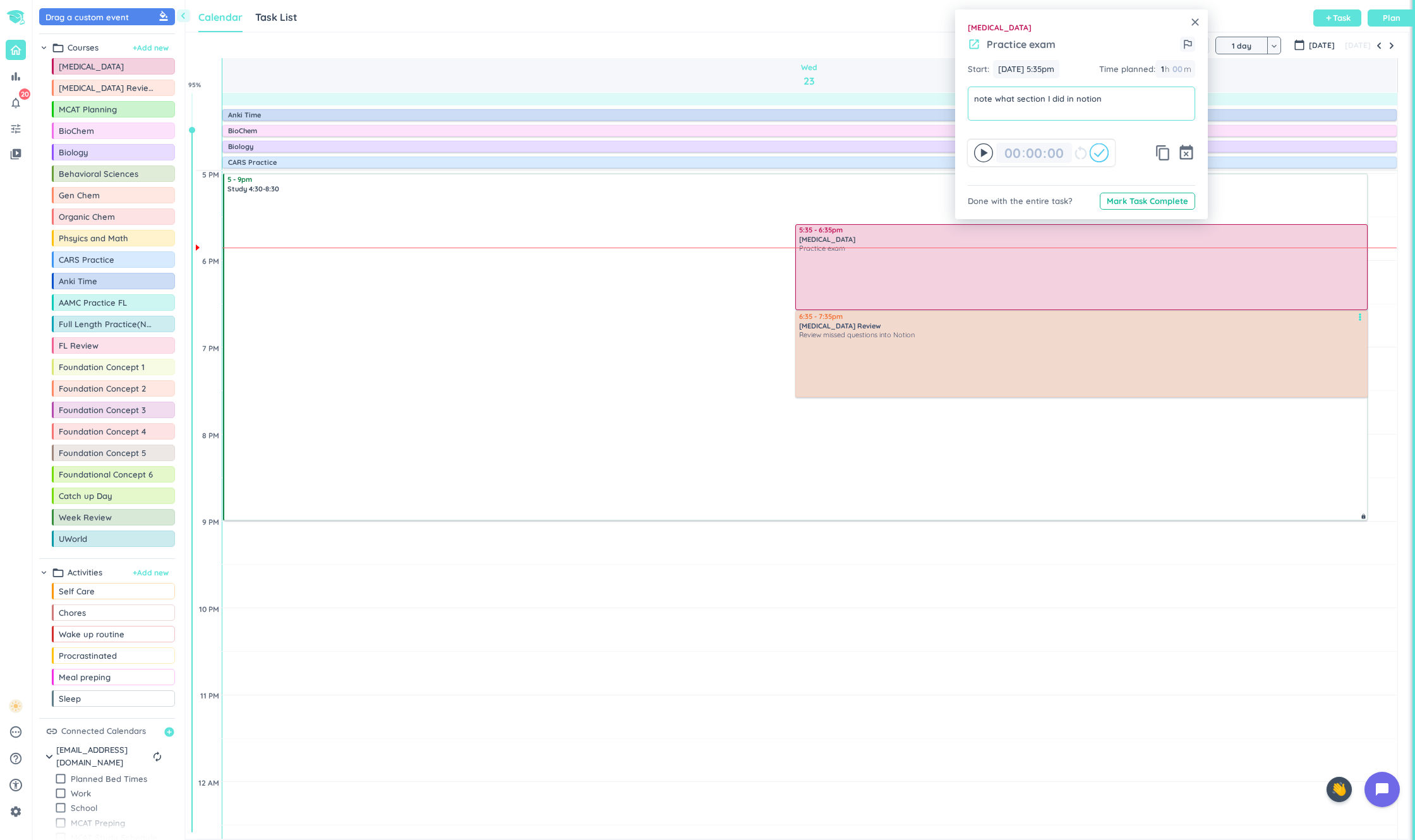 click at bounding box center (1082, 367) 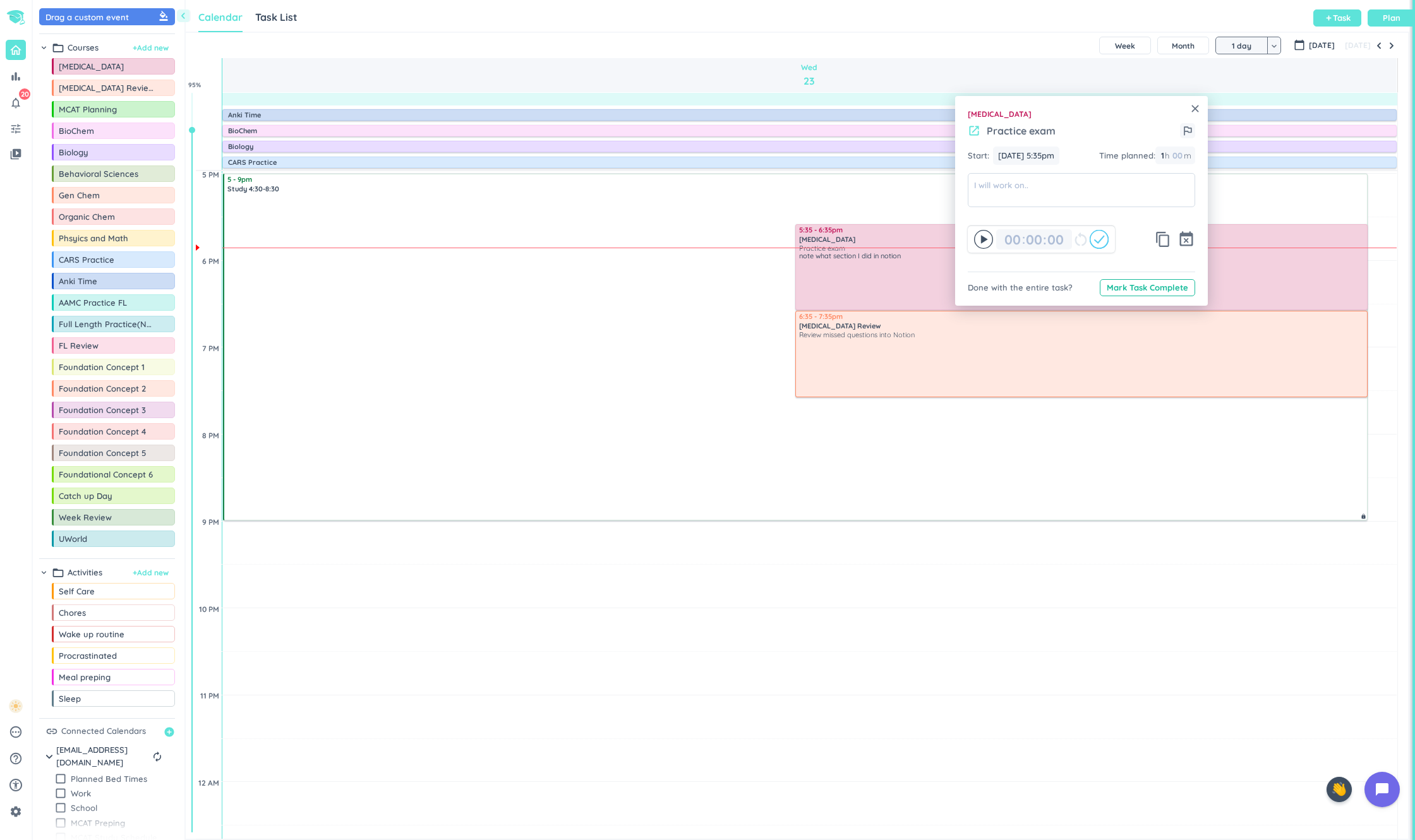 click on "close" at bounding box center (1195, 109) 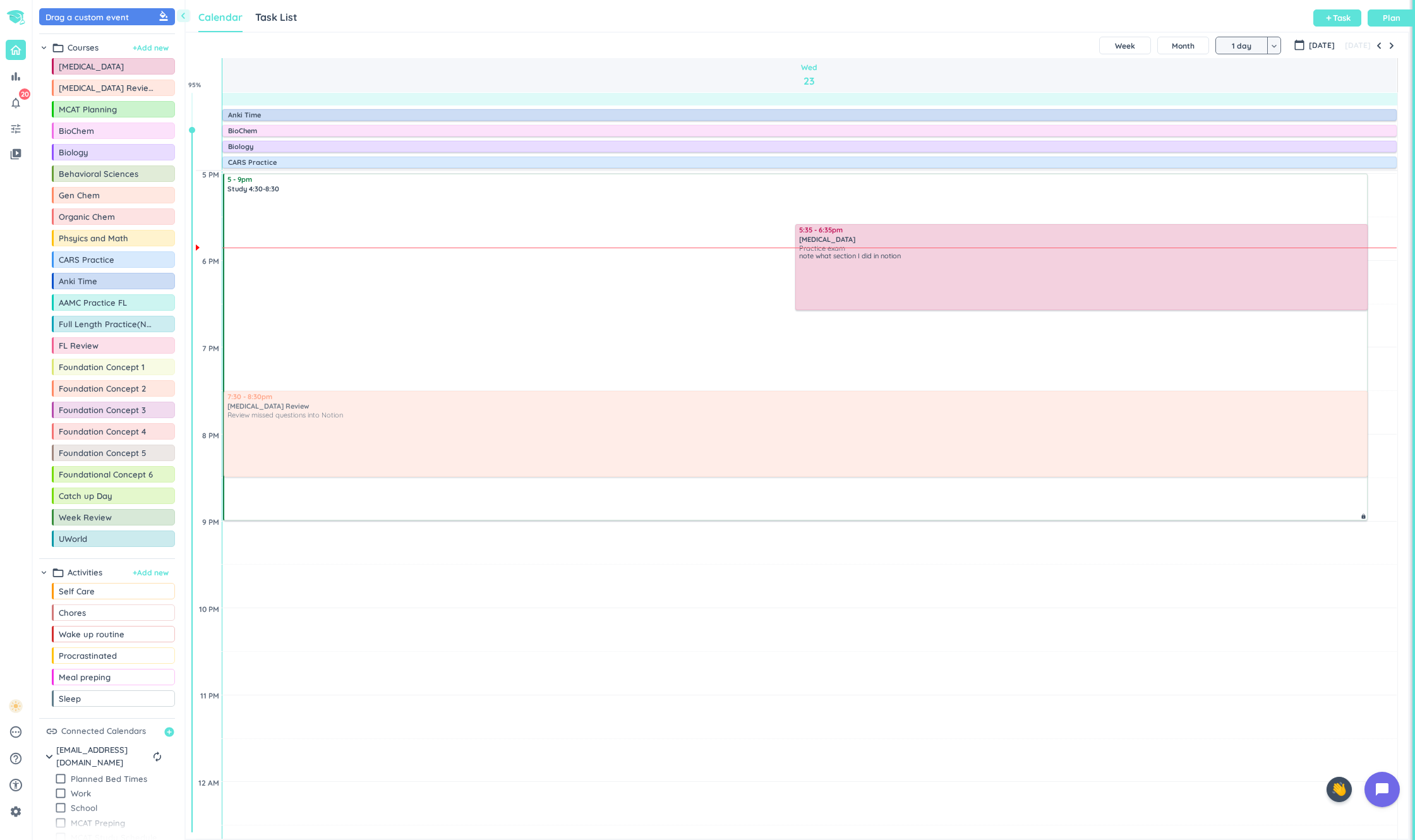drag, startPoint x: 966, startPoint y: 336, endPoint x: 960, endPoint y: 423, distance: 87.2067 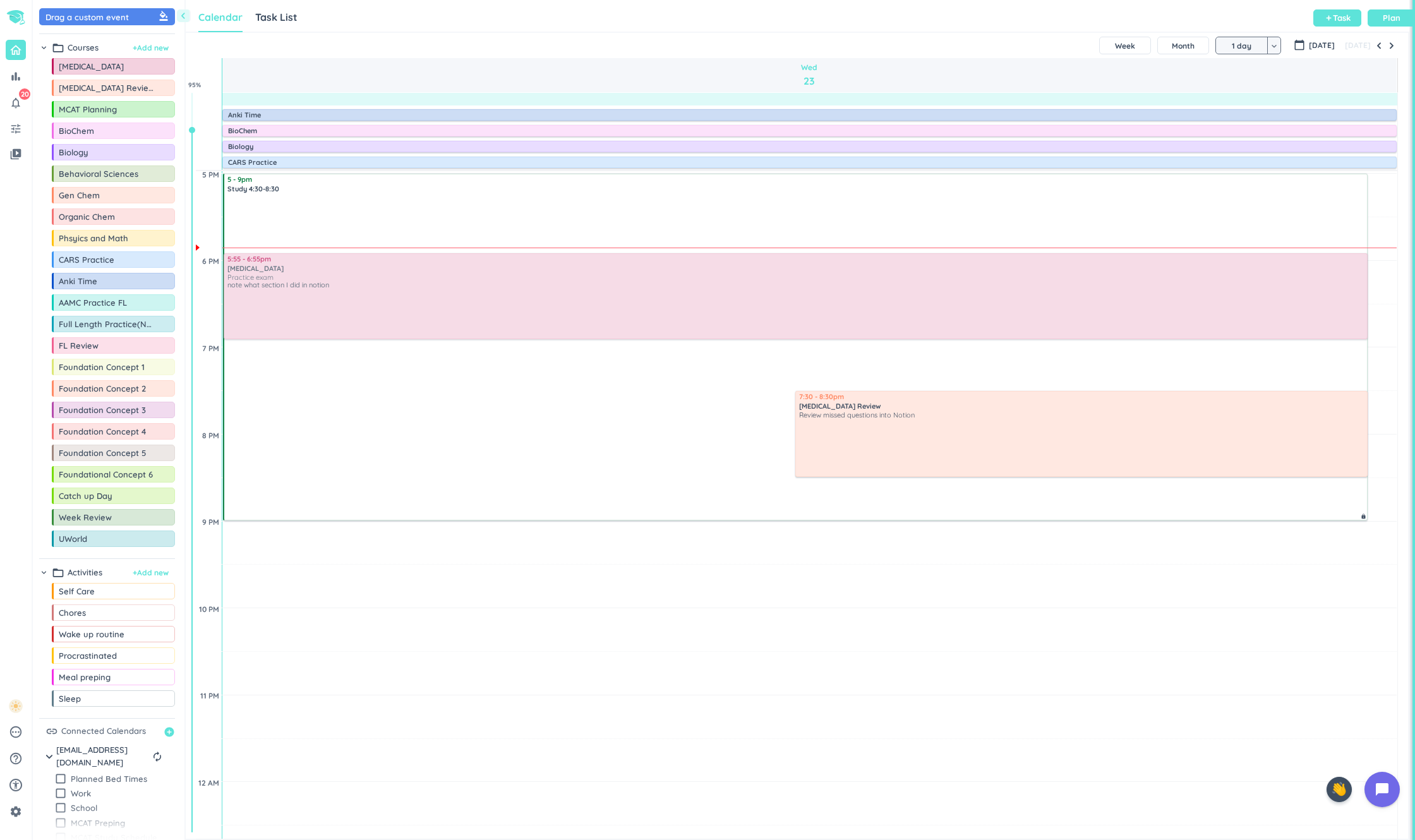 drag, startPoint x: 963, startPoint y: 344, endPoint x: 966, endPoint y: 299, distance: 45.099889 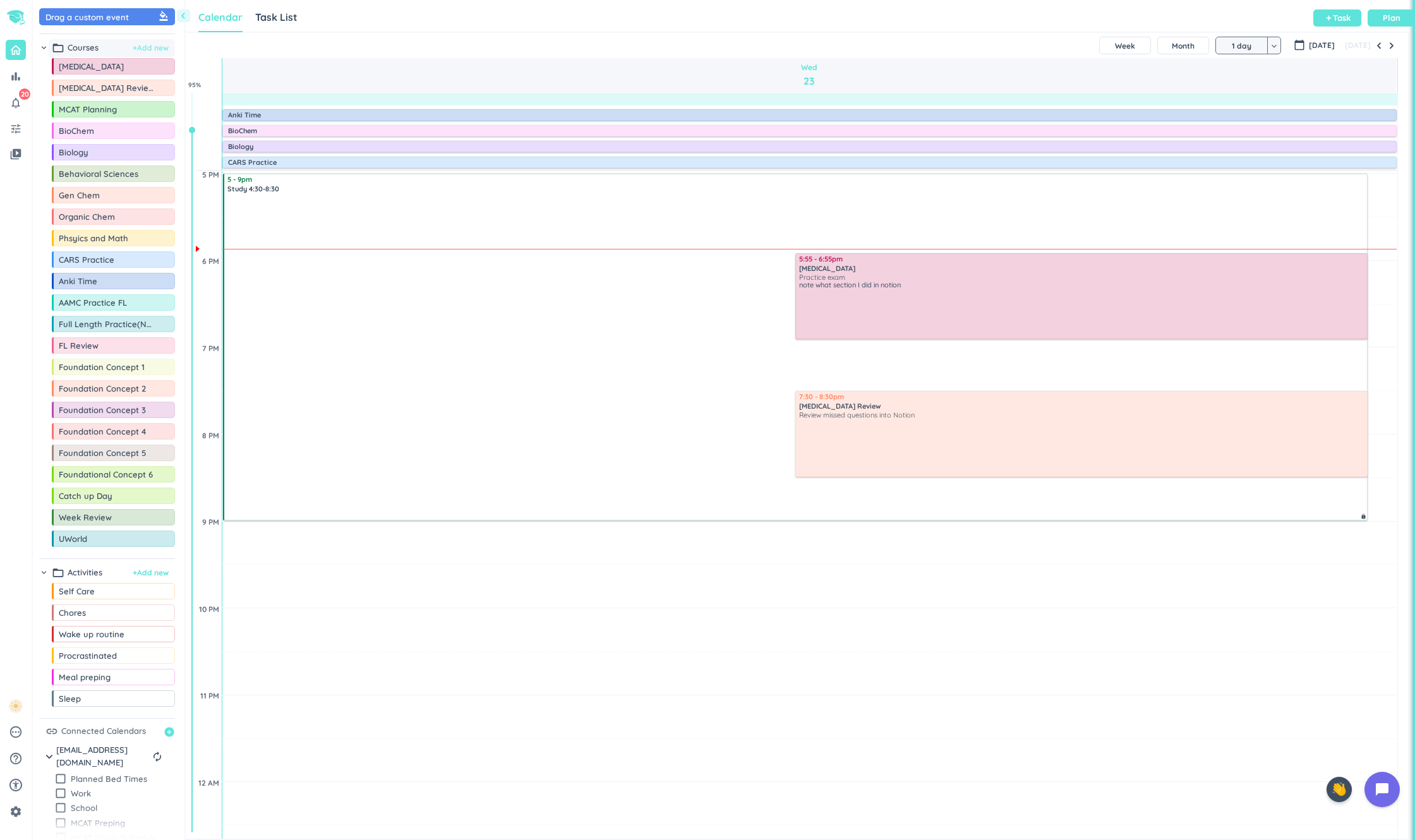 click on "+  Add new" at bounding box center (150, 48) 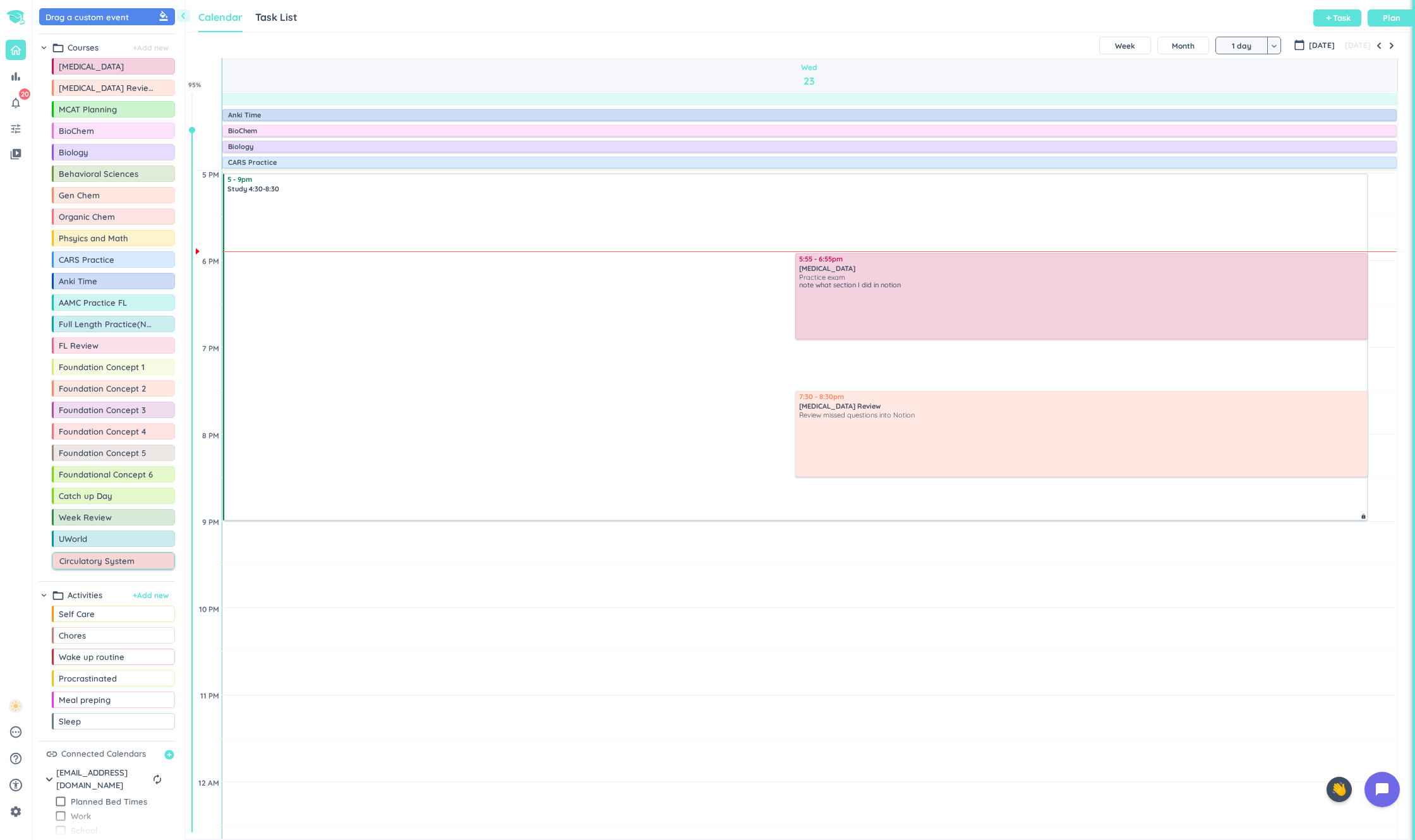 type on "Circulatory System" 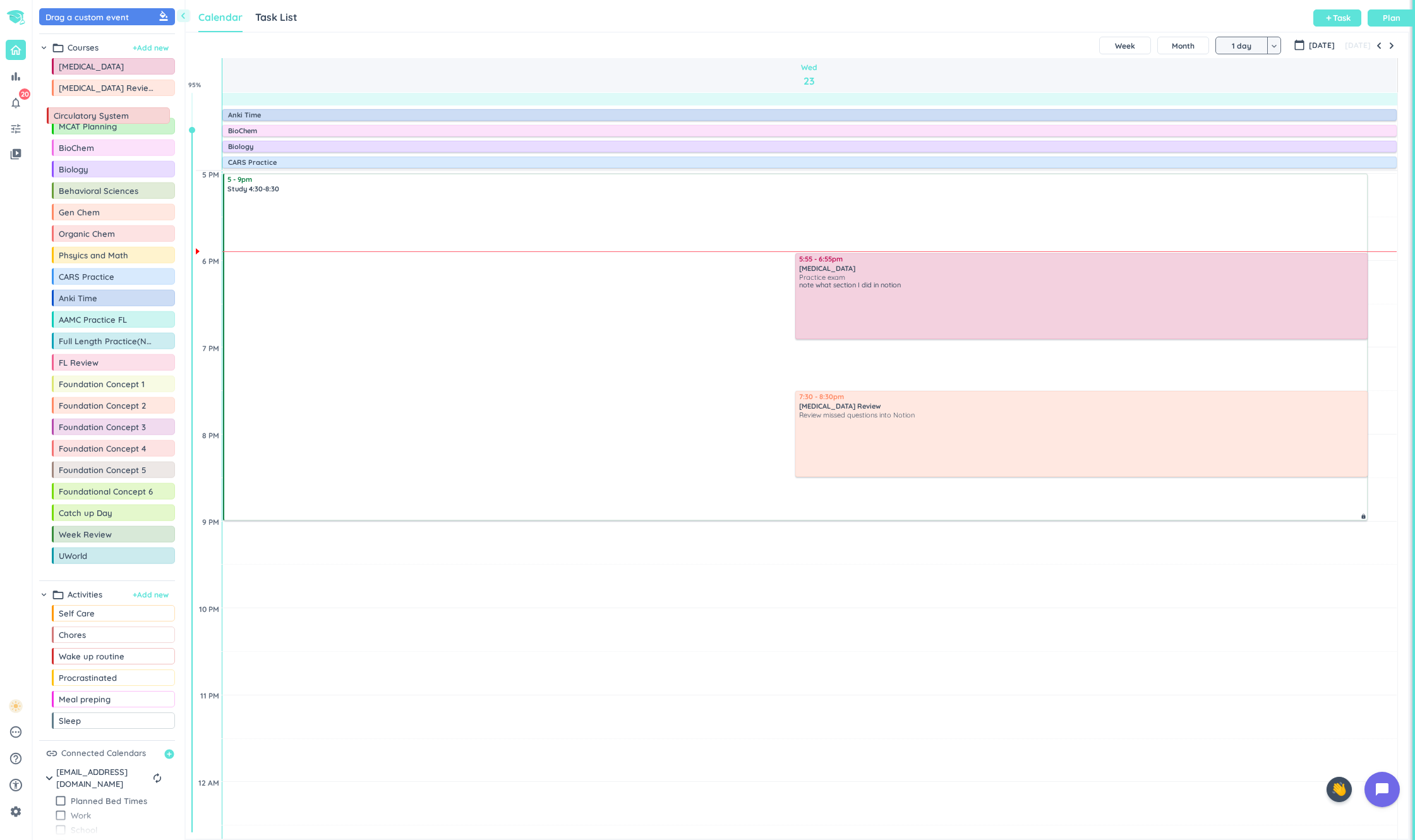 drag, startPoint x: 45, startPoint y: 569, endPoint x: 40, endPoint y: 111, distance: 458.0273 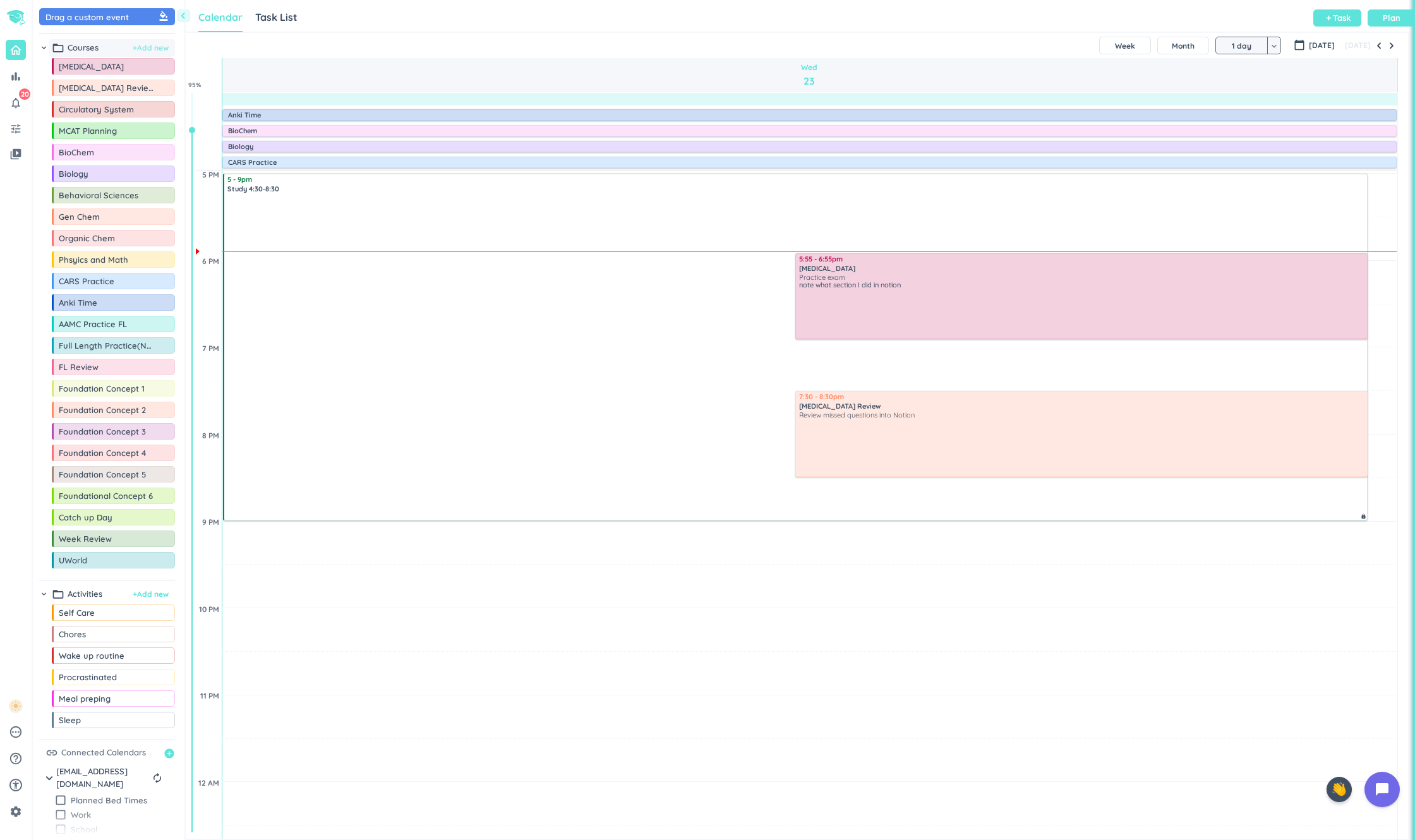 click on "+  Add new" at bounding box center [150, 48] 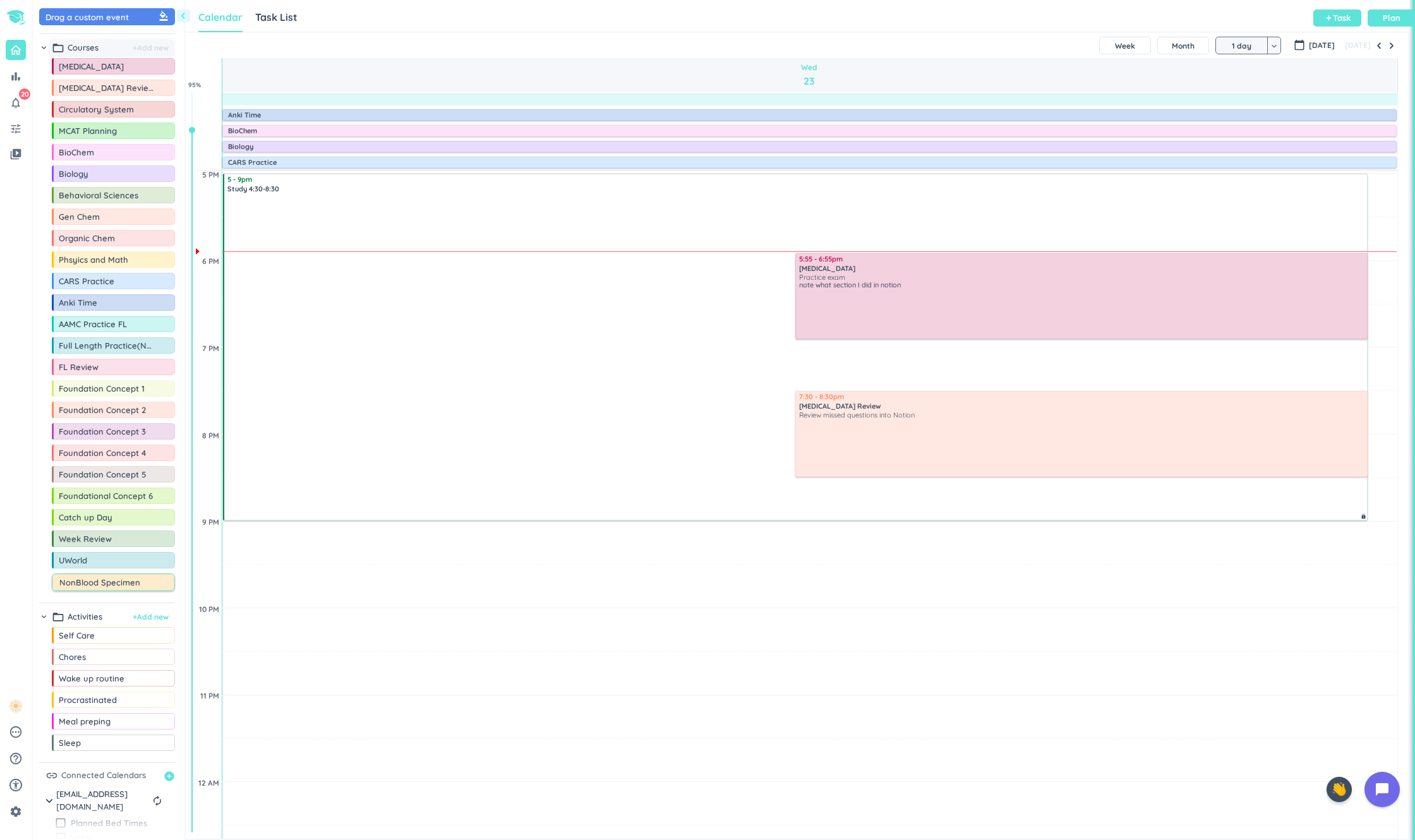 type on "NonBlood Specimens" 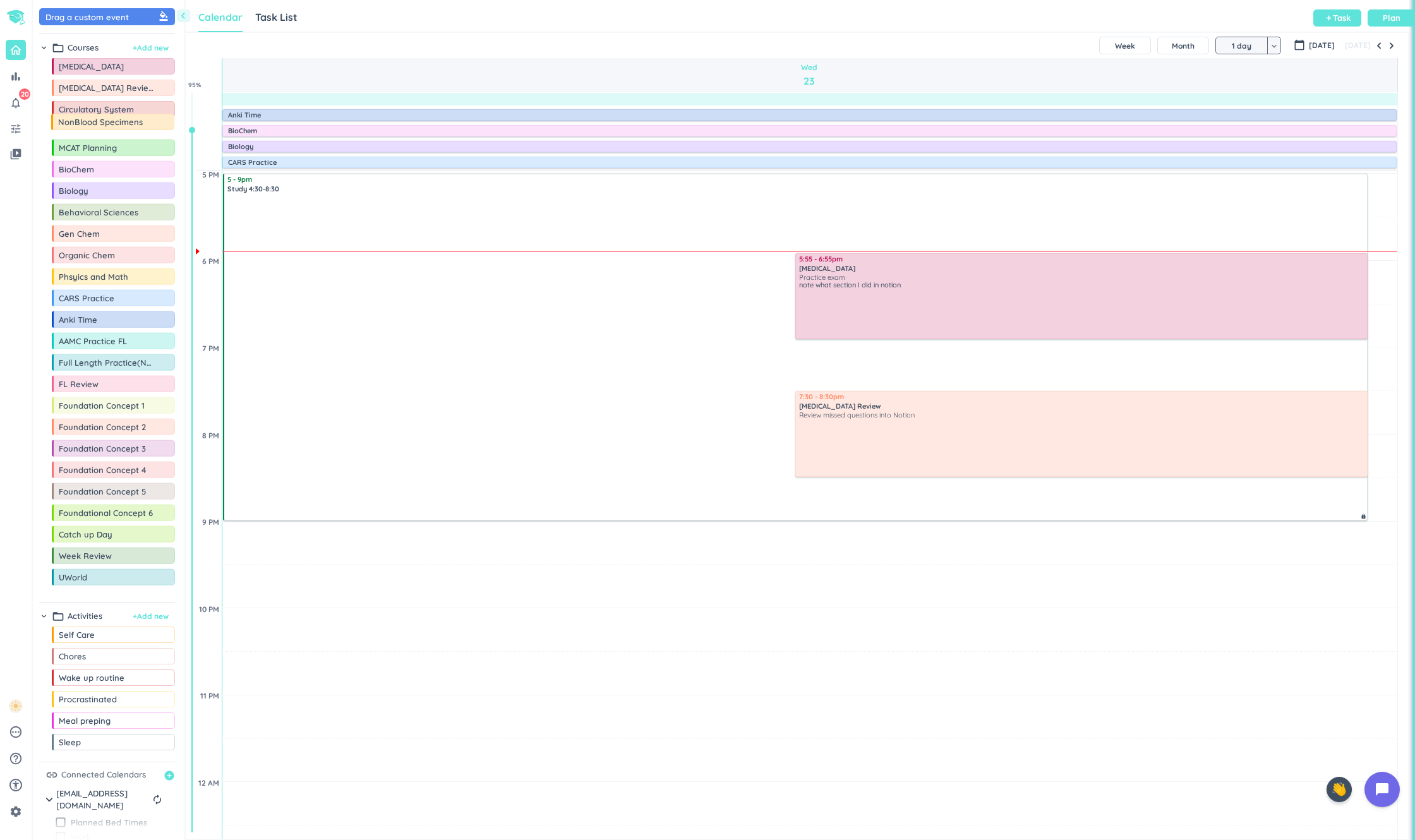 drag, startPoint x: 47, startPoint y: 595, endPoint x: 46, endPoint y: 120, distance: 475.0011 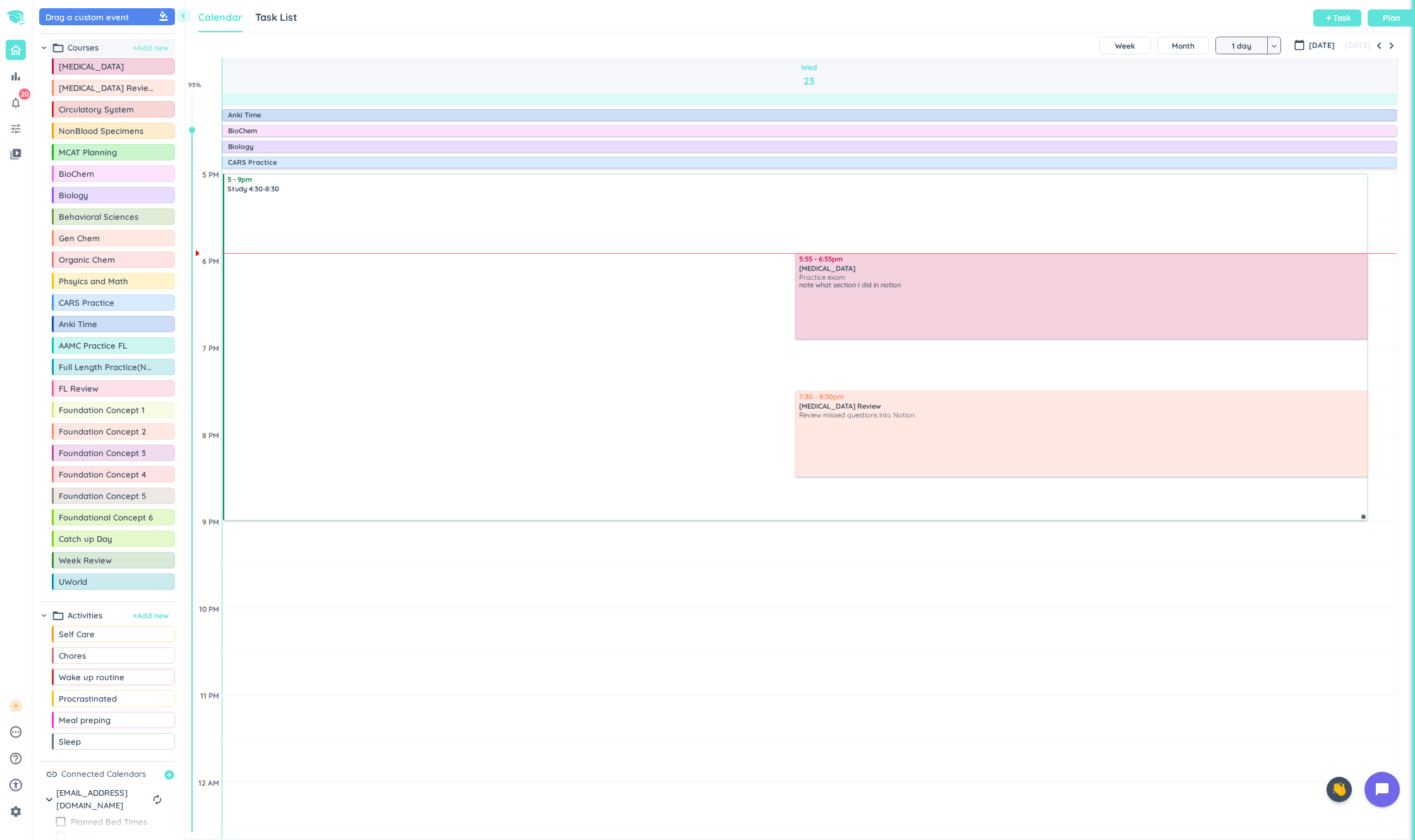 click on "+  Add new" at bounding box center (150, 48) 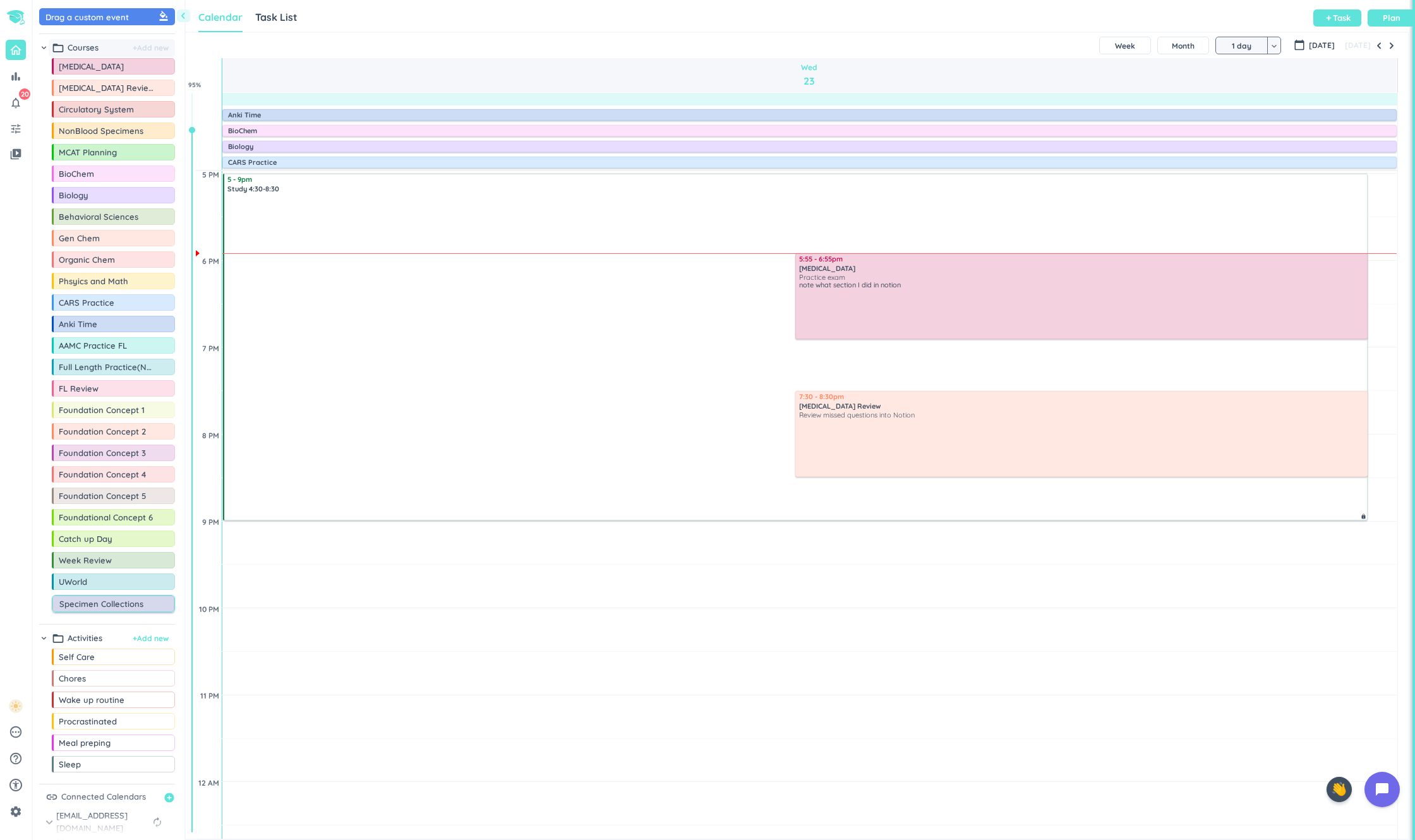 type on "Specimen Collections" 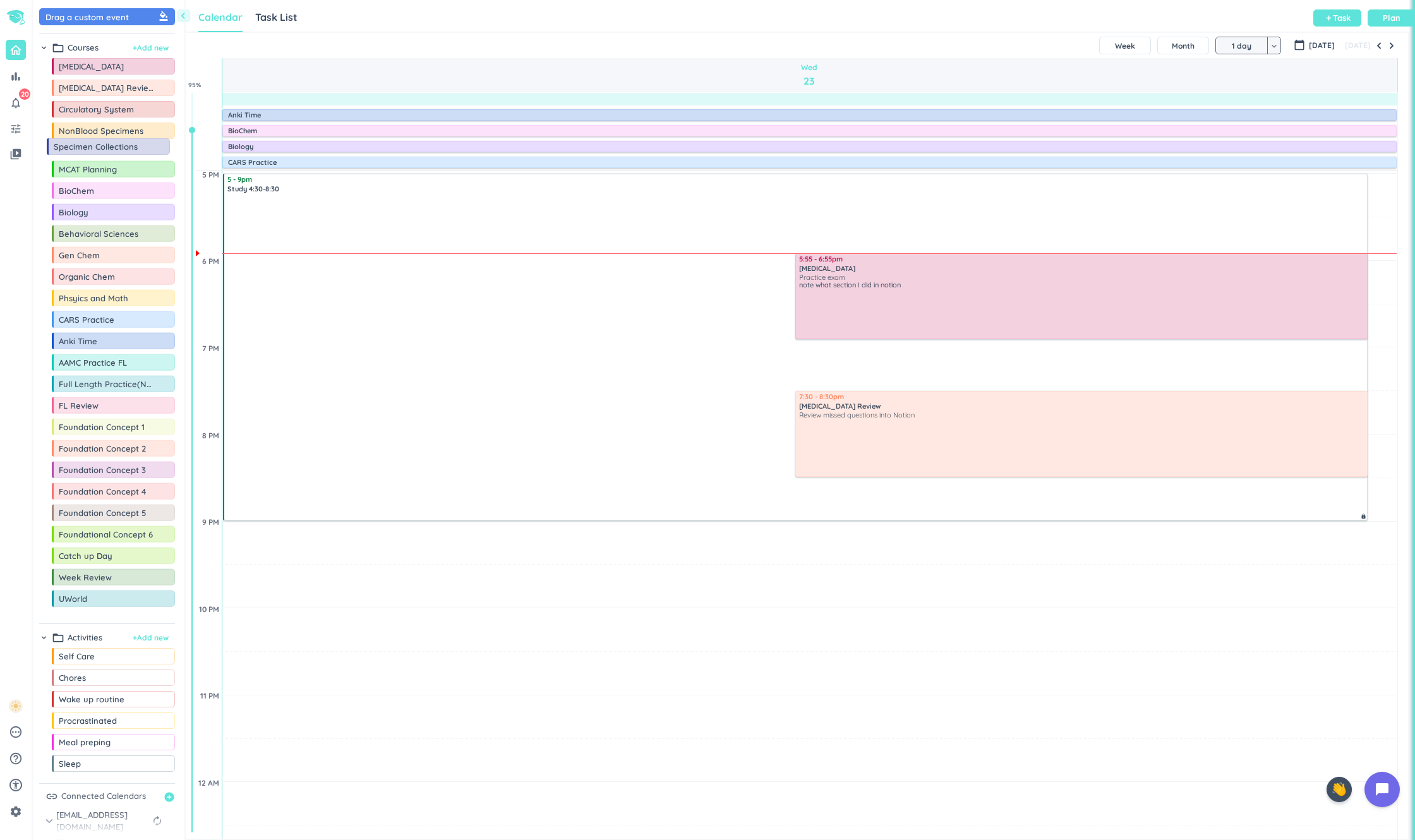 drag, startPoint x: 46, startPoint y: 615, endPoint x: 41, endPoint y: 145, distance: 470.027 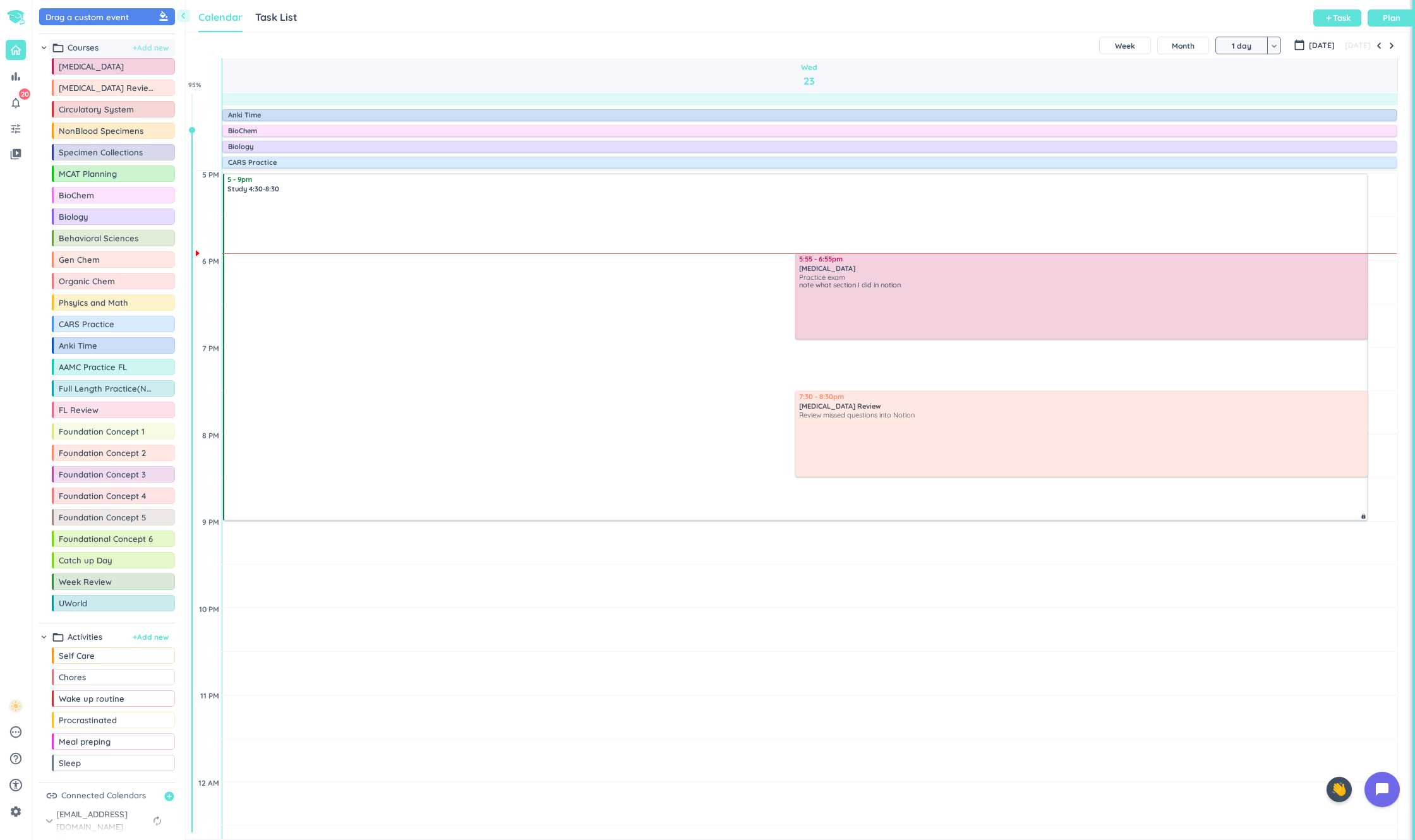 click on "+  Add new" at bounding box center (150, 48) 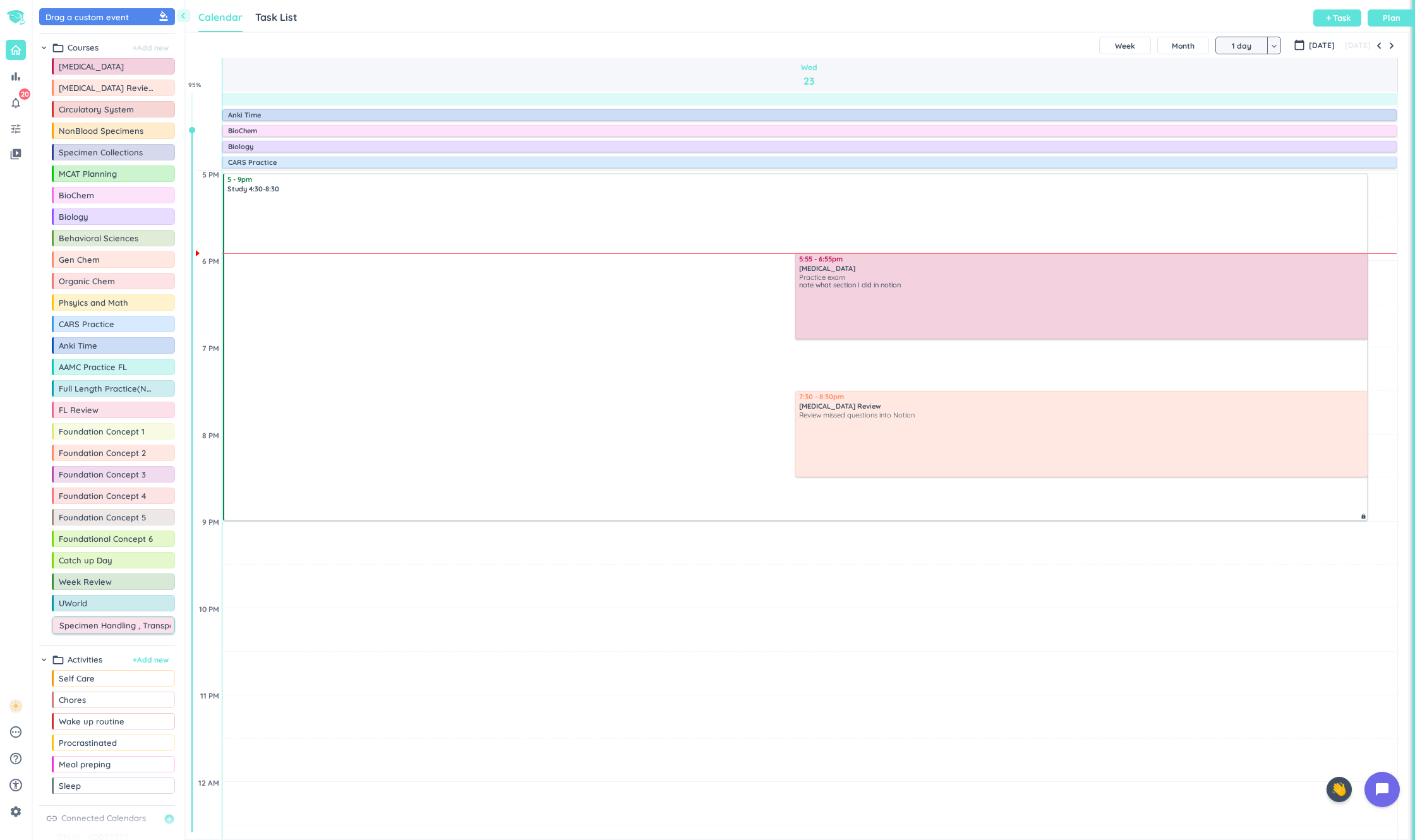 type on "Specimen Handling , Transport, & Processing" 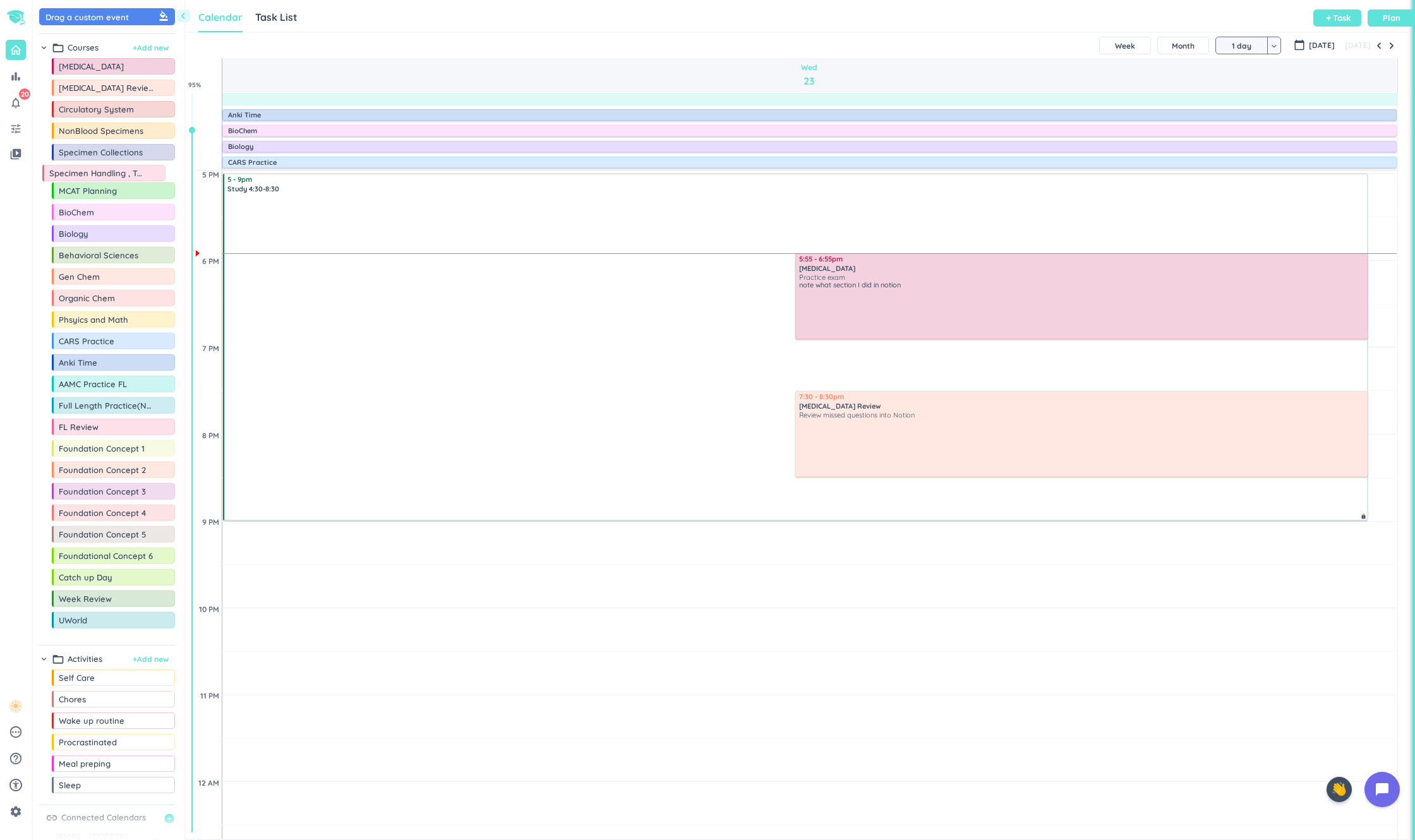 drag, startPoint x: 43, startPoint y: 635, endPoint x: 33, endPoint y: 167, distance: 468.1068 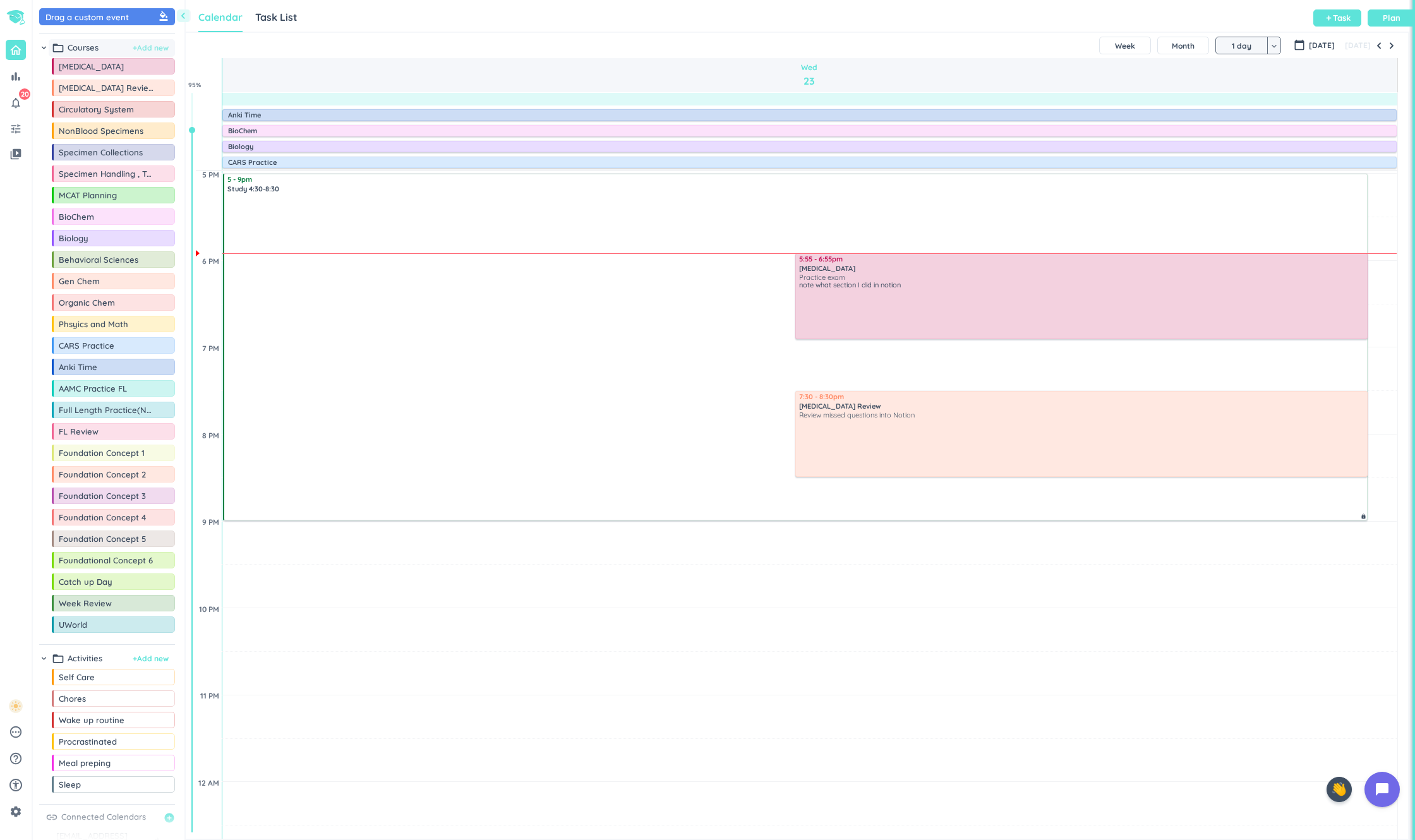 click on "+  Add new" at bounding box center (150, 48) 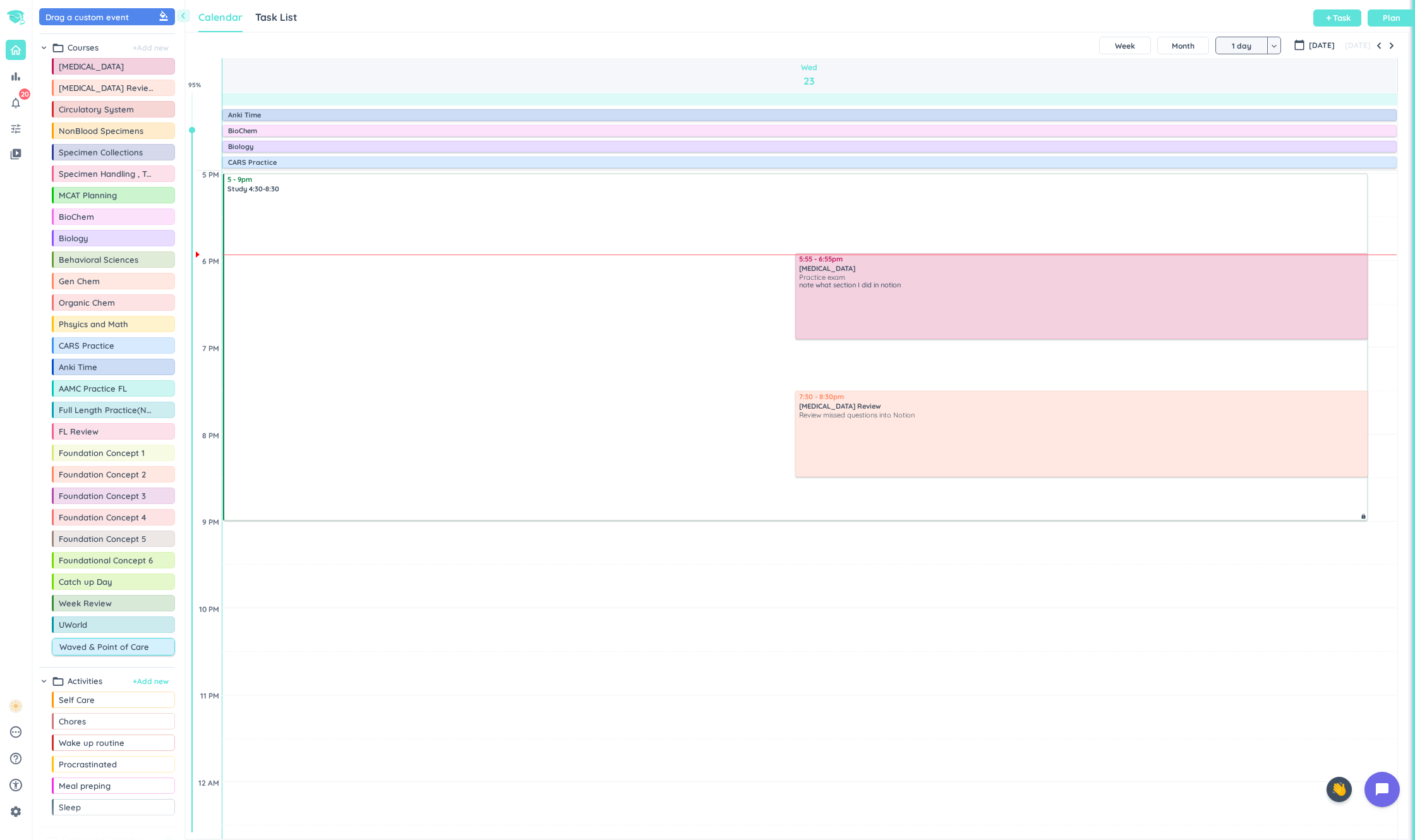click on "Waved & Point of Care" at bounding box center (116, 647) 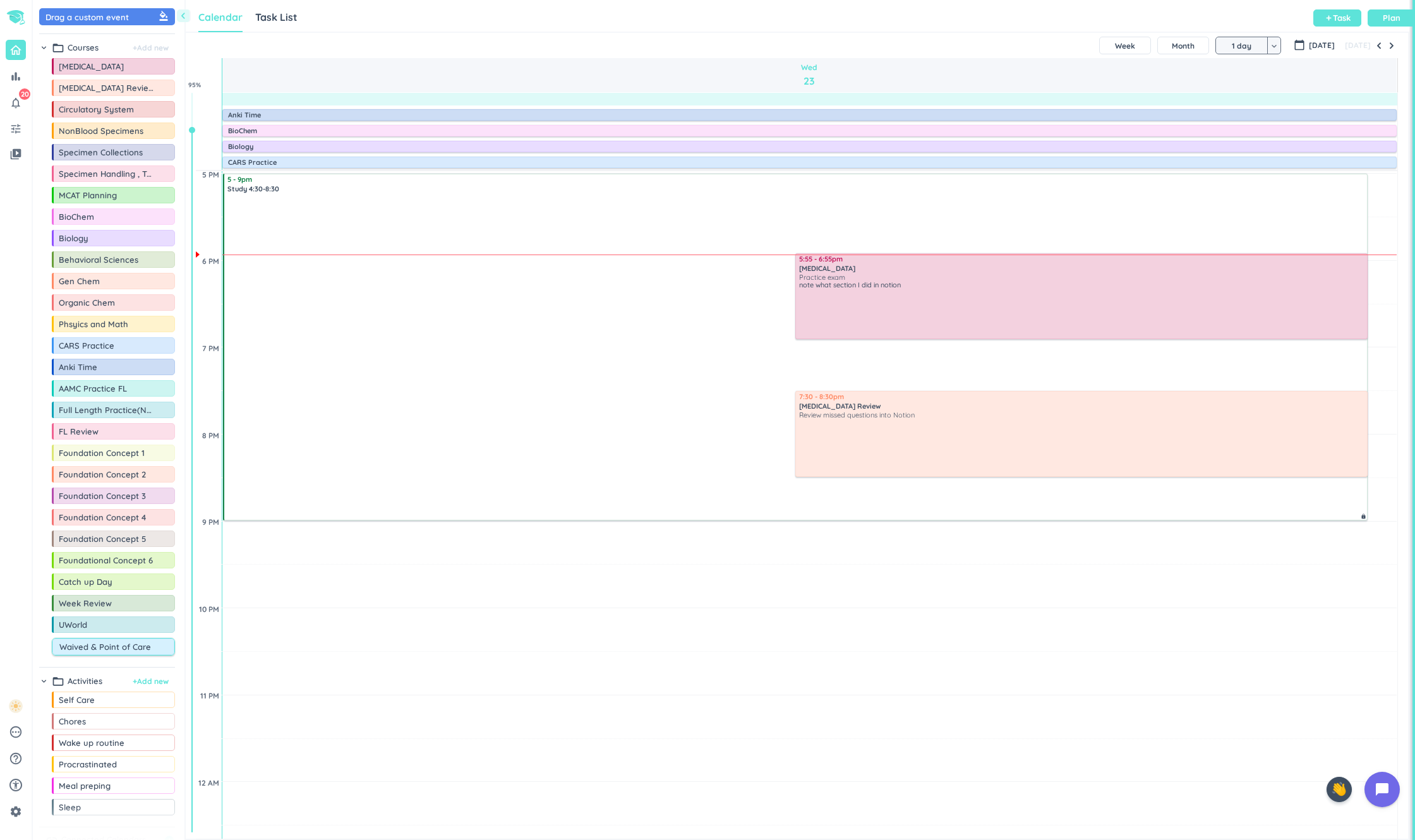 click on "Waived & Point of Care" at bounding box center (116, 647) 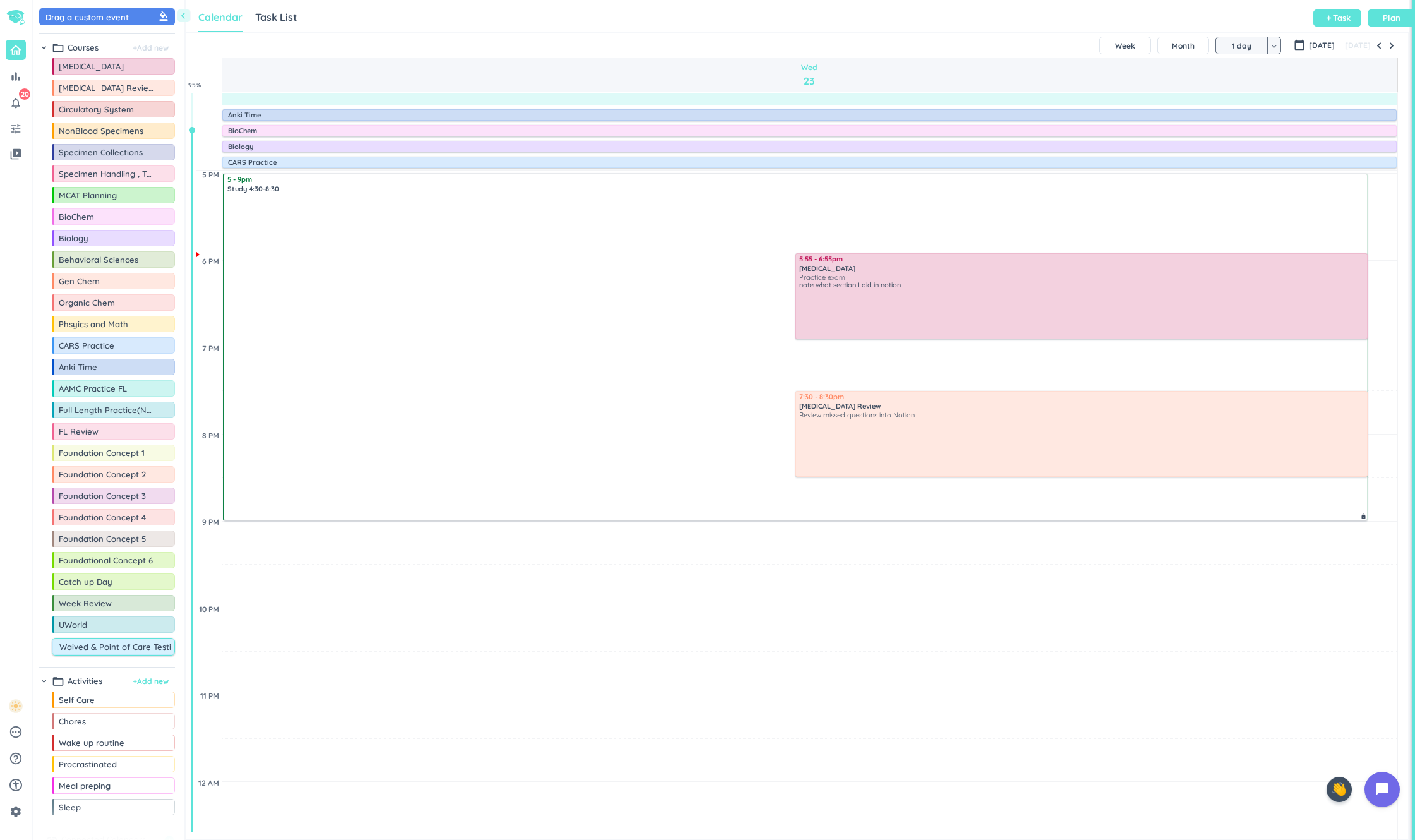 type on "Waived & Point of Care Testing" 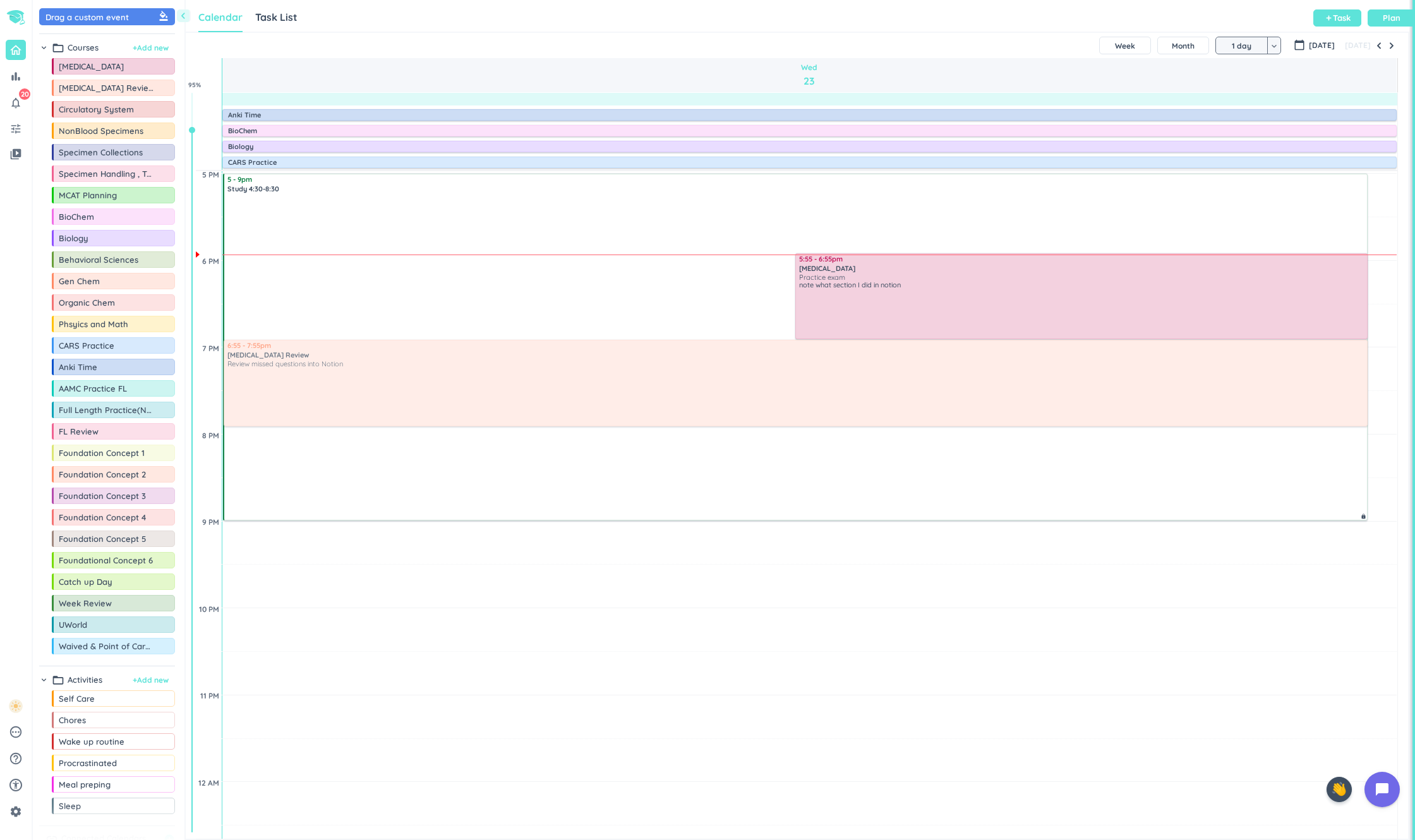 drag, startPoint x: 973, startPoint y: 433, endPoint x: 964, endPoint y: 398, distance: 36.13862 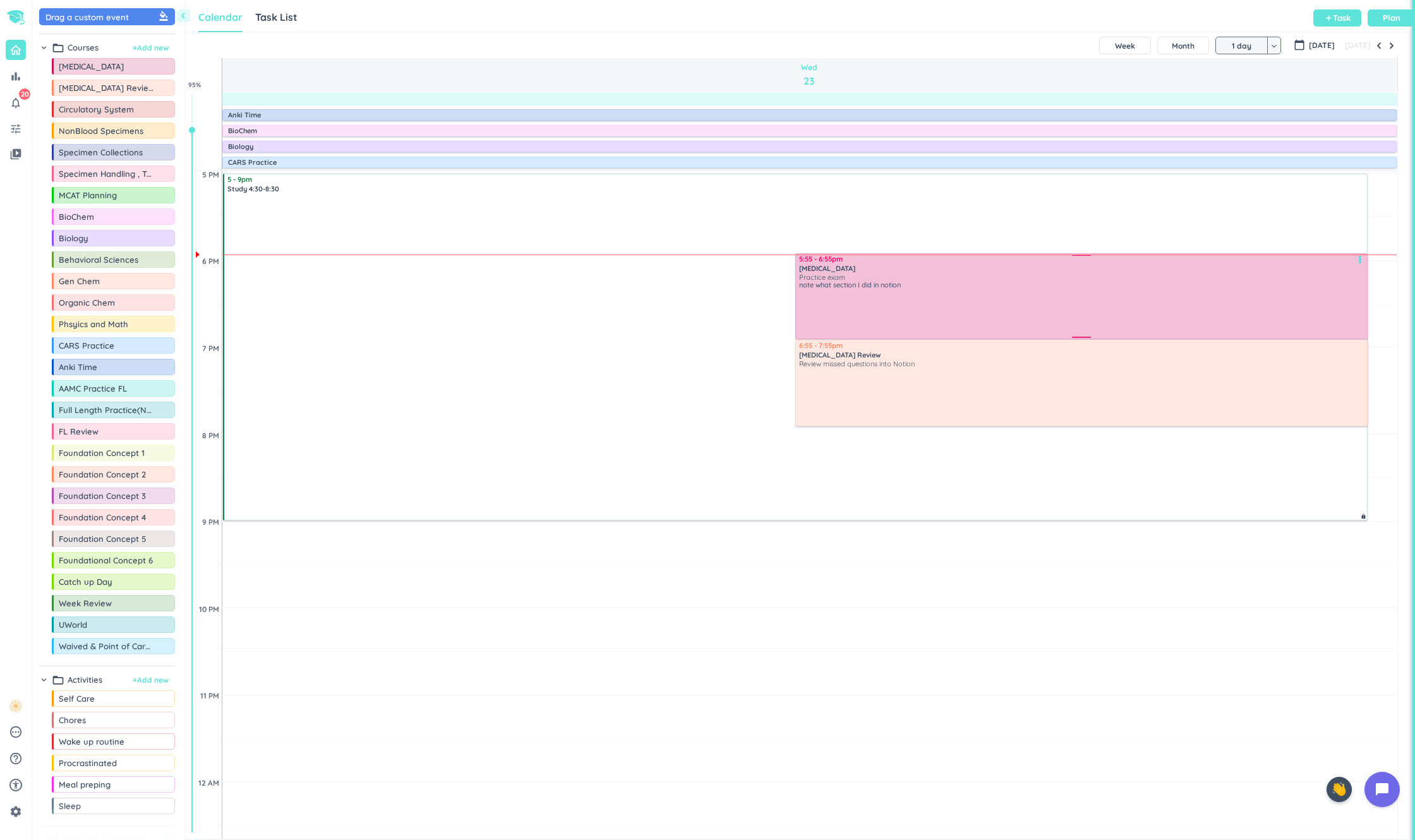 scroll, scrollTop: 31, scrollLeft: 1224, axis: both 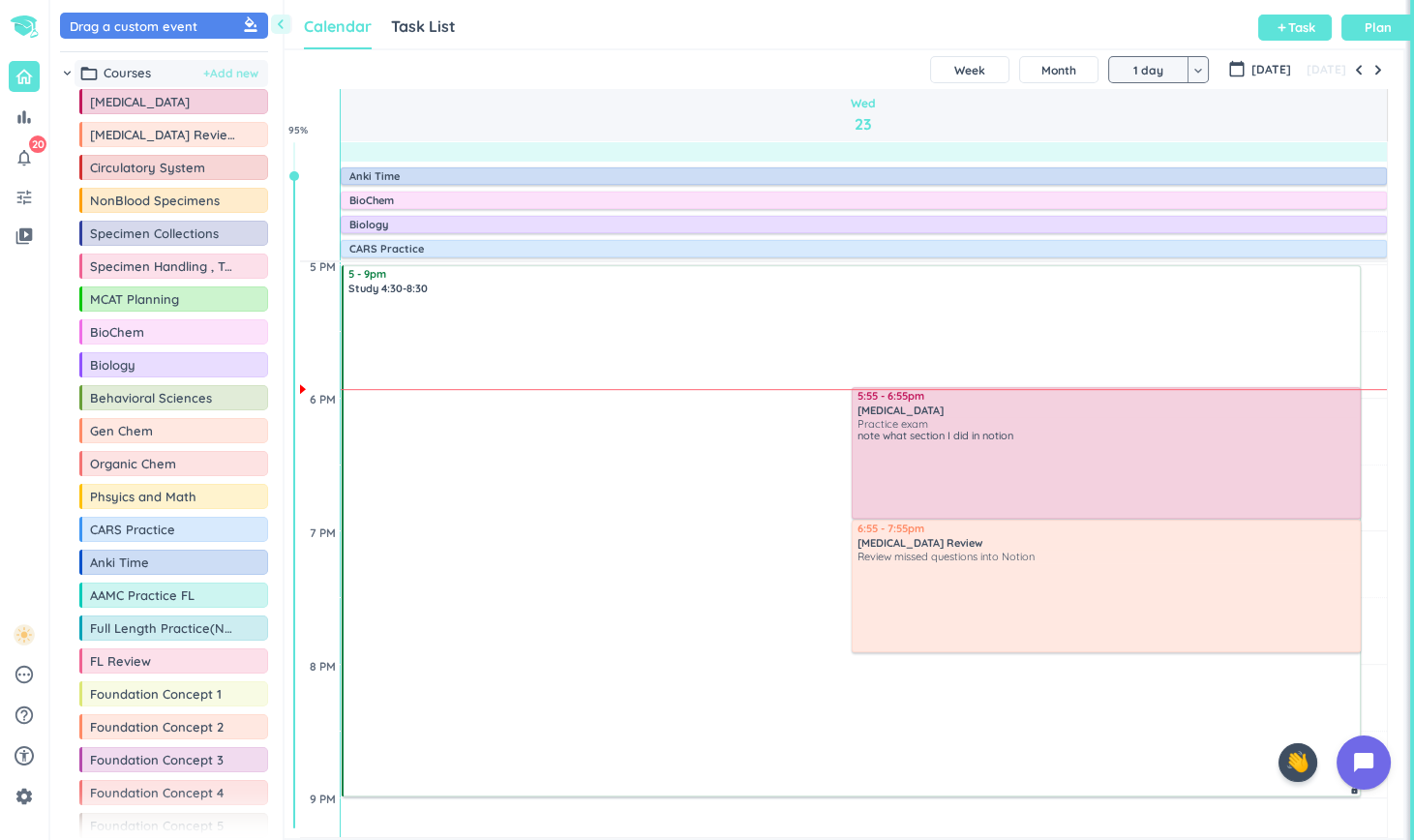 click on "+  Add new" at bounding box center (230, 74) 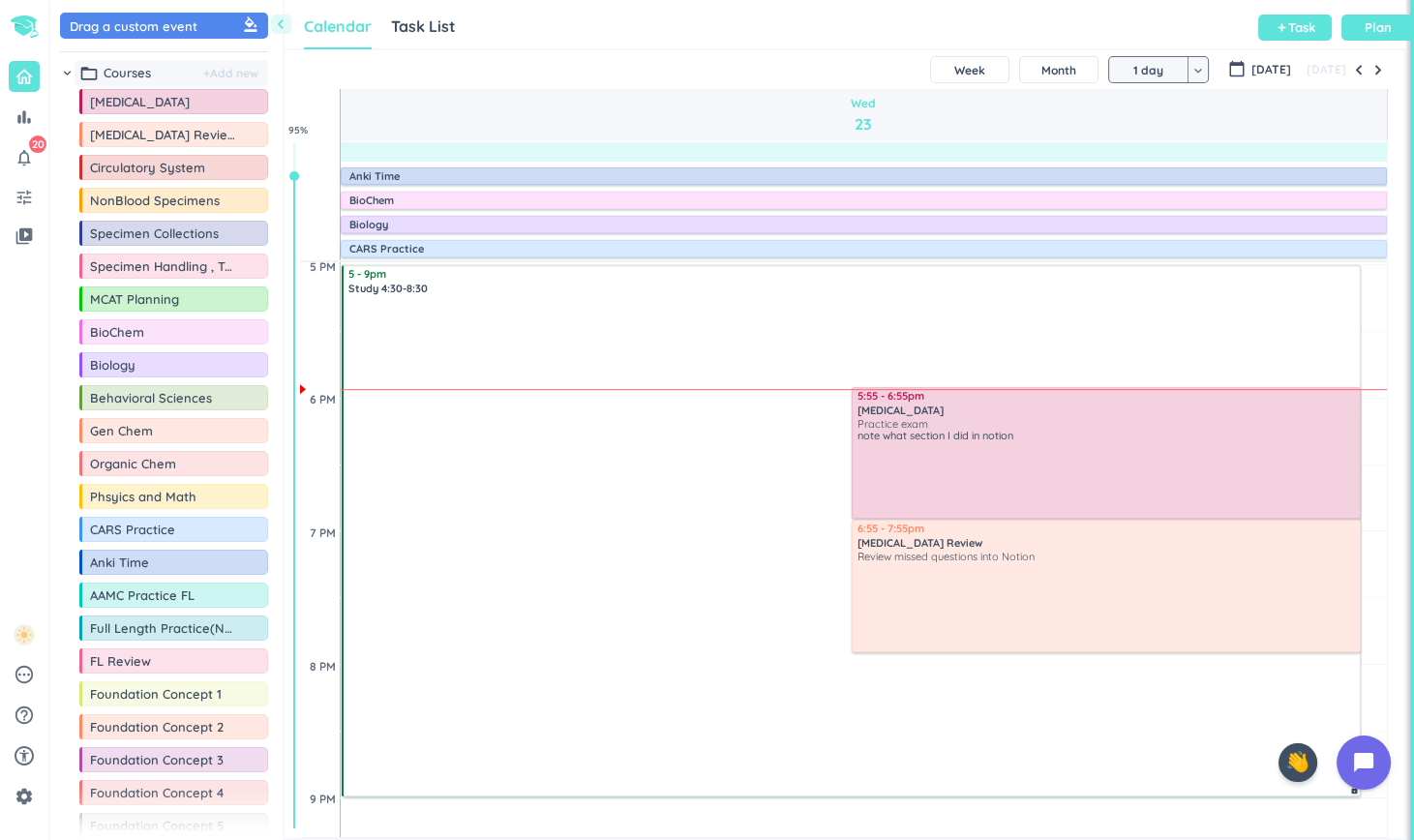 scroll, scrollTop: 606, scrollLeft: 0, axis: vertical 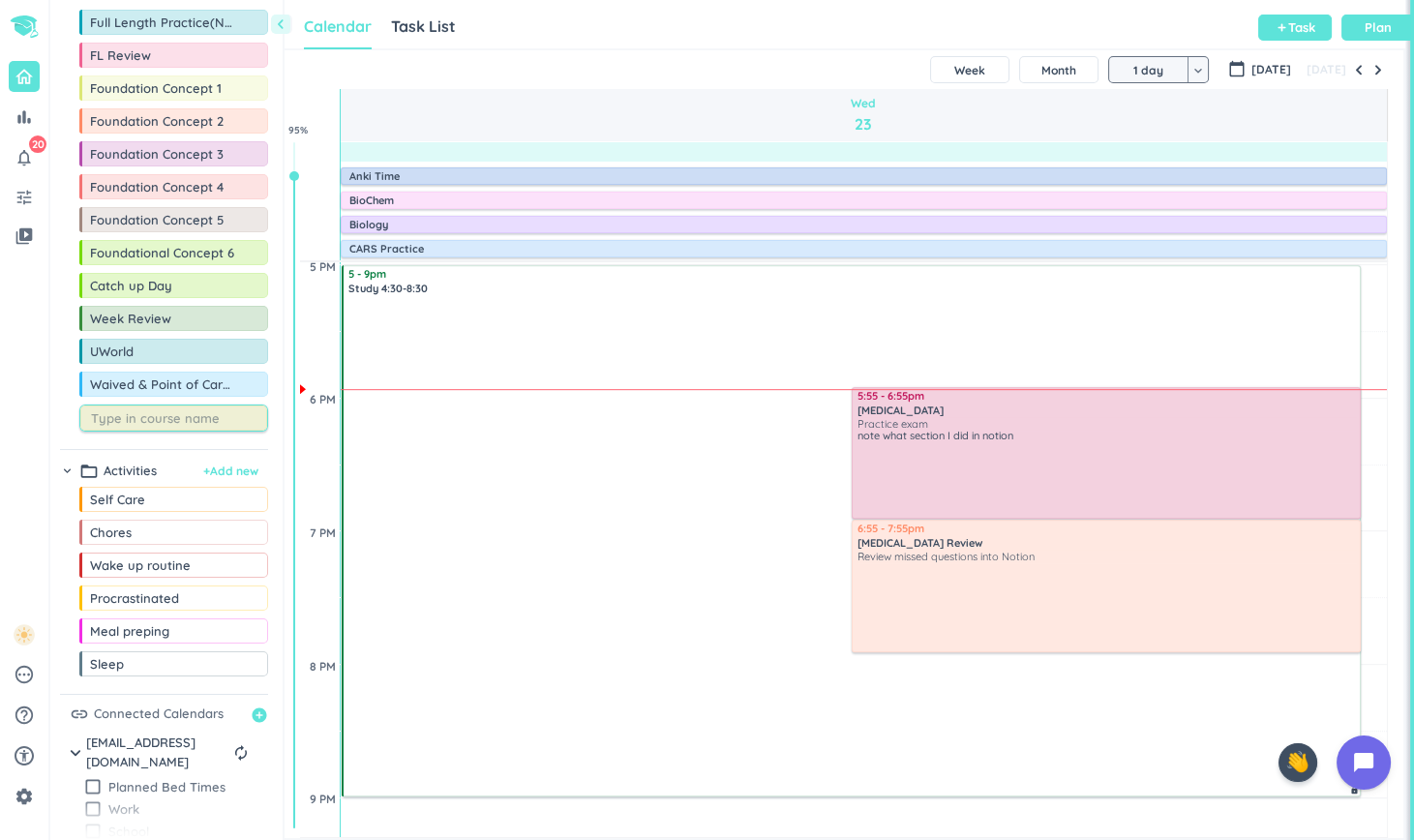 click on "chevron_left" at bounding box center (281, 24) 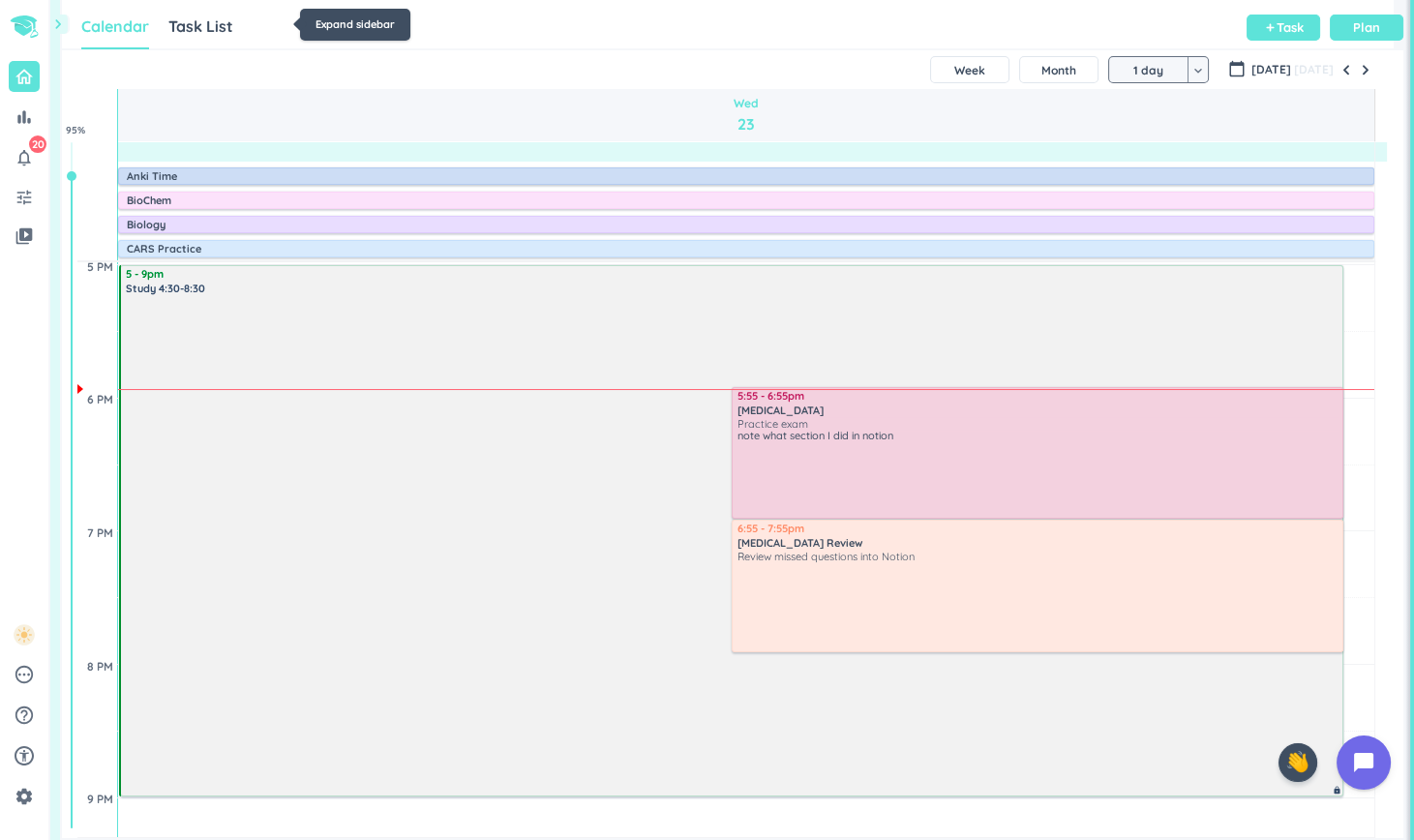 scroll, scrollTop: 1, scrollLeft: 1, axis: both 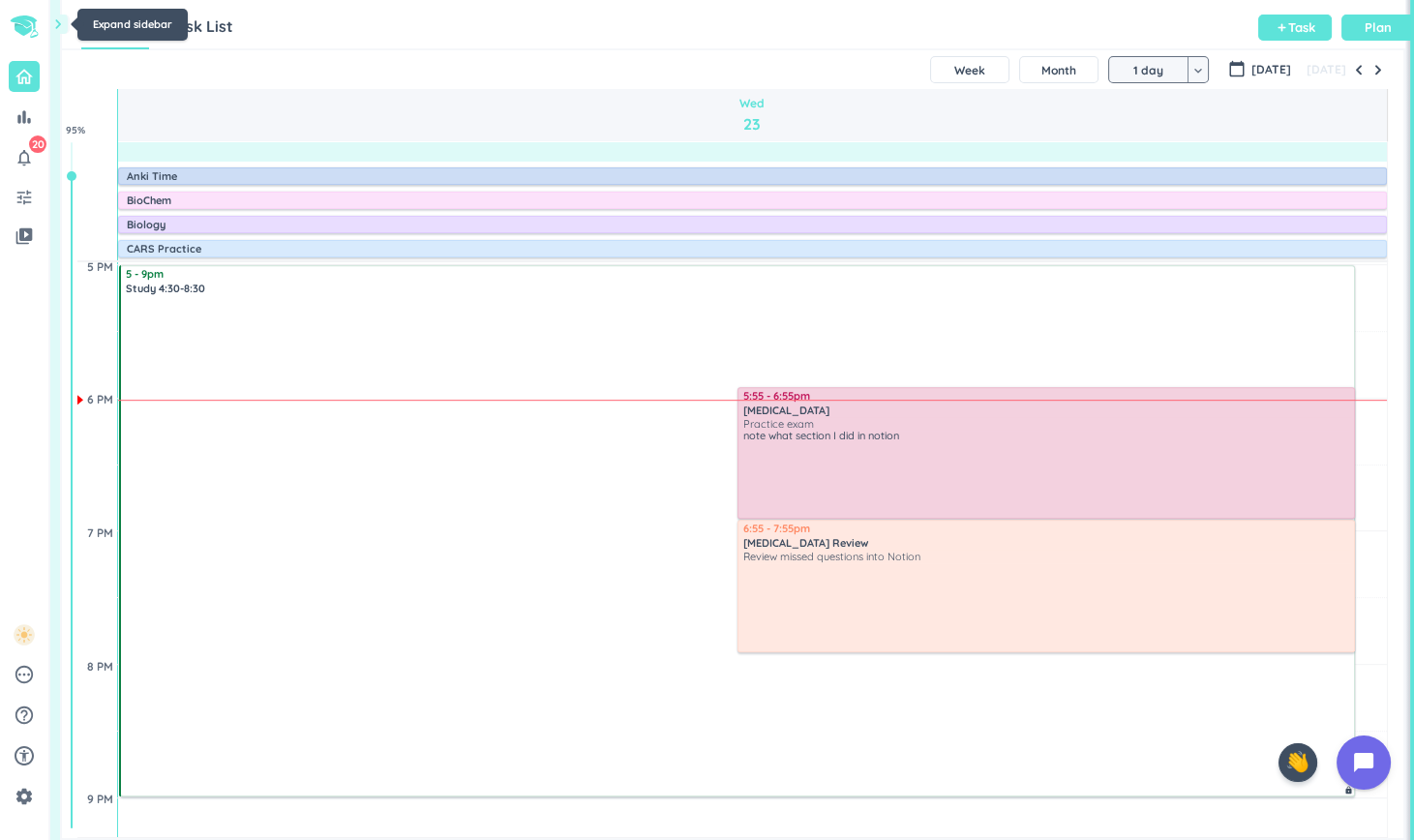 click on "chevron_right" at bounding box center (58, 24) 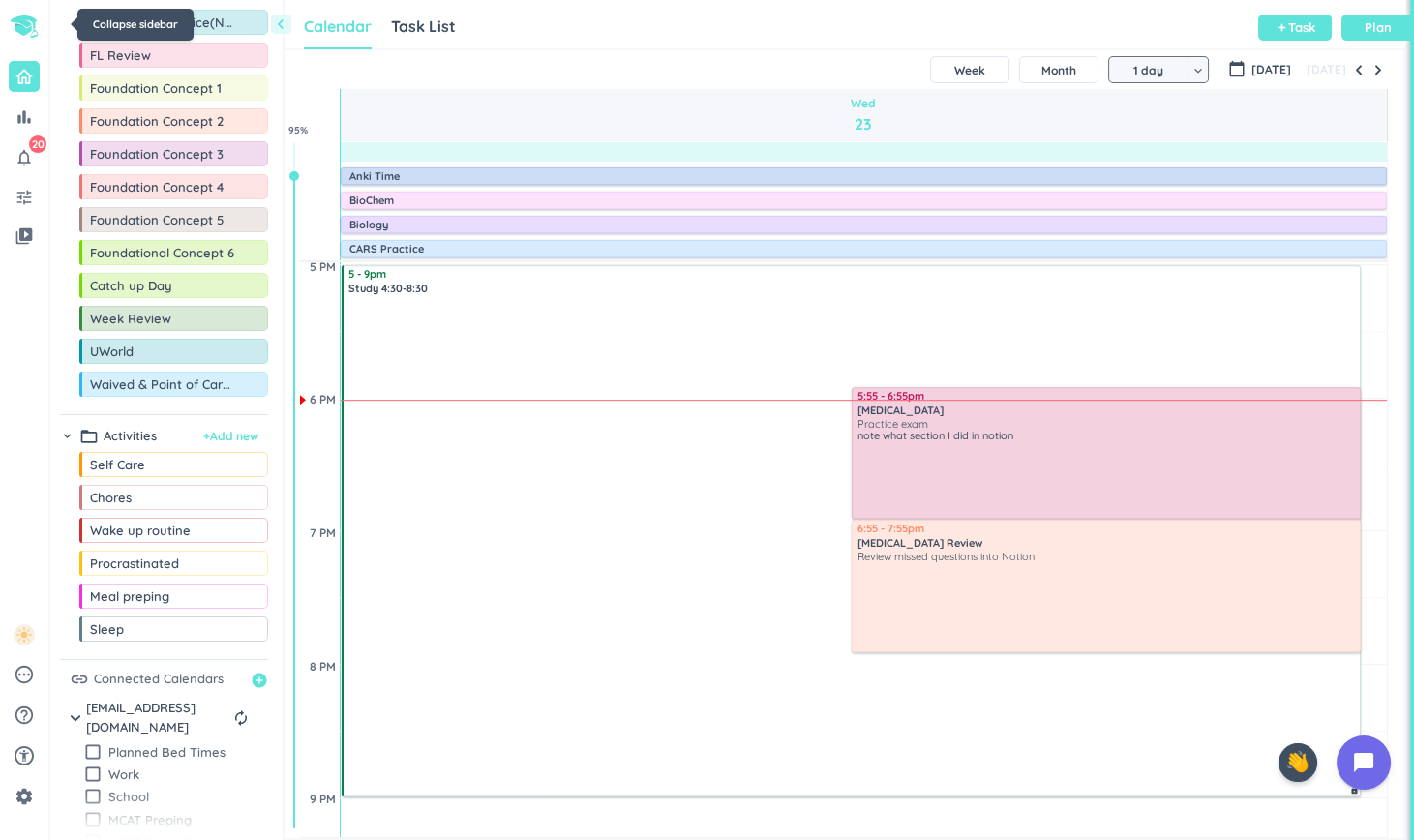 scroll, scrollTop: 48, scrollLeft: 1121, axis: both 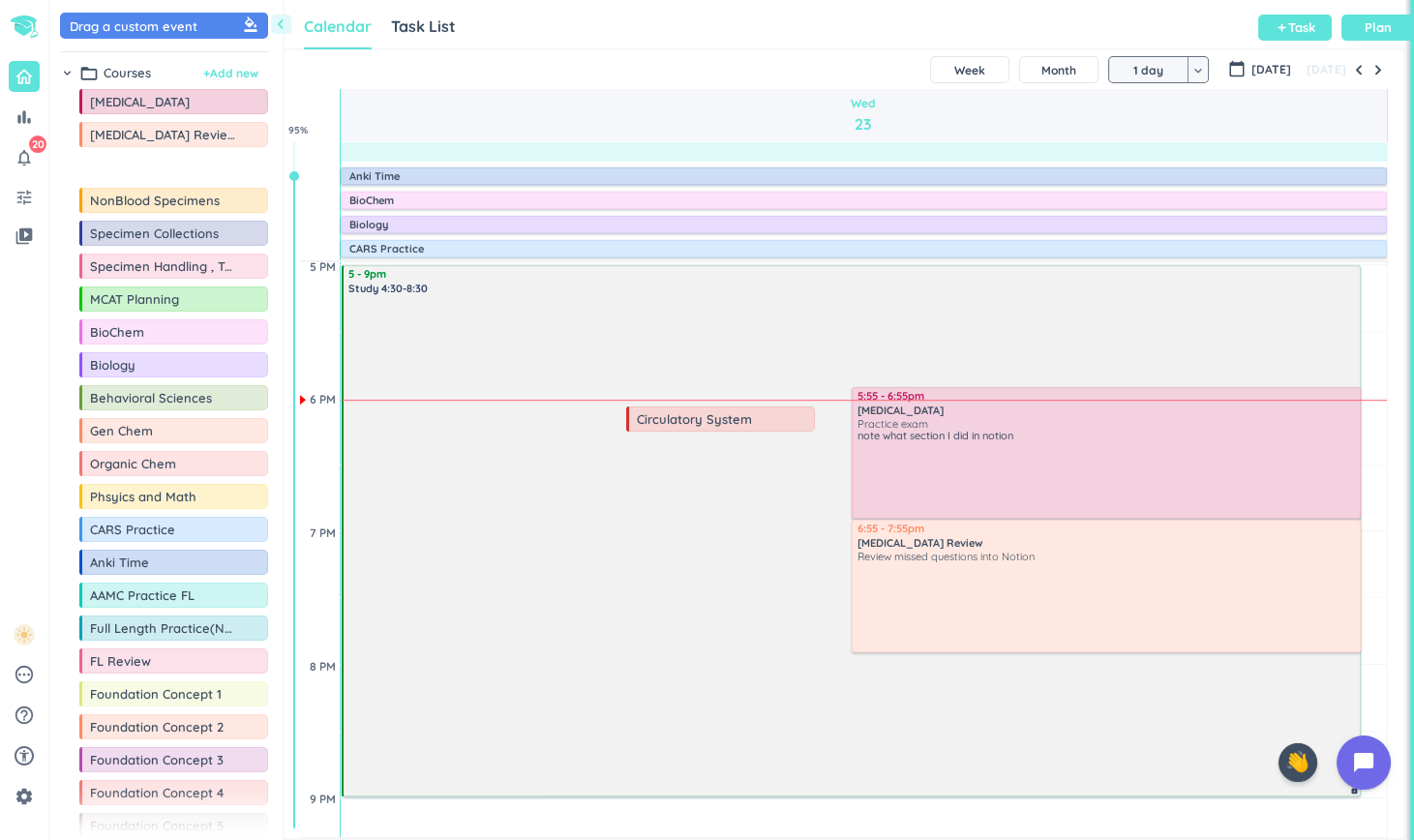 drag, startPoint x: 71, startPoint y: 167, endPoint x: 624, endPoint y: 418, distance: 607.2973 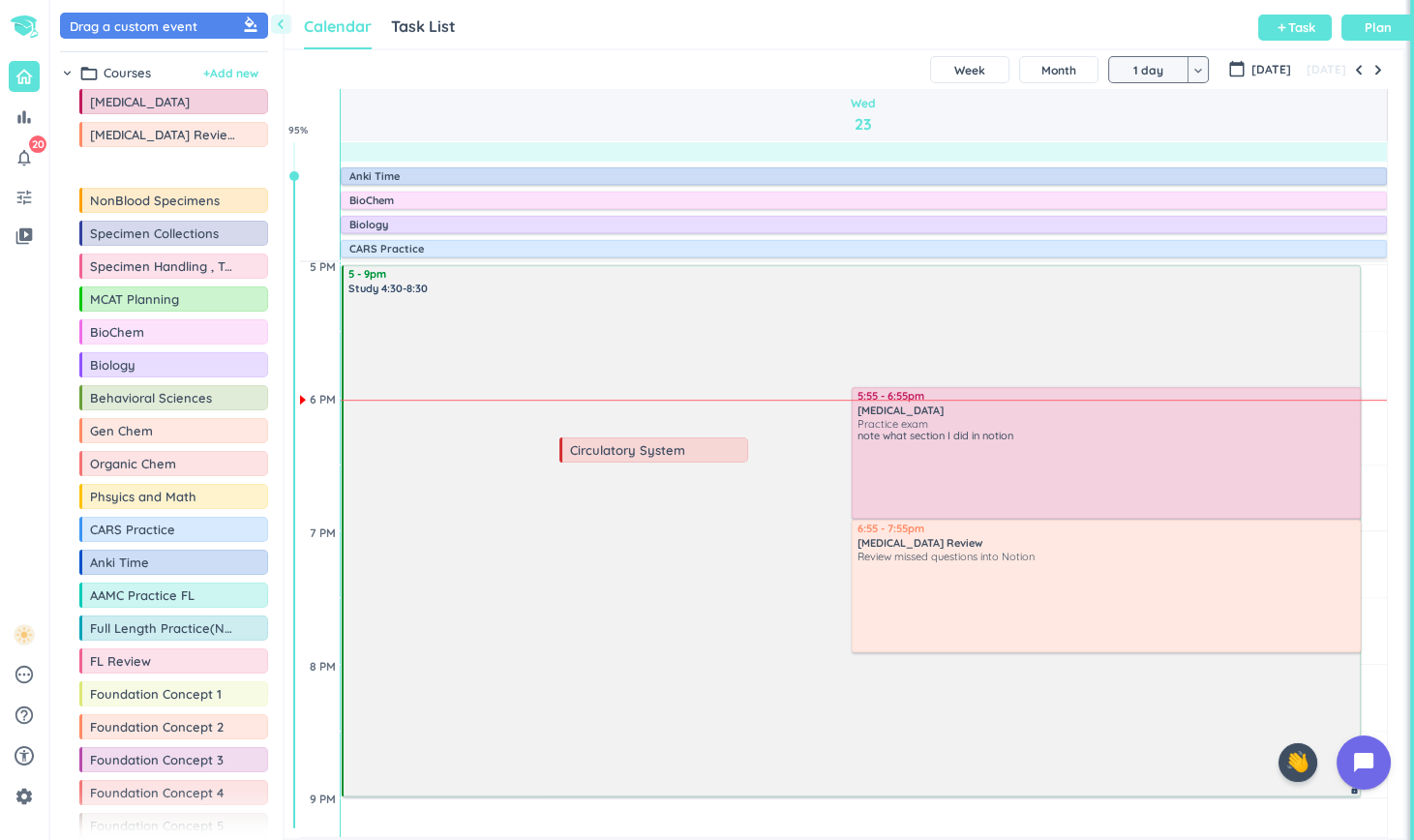 drag, startPoint x: 68, startPoint y: 169, endPoint x: 552, endPoint y: 444, distance: 556.67 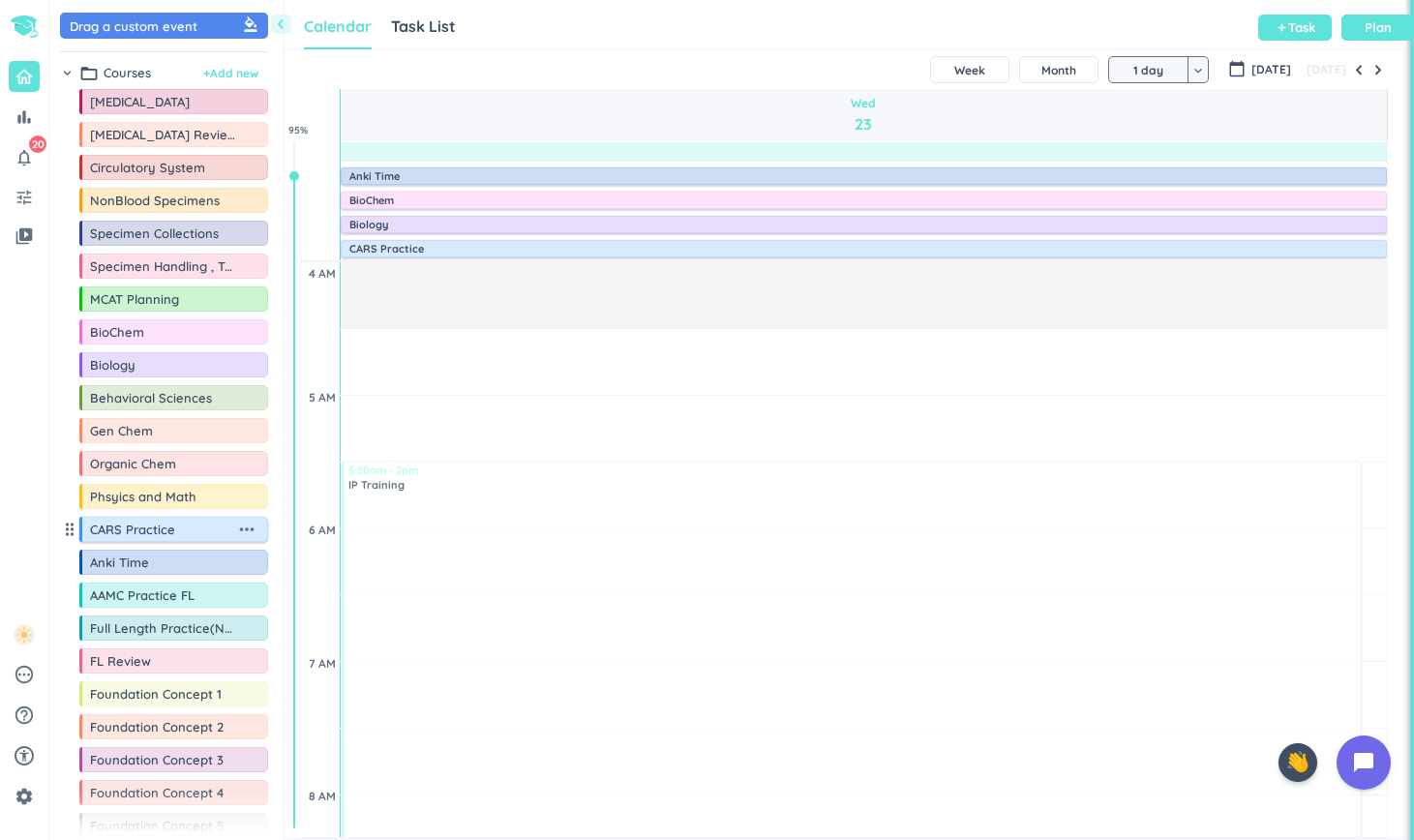 scroll, scrollTop: 0, scrollLeft: 0, axis: both 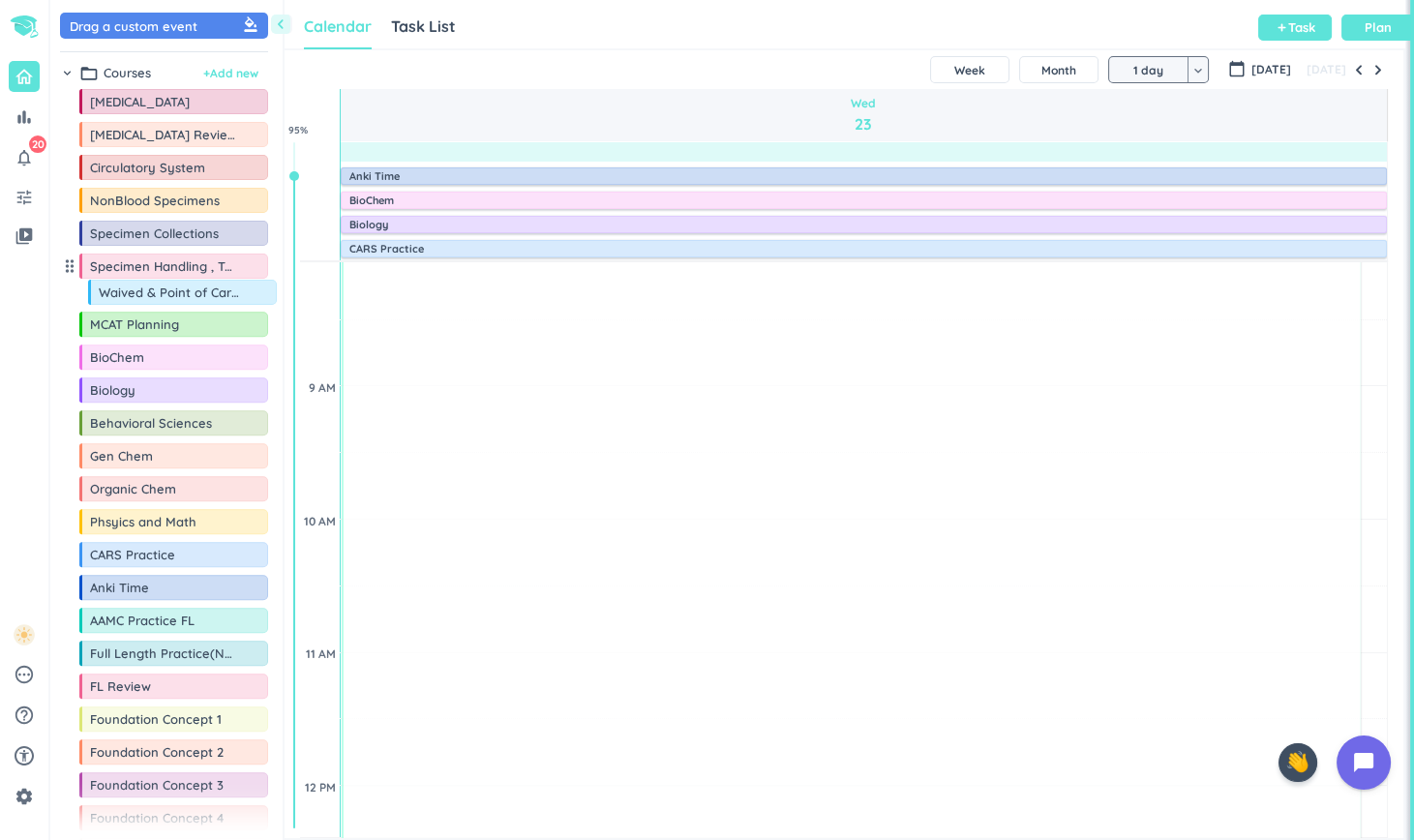 drag, startPoint x: 70, startPoint y: 775, endPoint x: 77, endPoint y: 279, distance: 496.0494 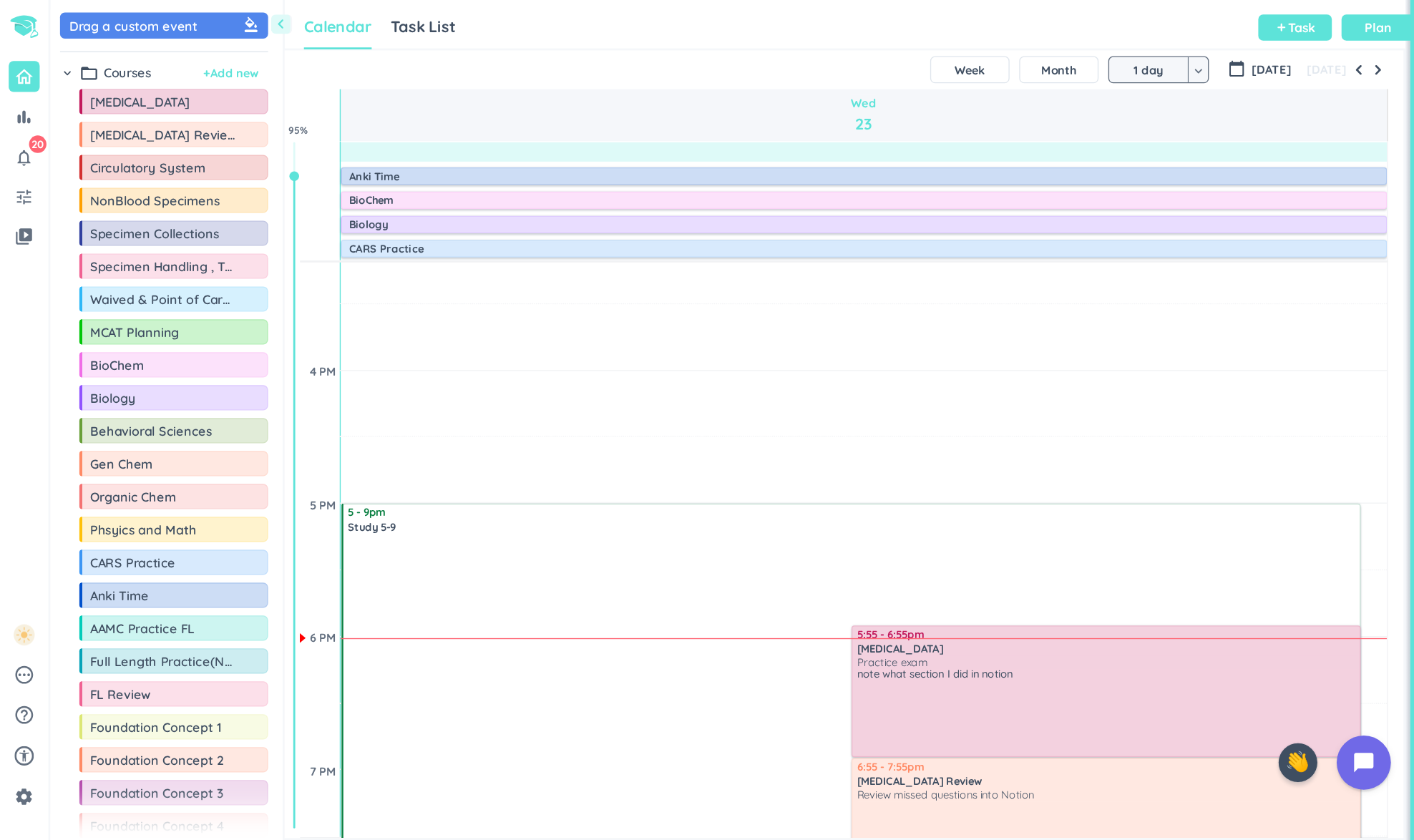 scroll, scrollTop: 1239, scrollLeft: 0, axis: vertical 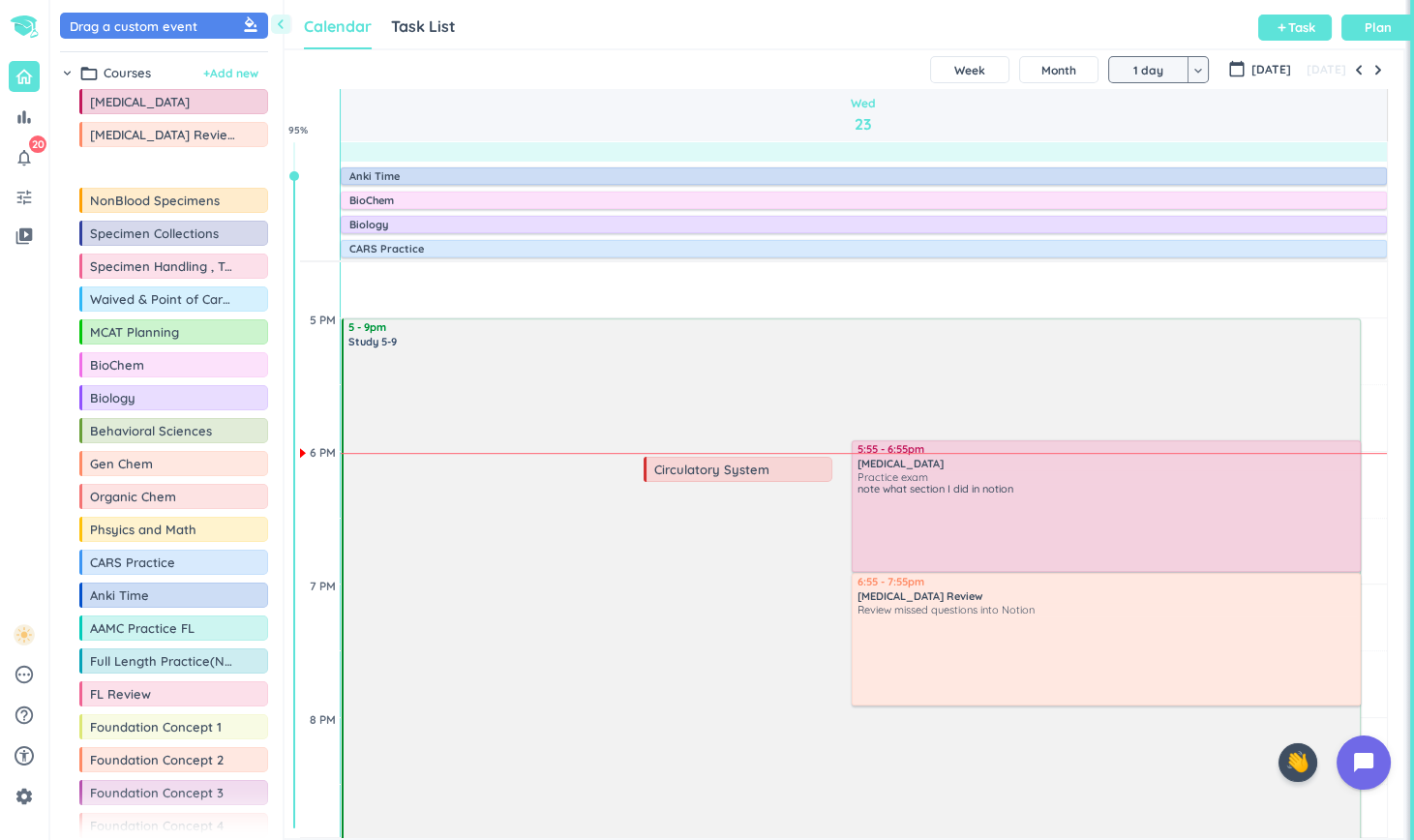 drag, startPoint x: 66, startPoint y: 167, endPoint x: 641, endPoint y: 468, distance: 649.0193 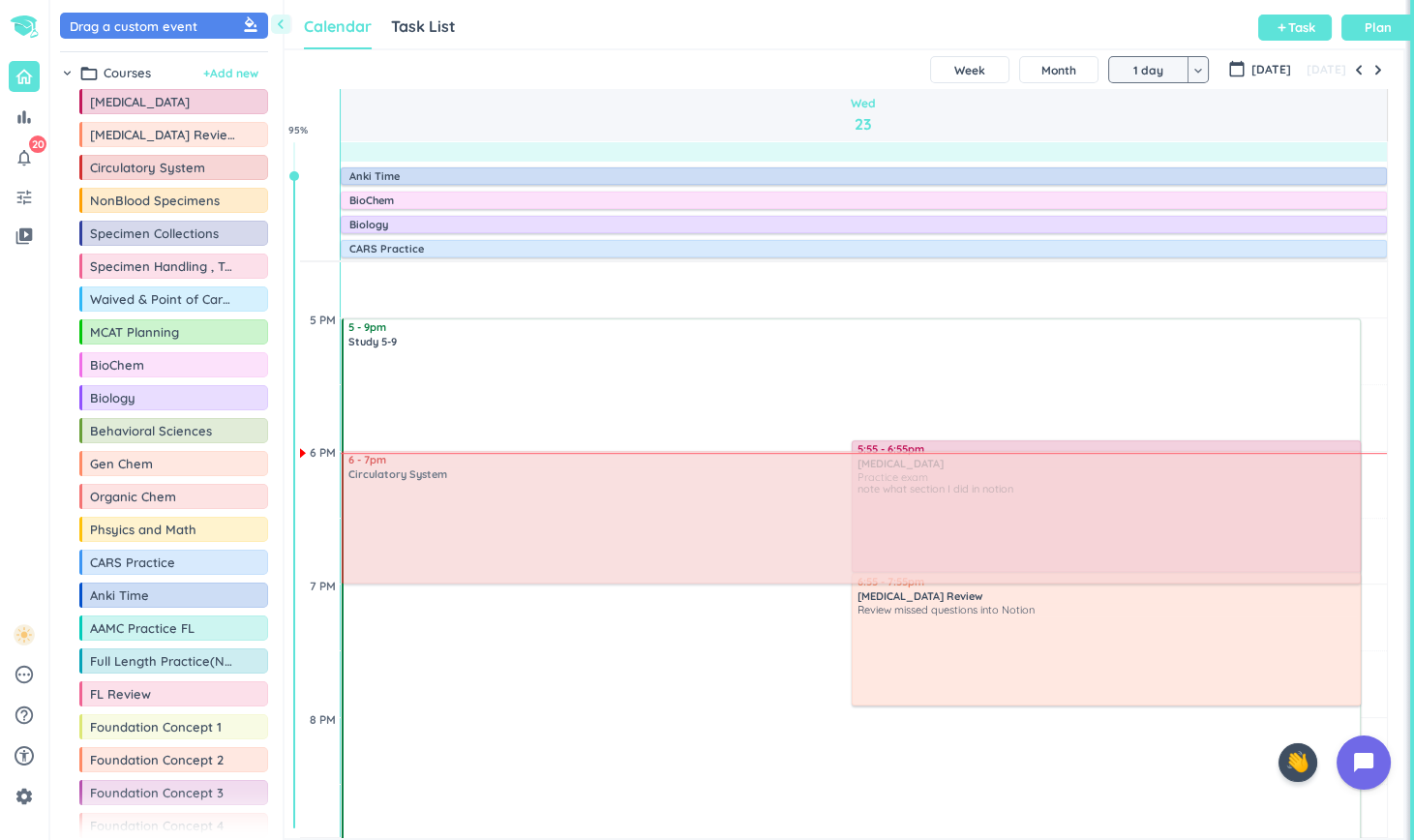 drag, startPoint x: 165, startPoint y: 167, endPoint x: 524, endPoint y: 460, distance: 463.38968 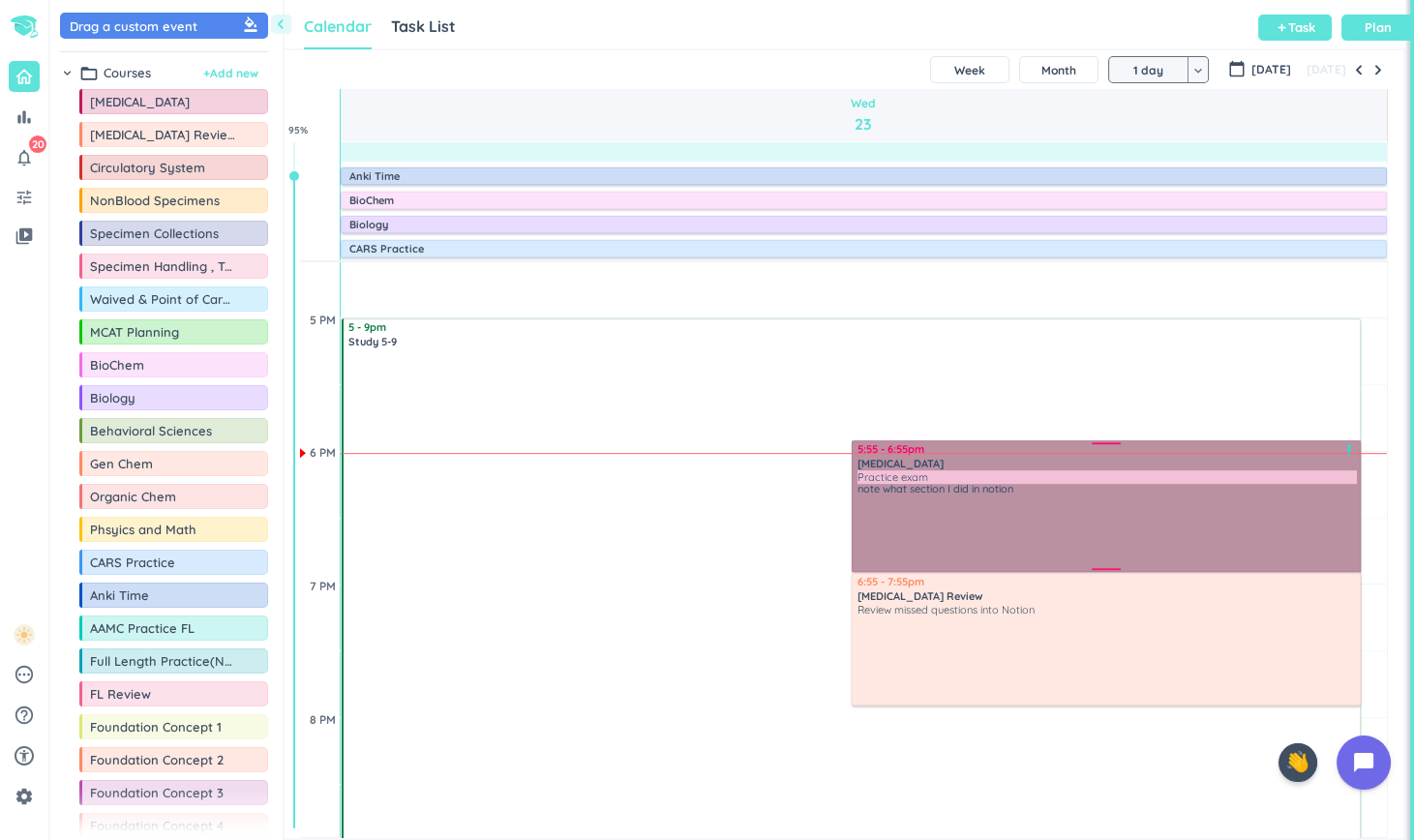 click on "5 - 9pm Study 5-9 lock 5:55 - 6:55pm [MEDICAL_DATA]  Practice exam note what section I did in notion  more_vert 6:55 - 7:55pm [MEDICAL_DATA] Review  Review missed questions into Notion  more_vert 5:30am - 2pm IP Training lock" at bounding box center (852, -1413) 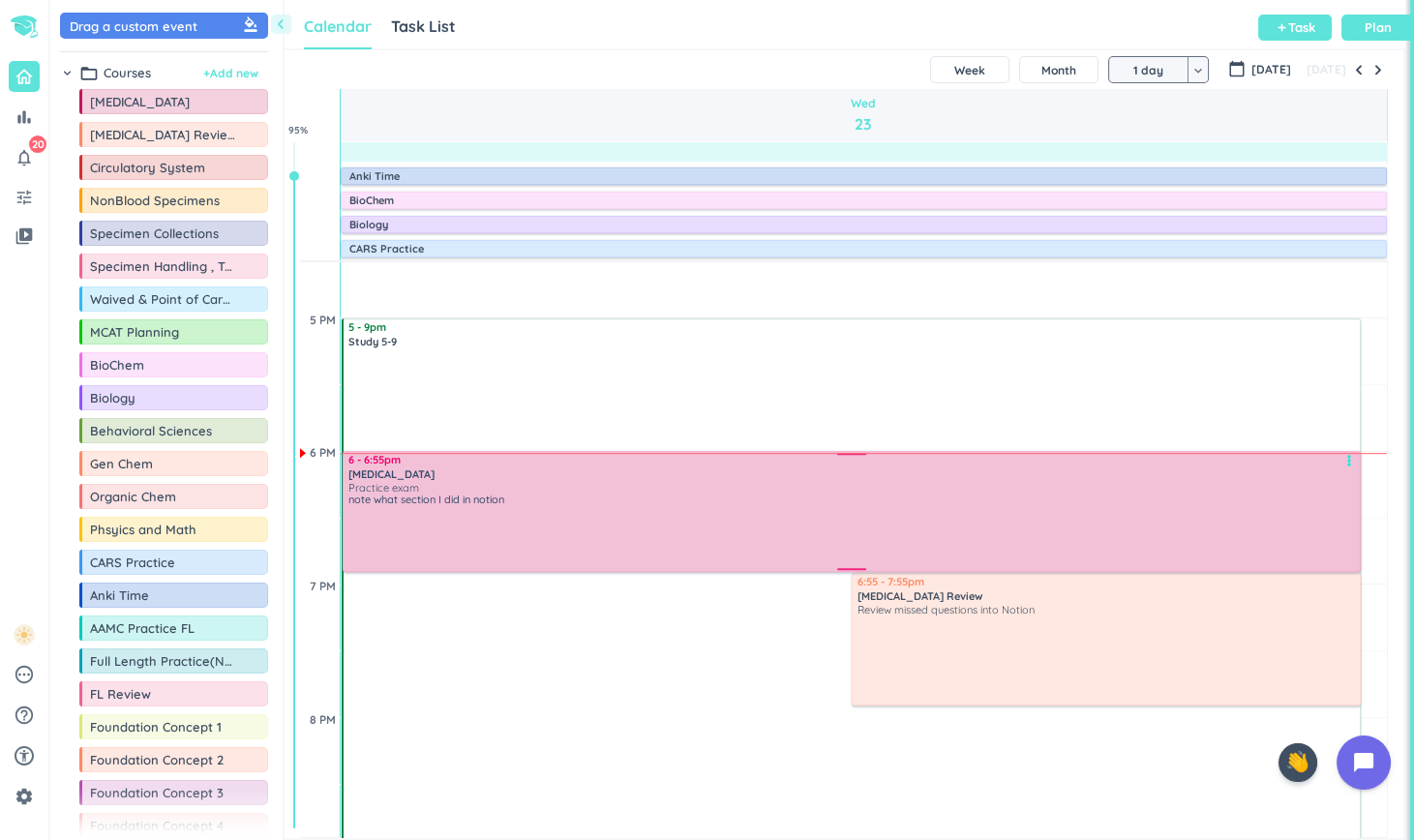 drag, startPoint x: 1109, startPoint y: 441, endPoint x: 1104, endPoint y: 458, distance: 17.720045 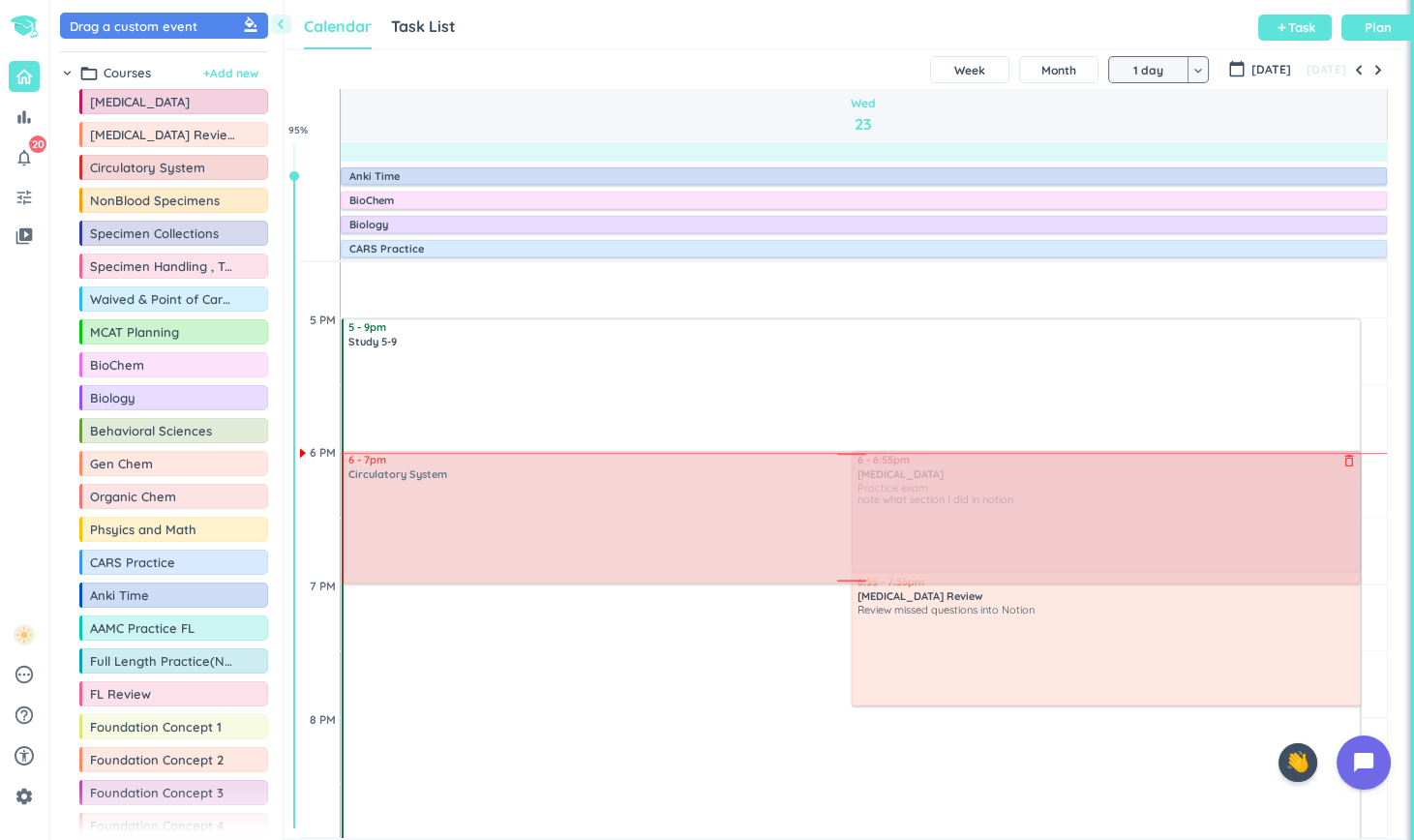 drag, startPoint x: 112, startPoint y: 174, endPoint x: 703, endPoint y: 452, distance: 653.1194 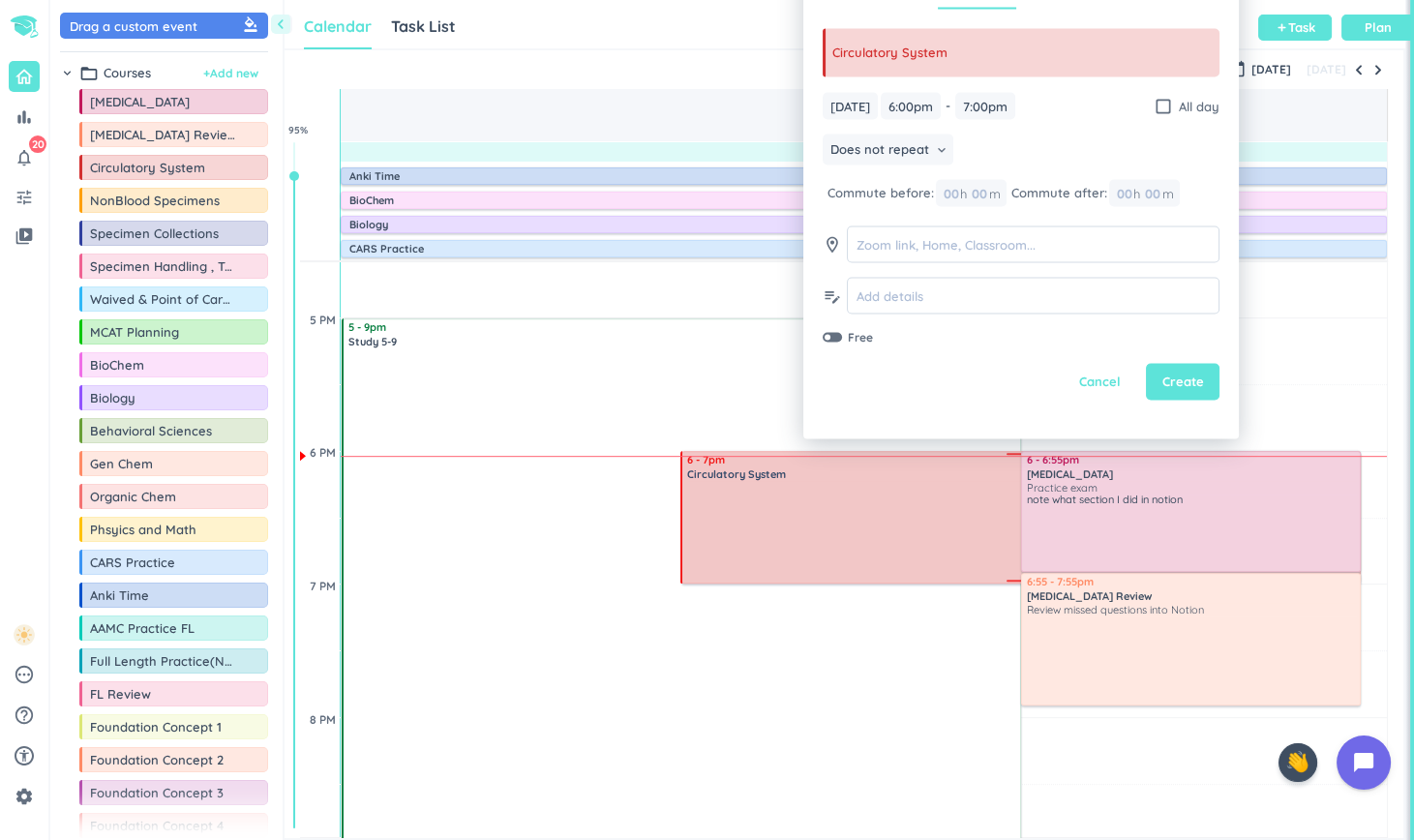 type 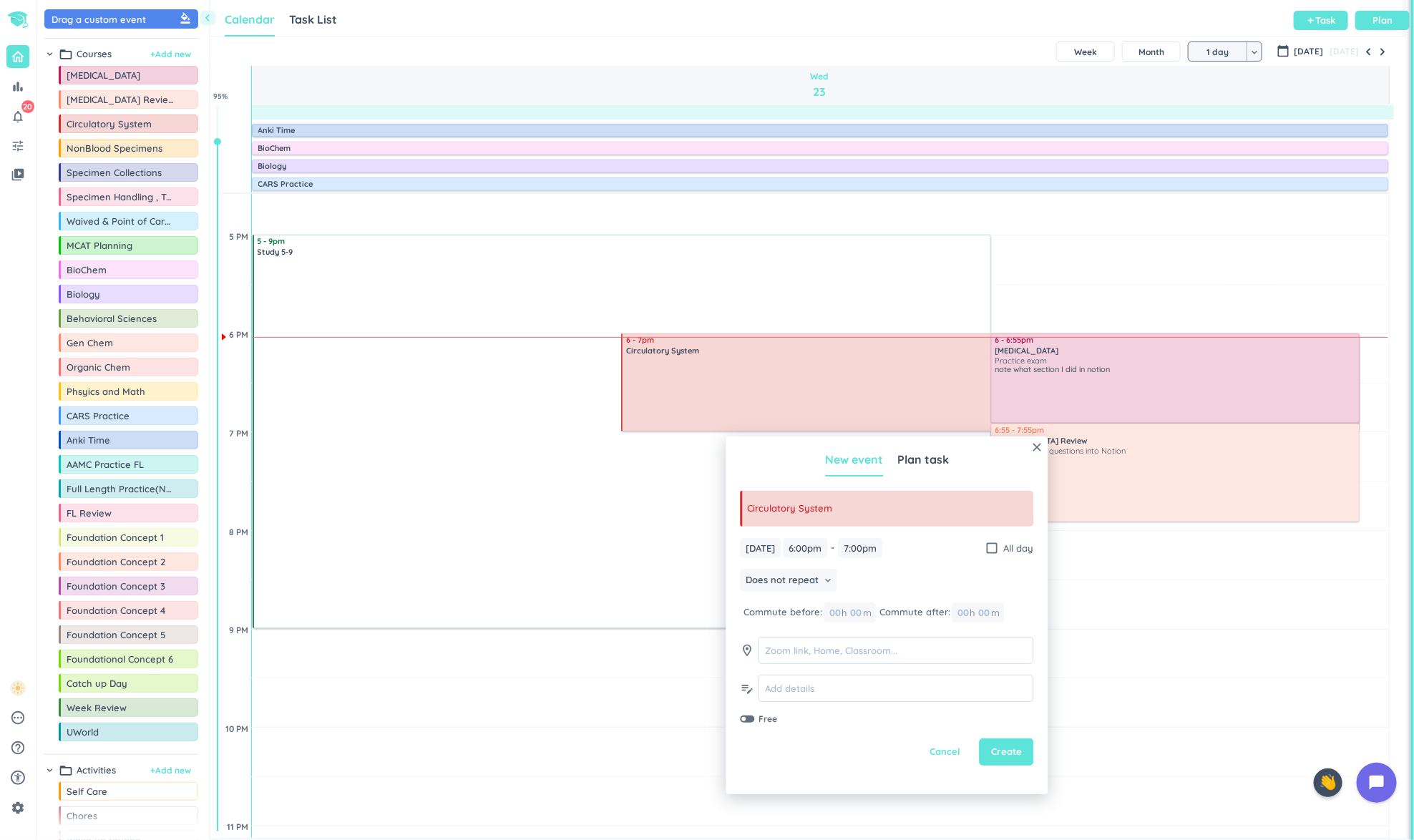 scroll, scrollTop: 1, scrollLeft: 1, axis: both 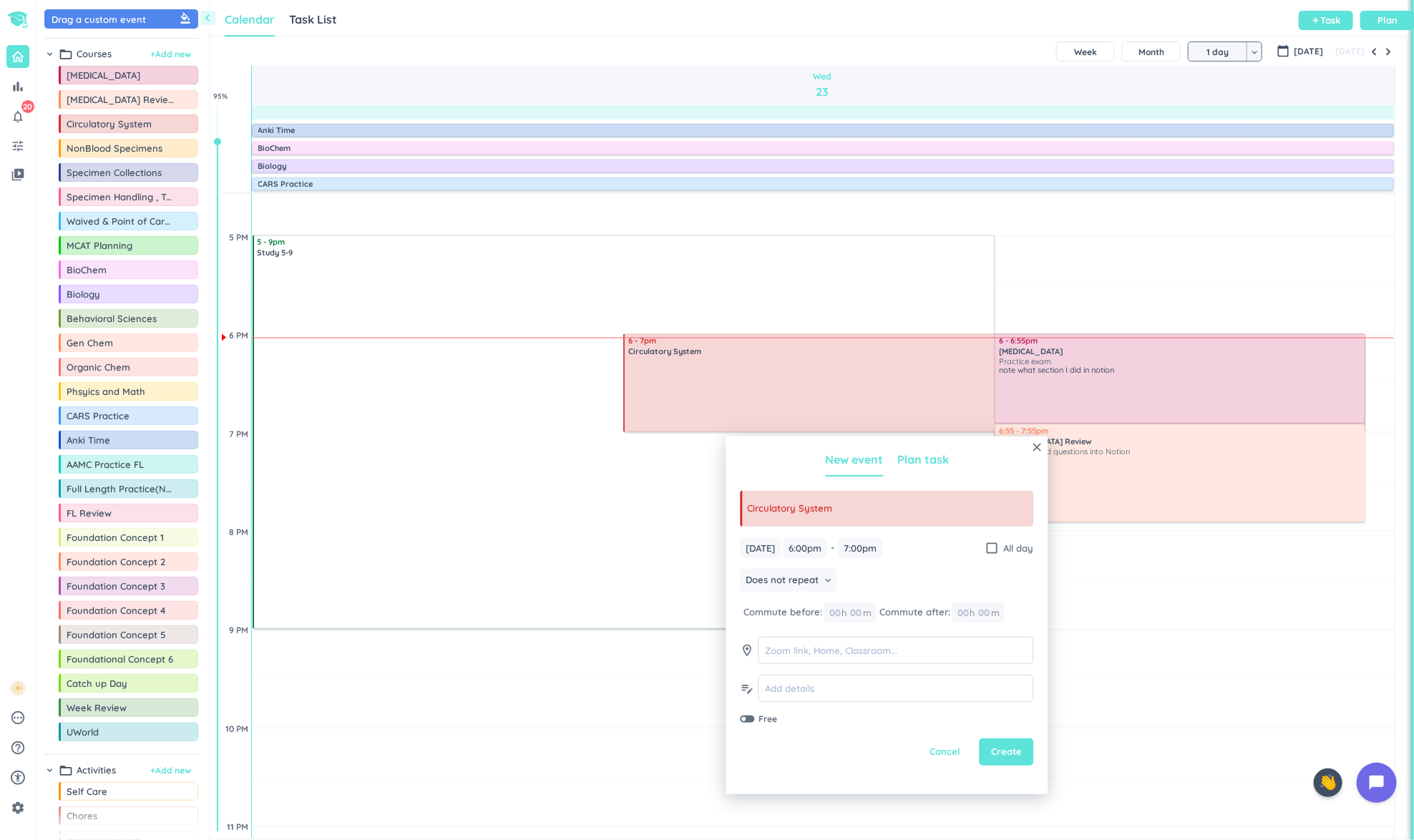 click on "Plan task" at bounding box center (923, 459) 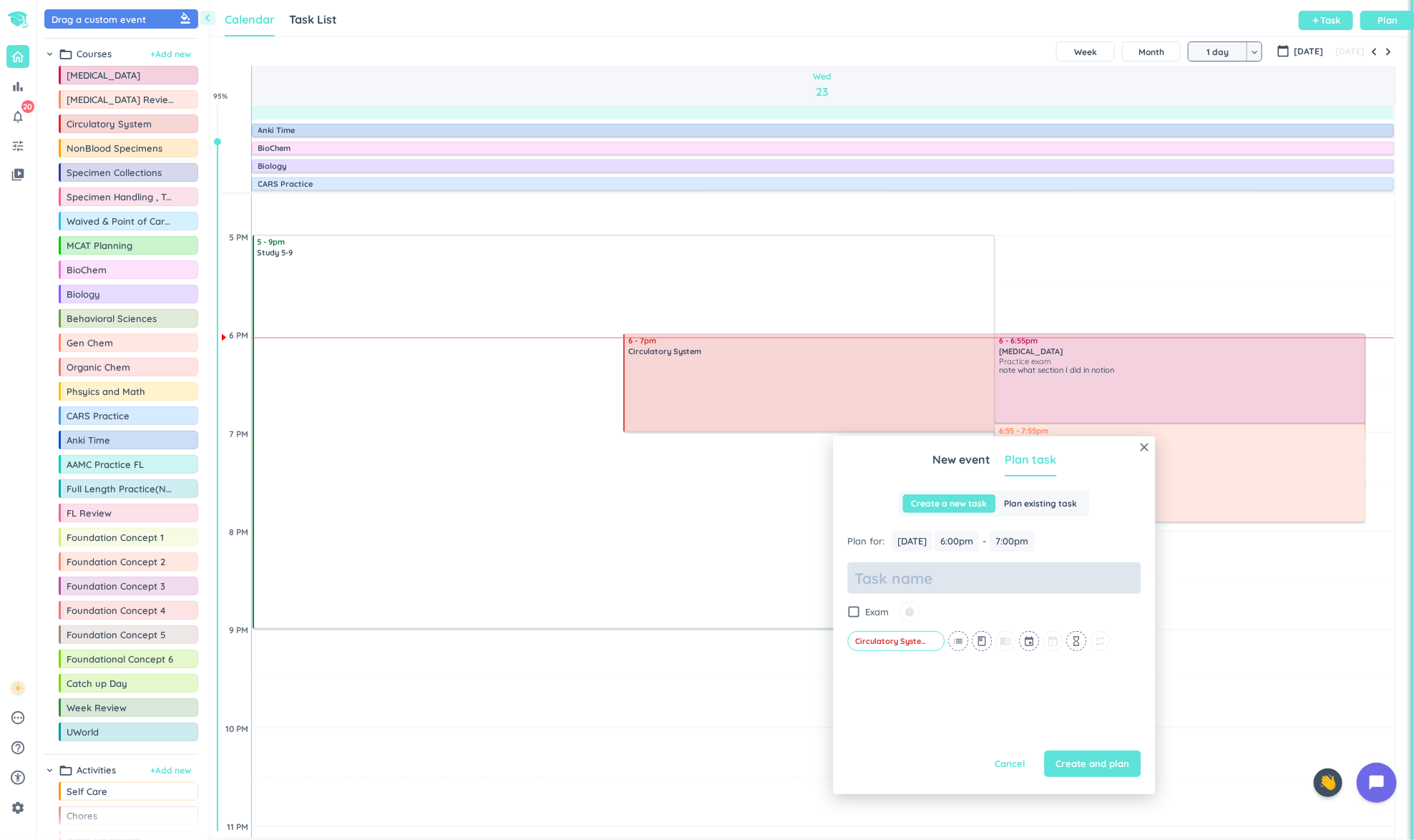 click at bounding box center [995, 578] 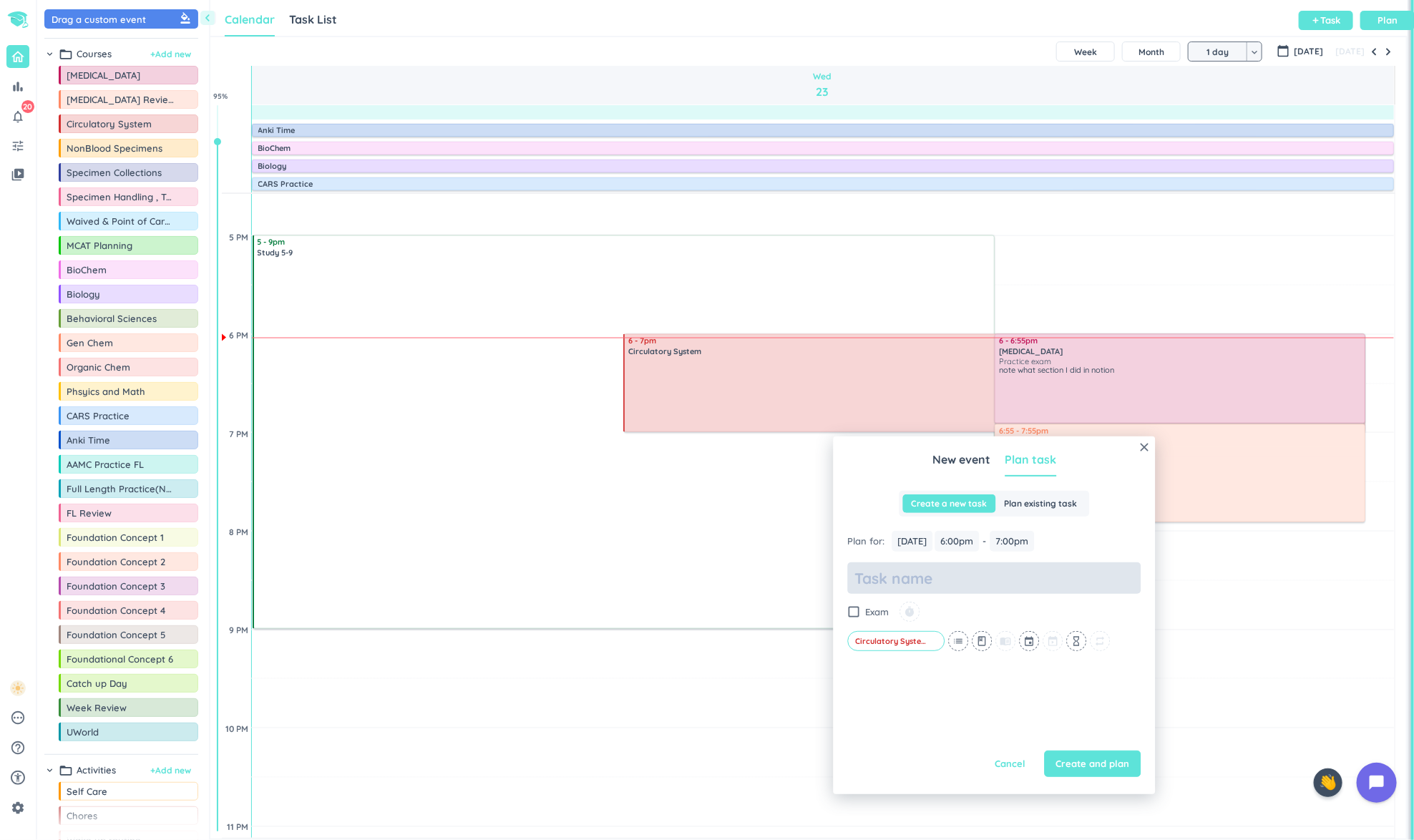 type on "x" 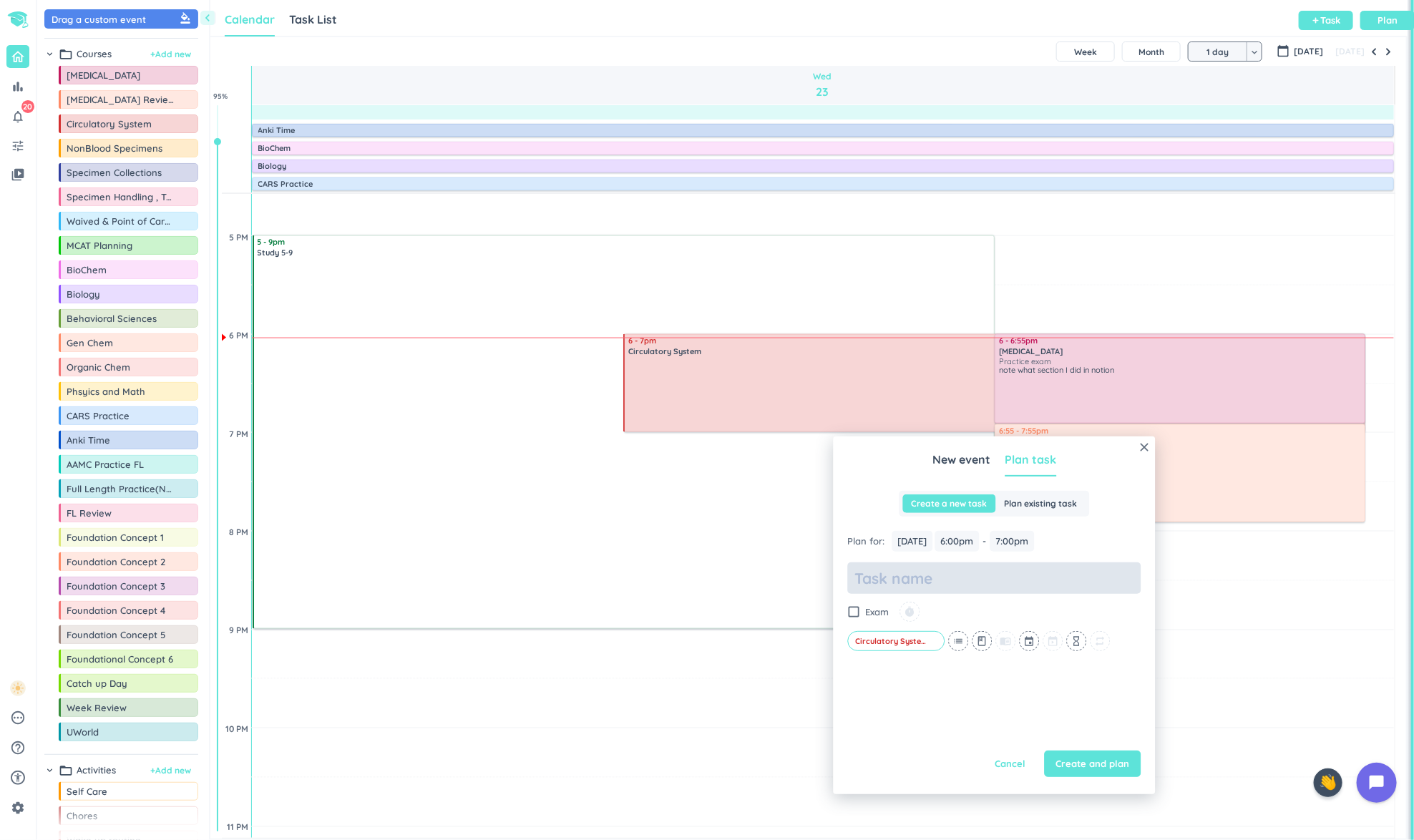 type on "P" 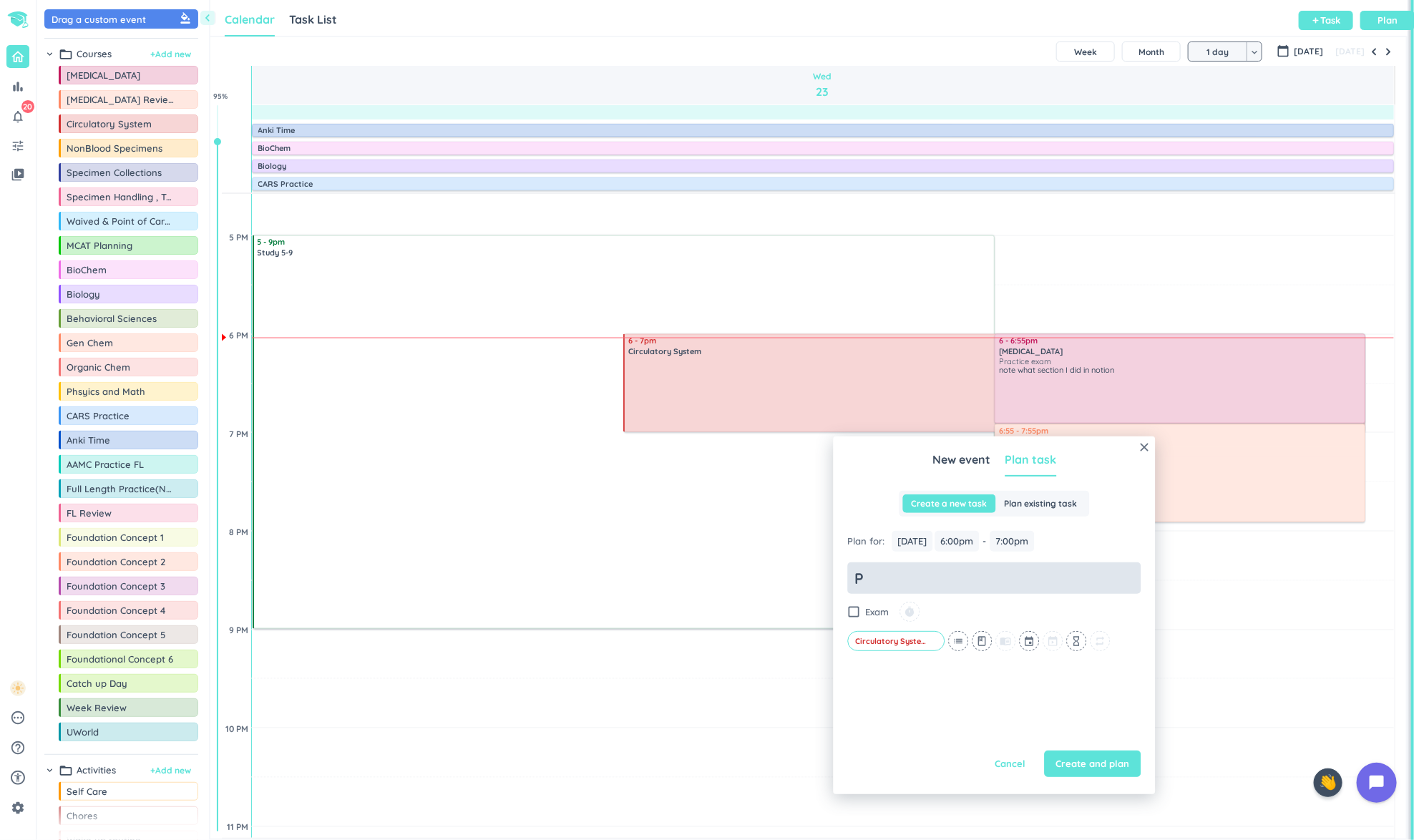 type on "x" 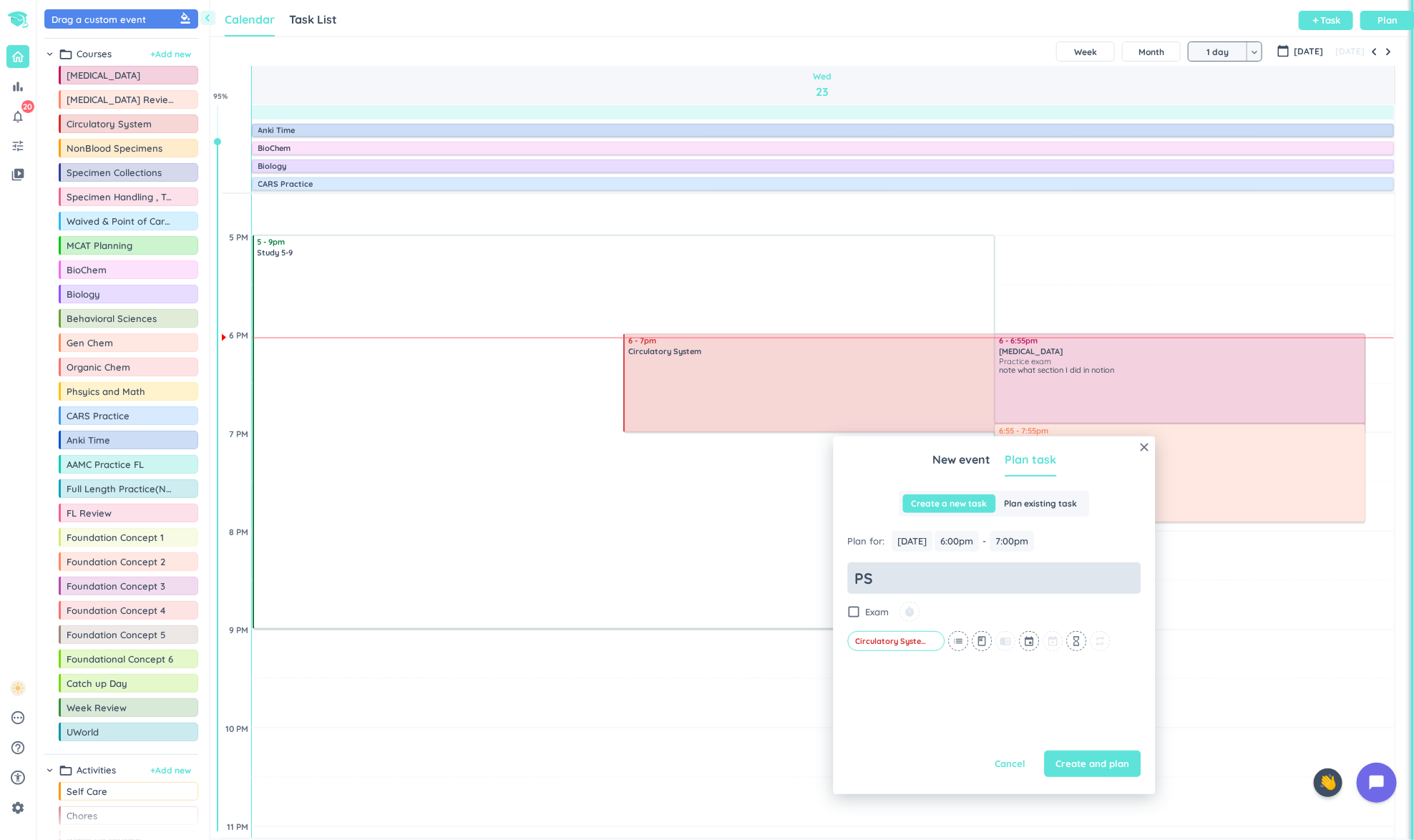 type on "x" 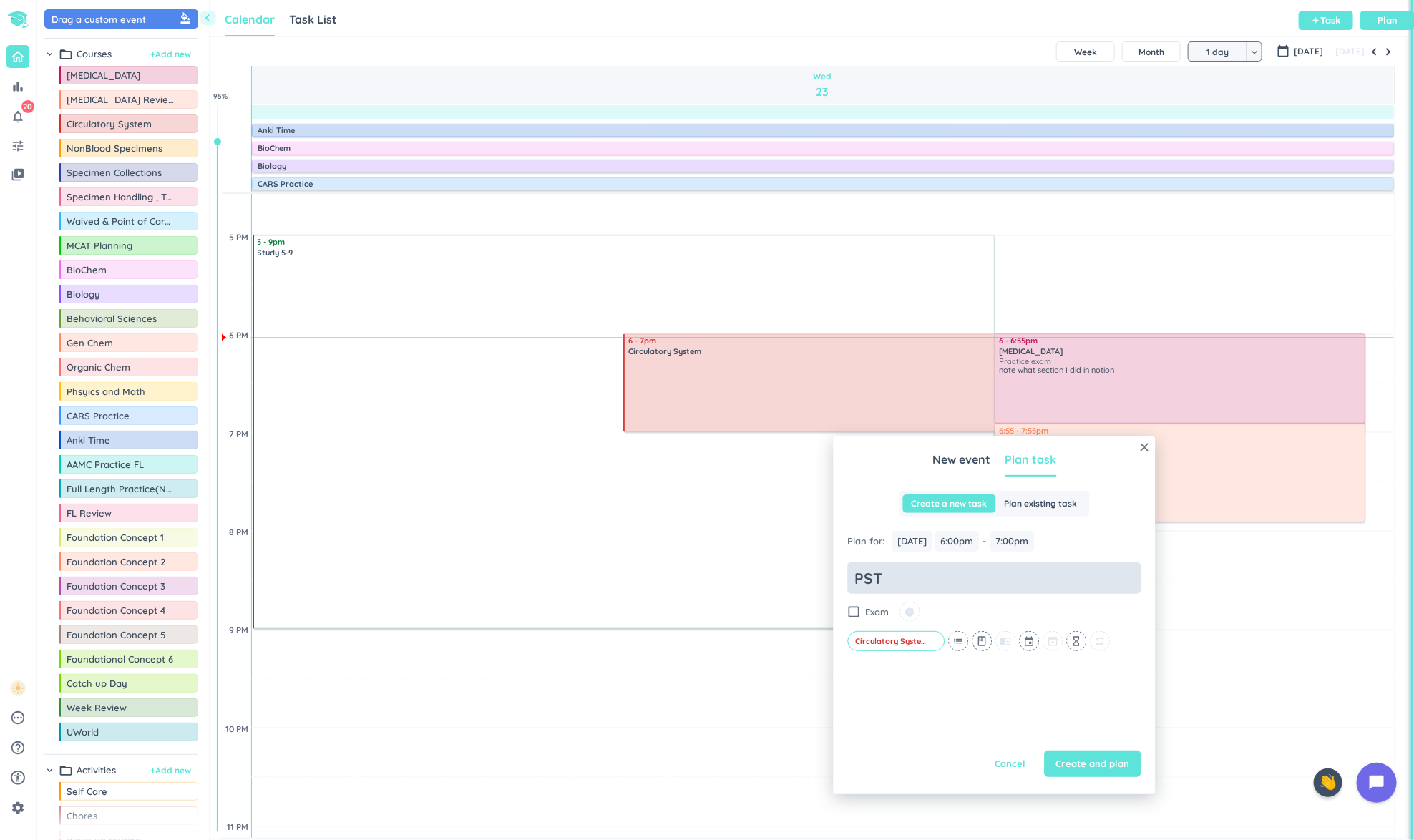 type on "x" 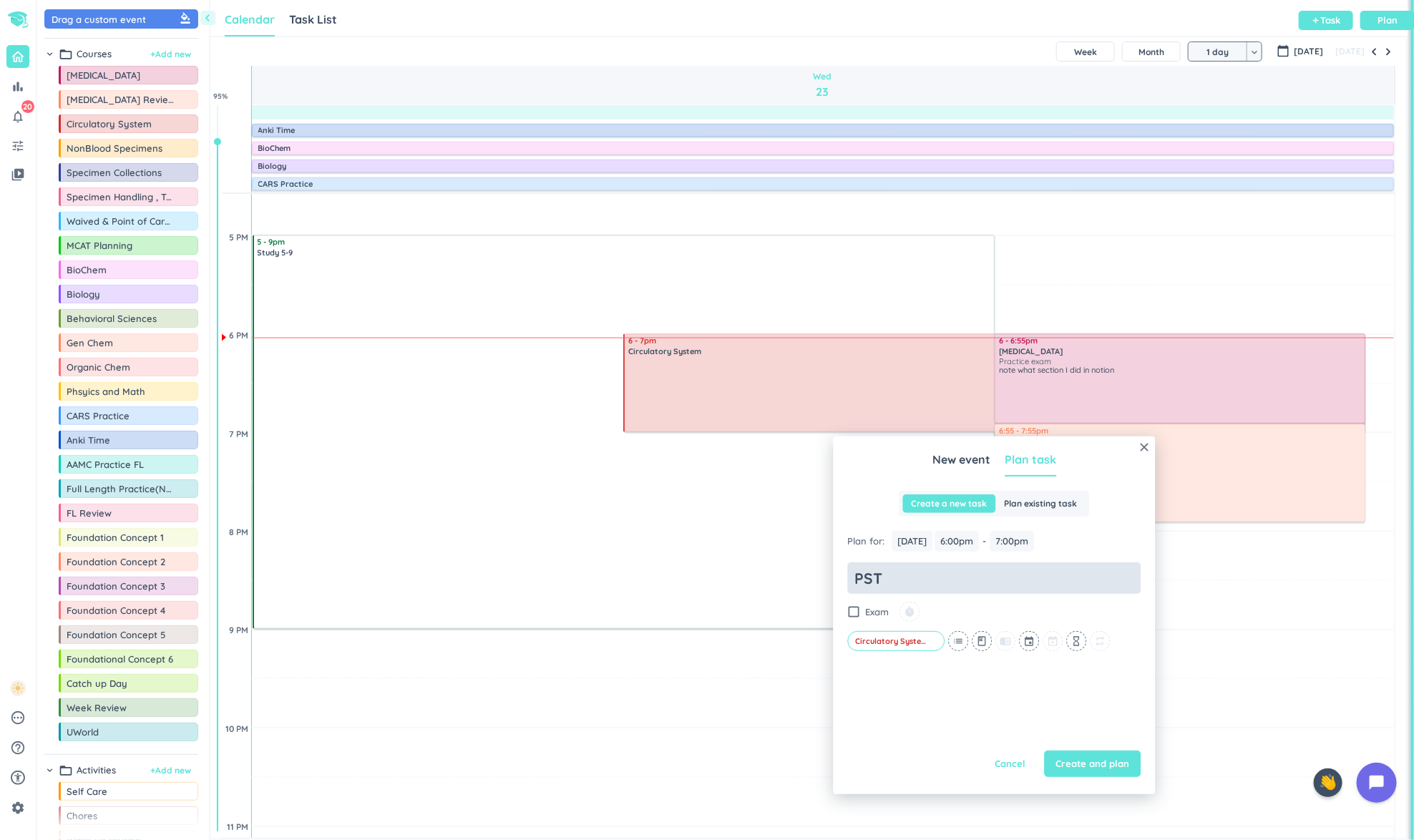 type on "x" 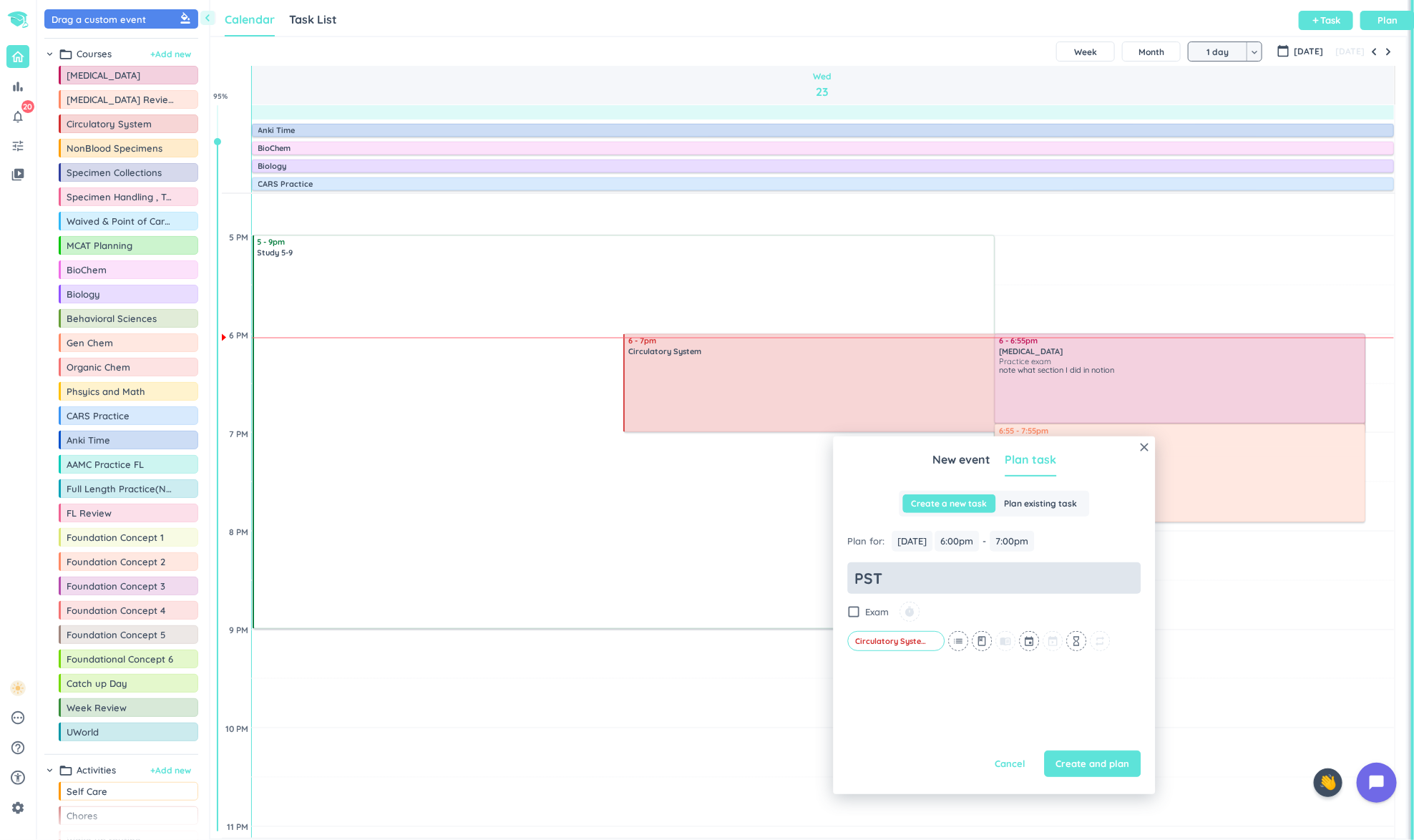 type on "PST Q" 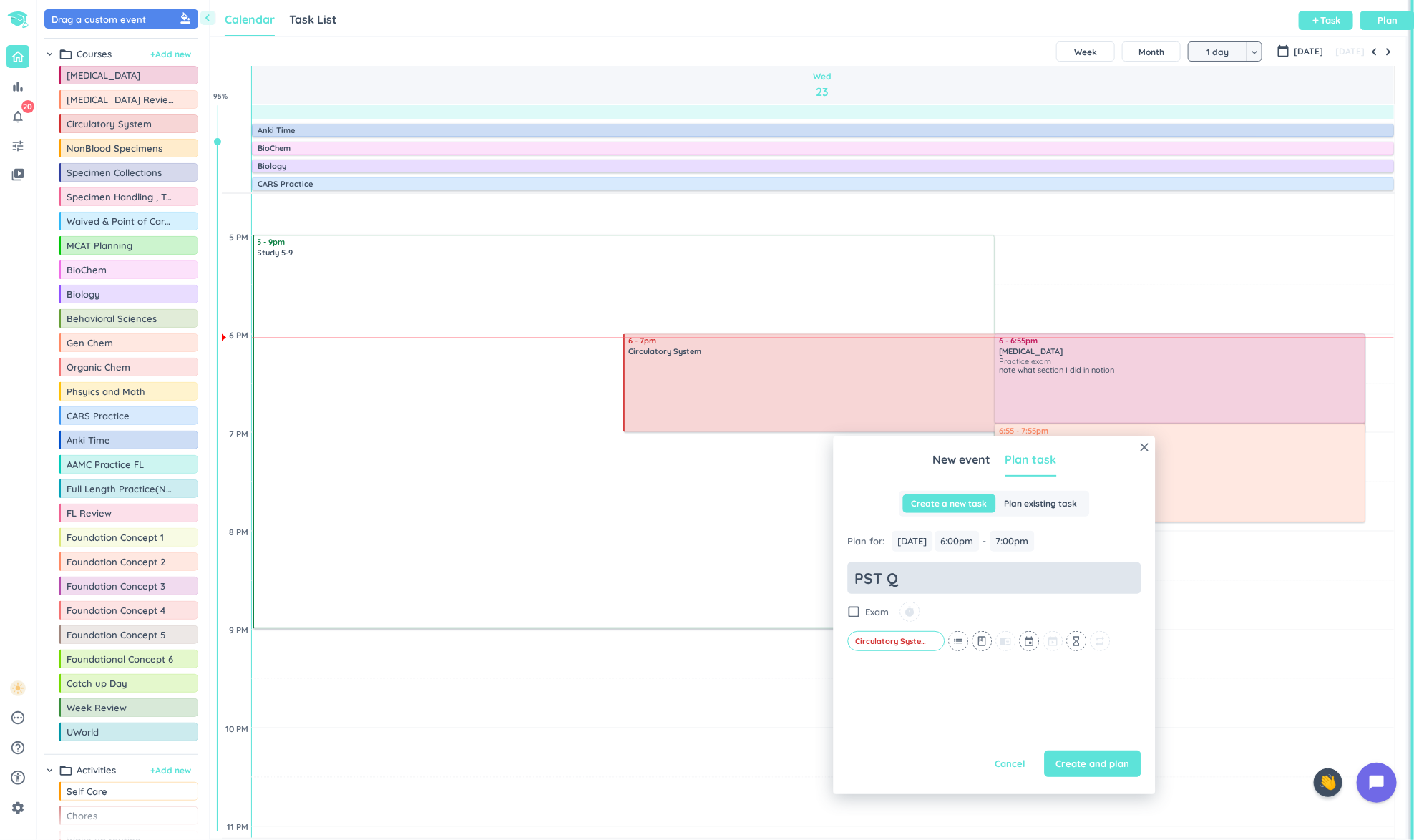 type on "x" 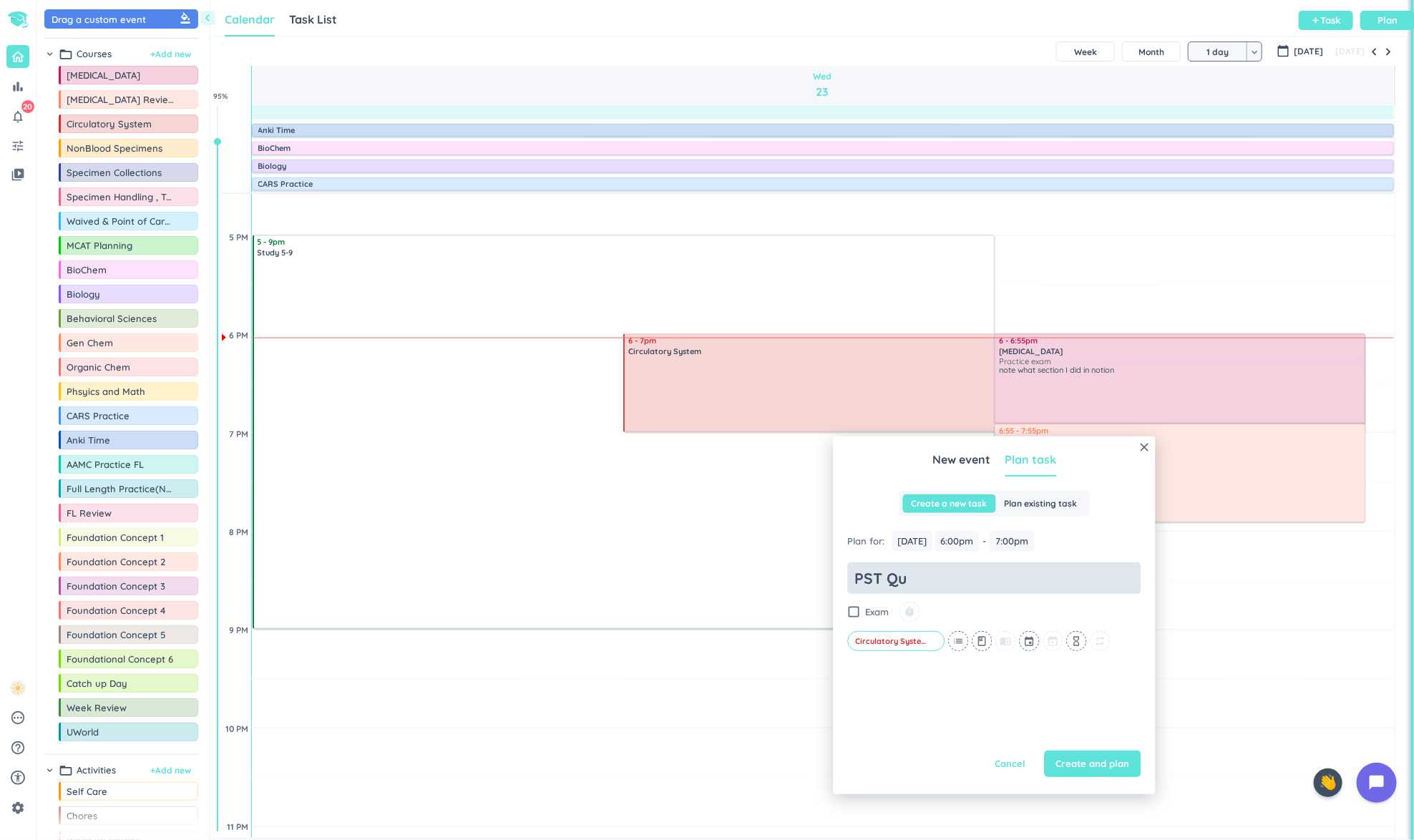 type on "x" 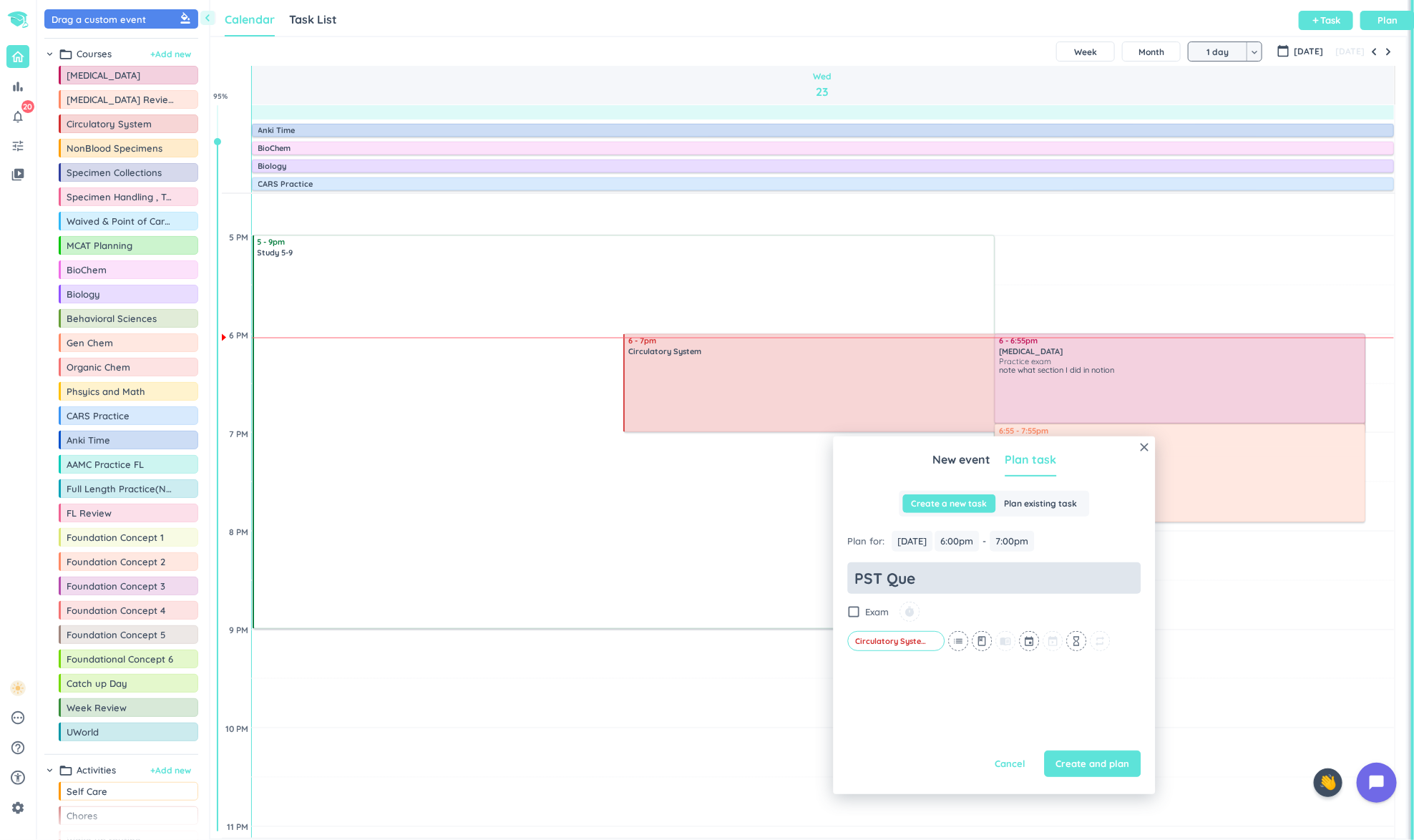 type on "x" 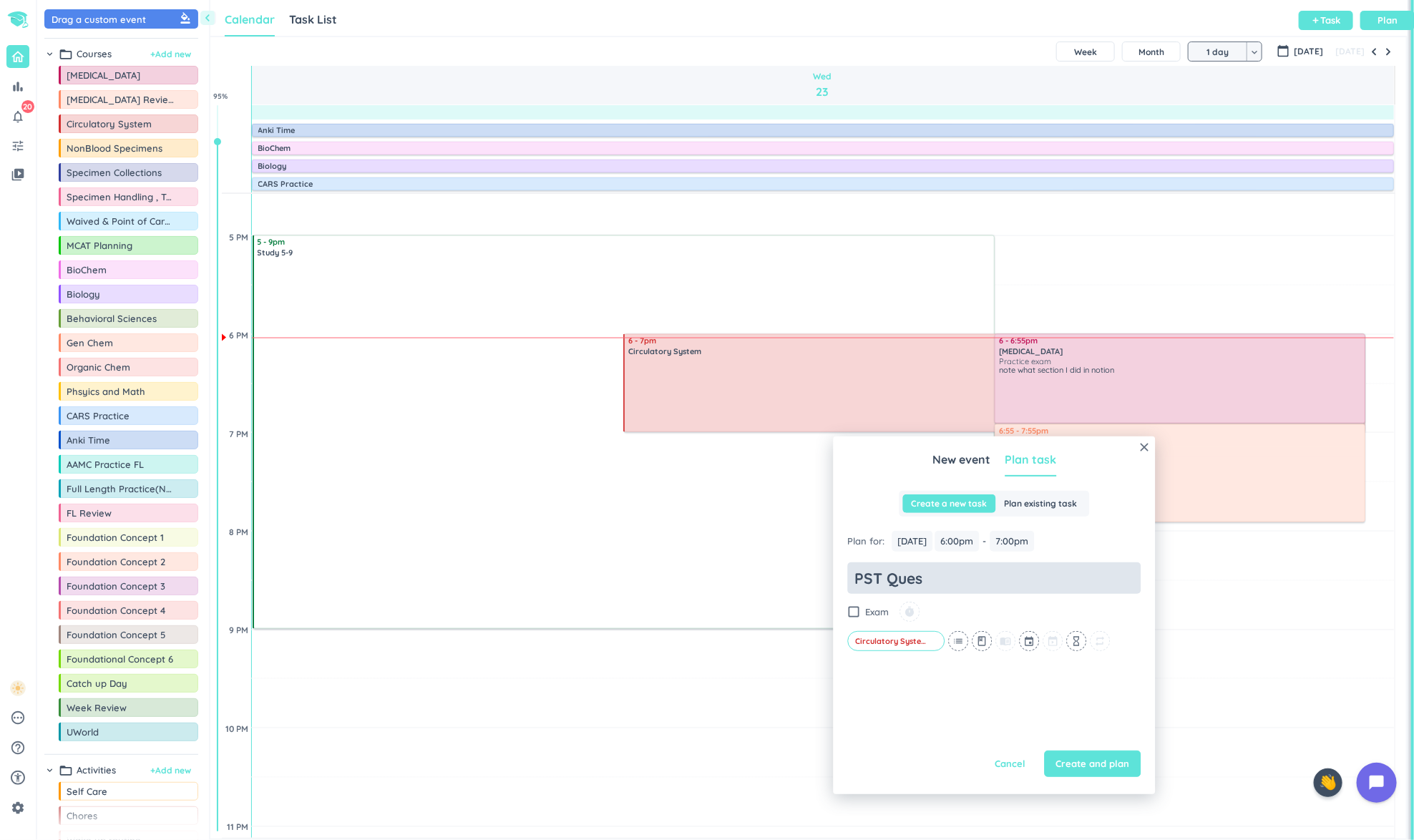 type on "x" 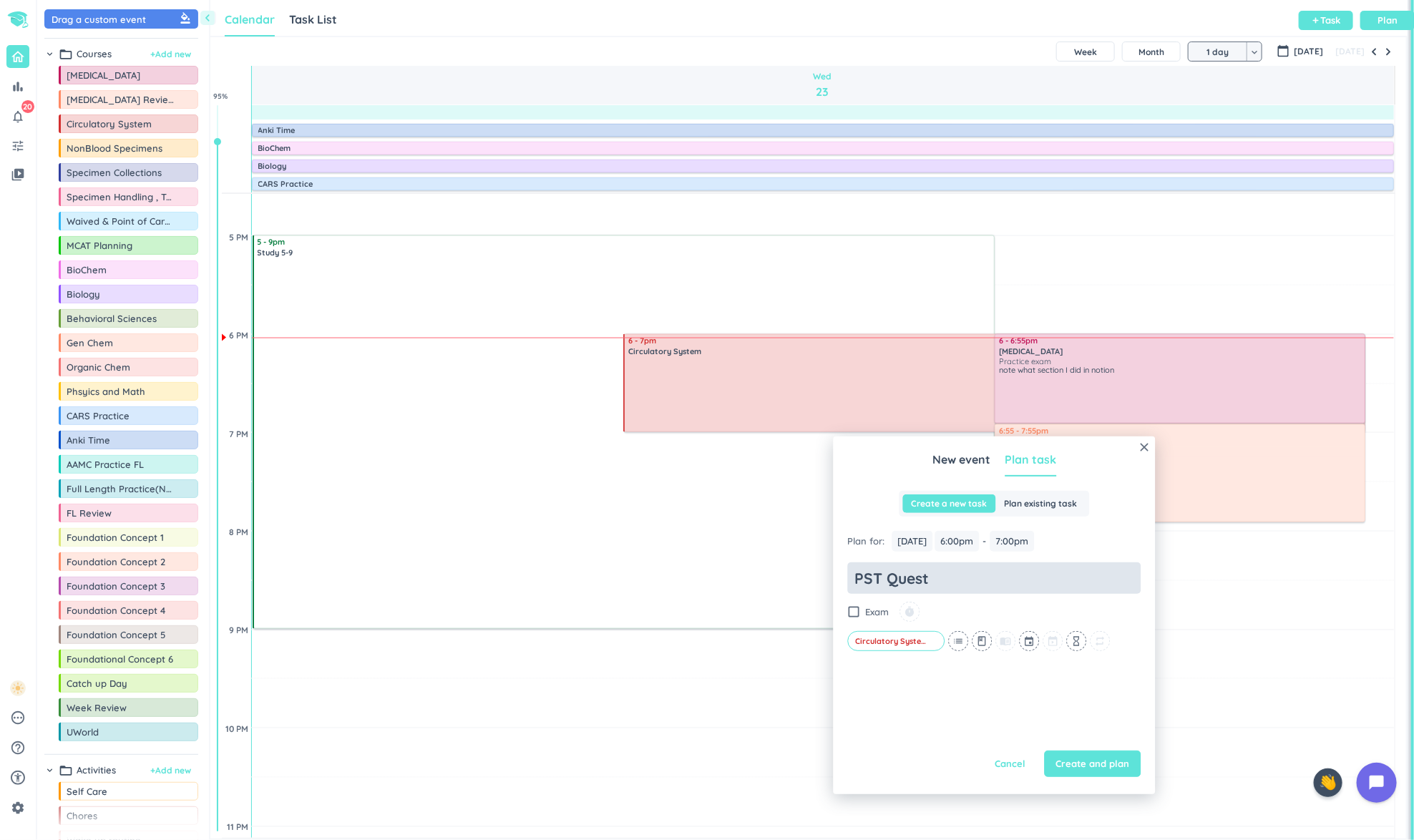 type on "x" 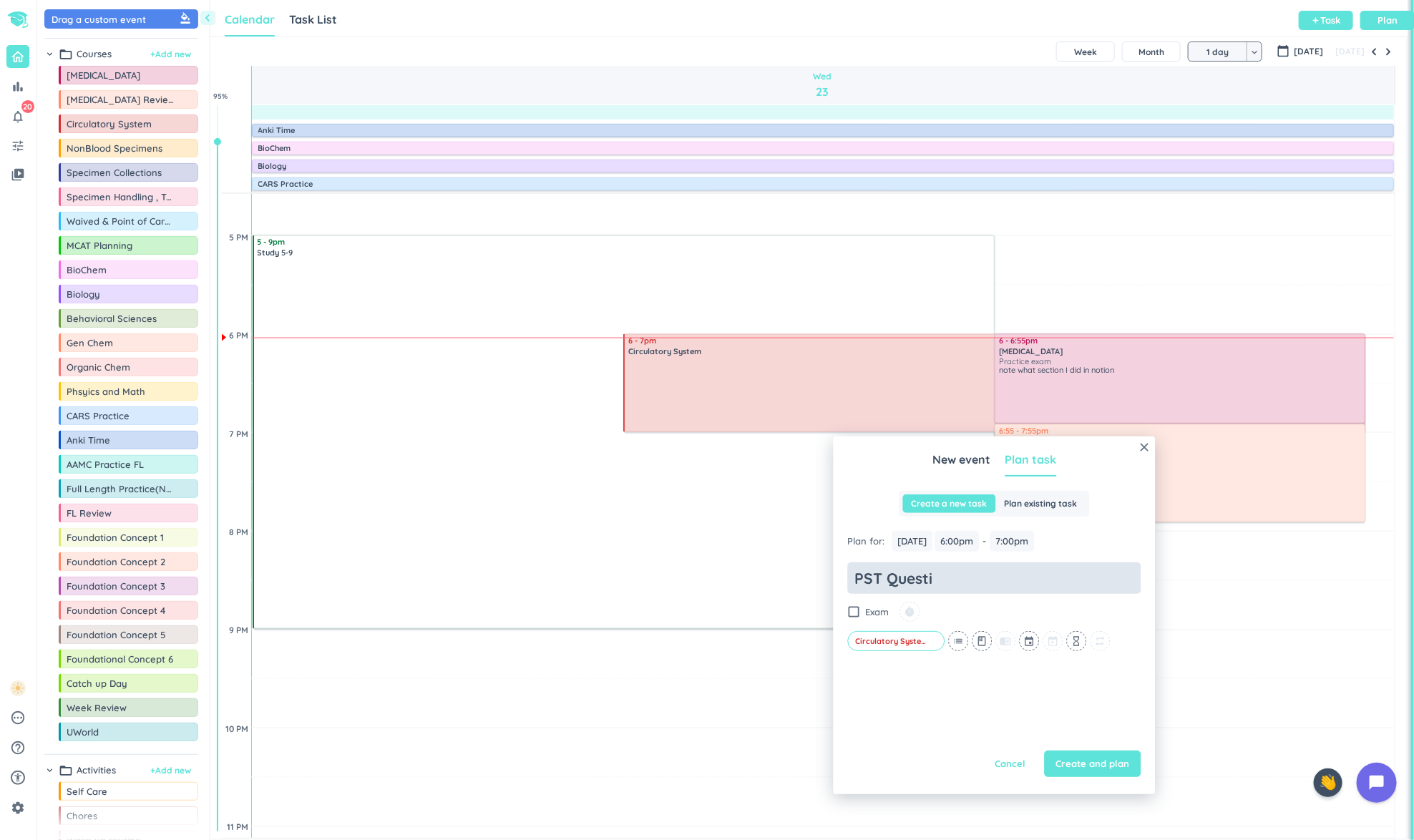 type on "x" 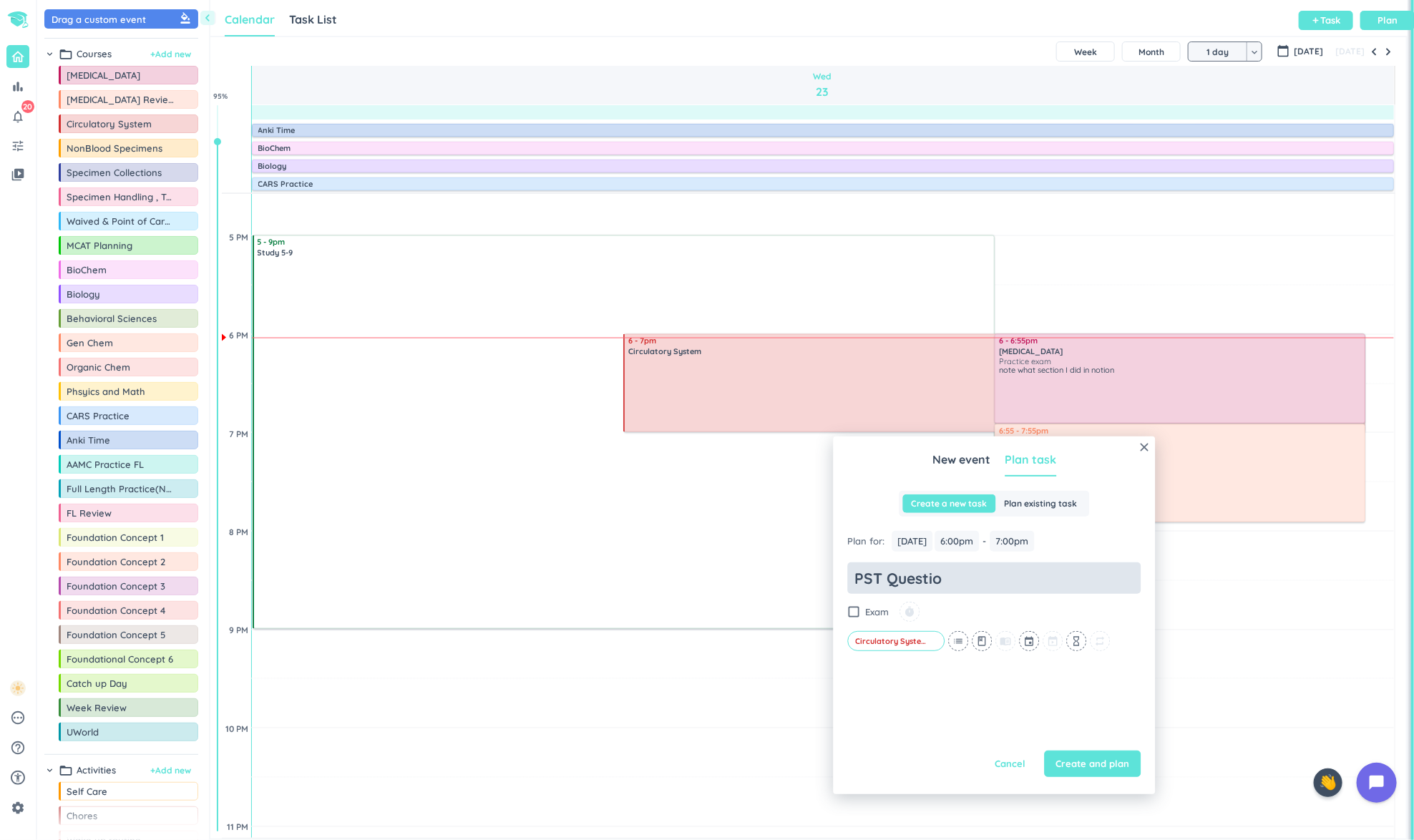 type on "x" 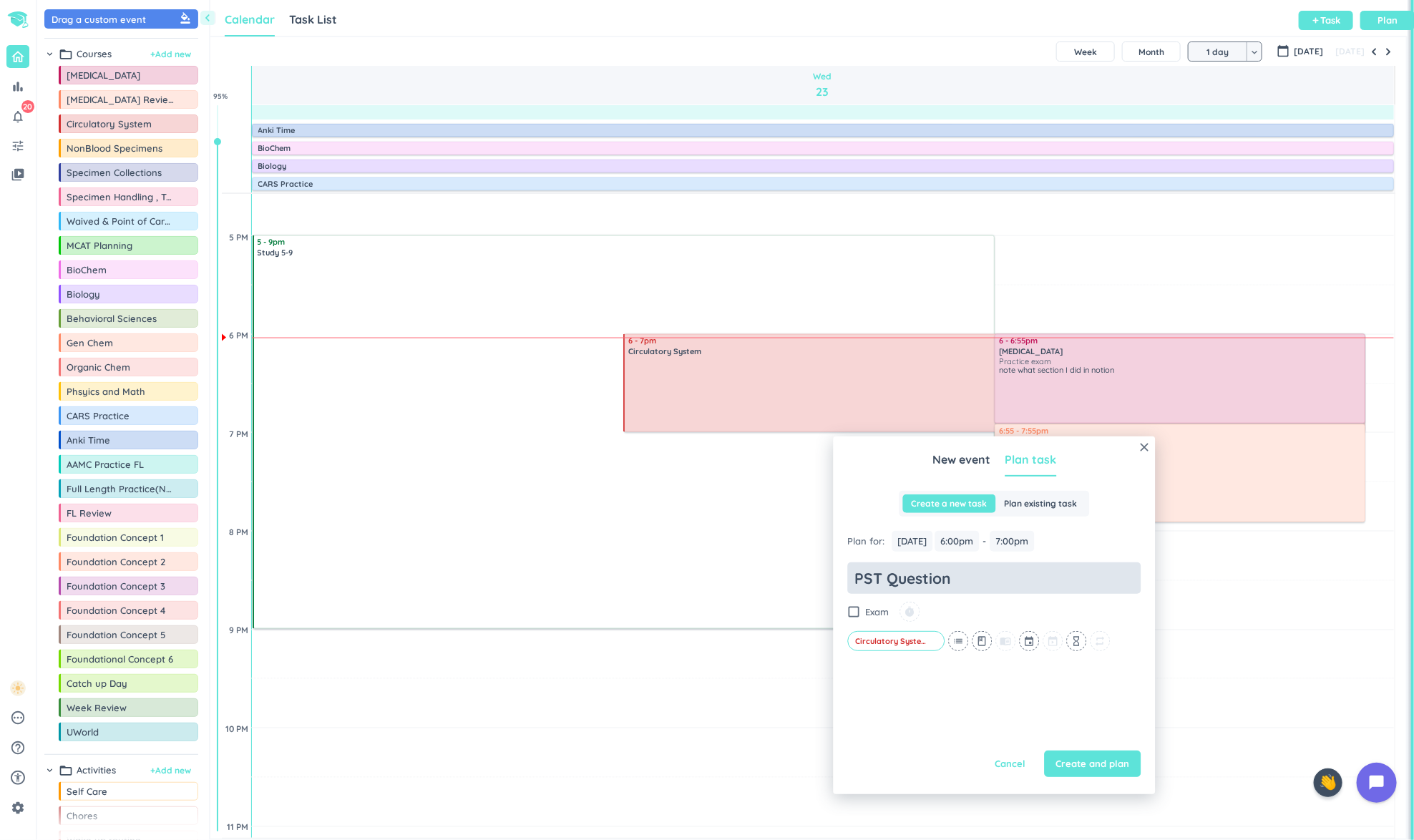 type on "x" 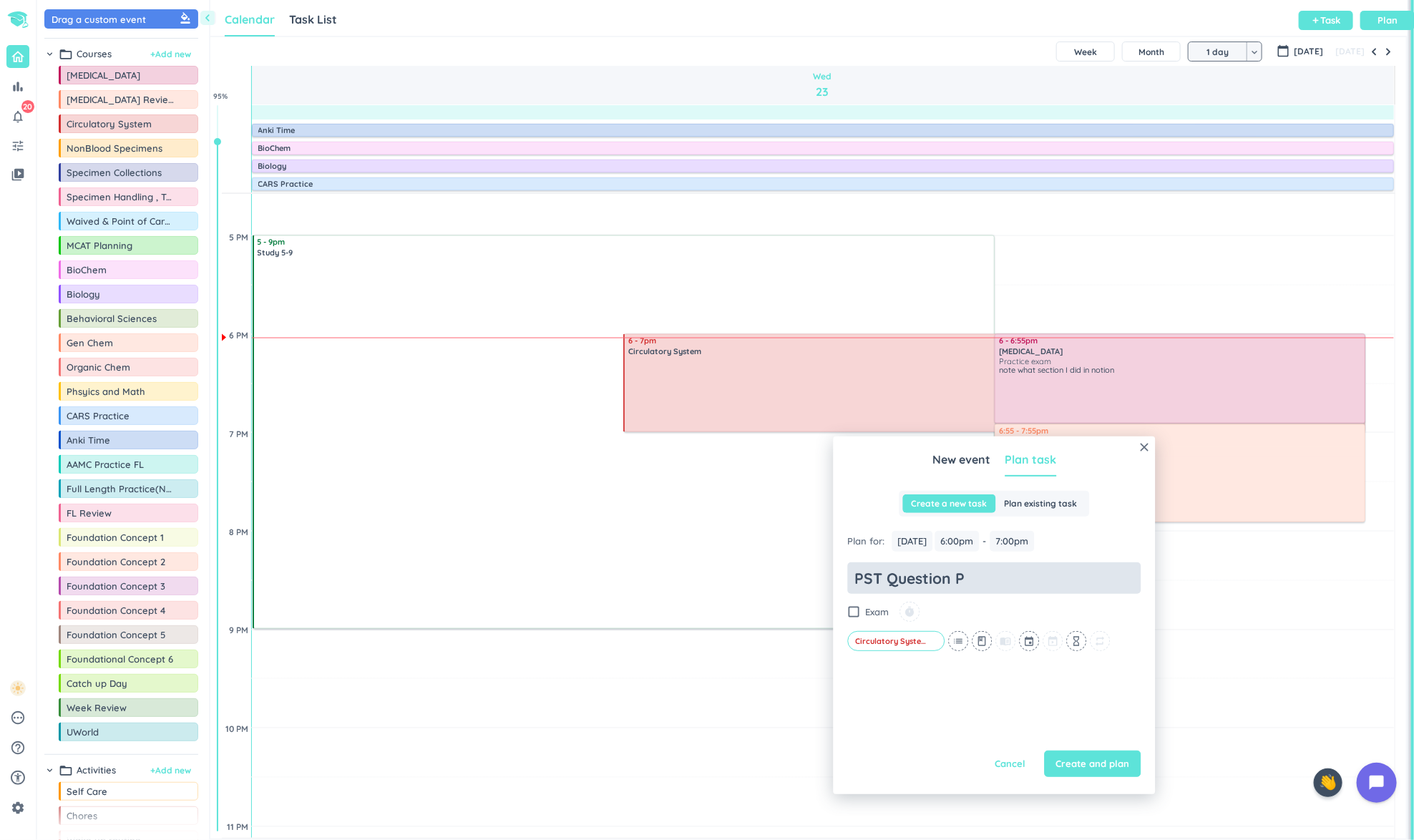 type on "x" 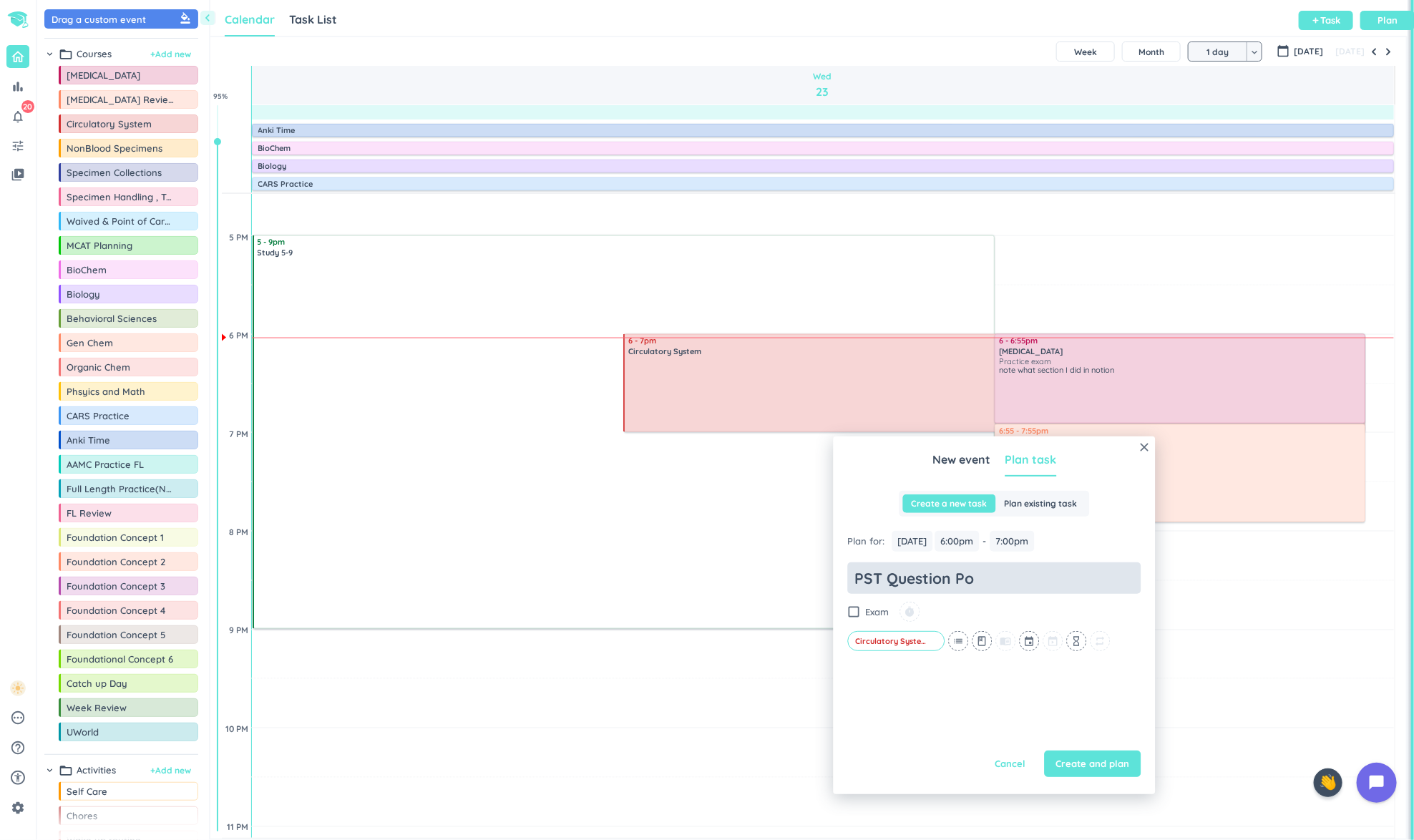 type on "x" 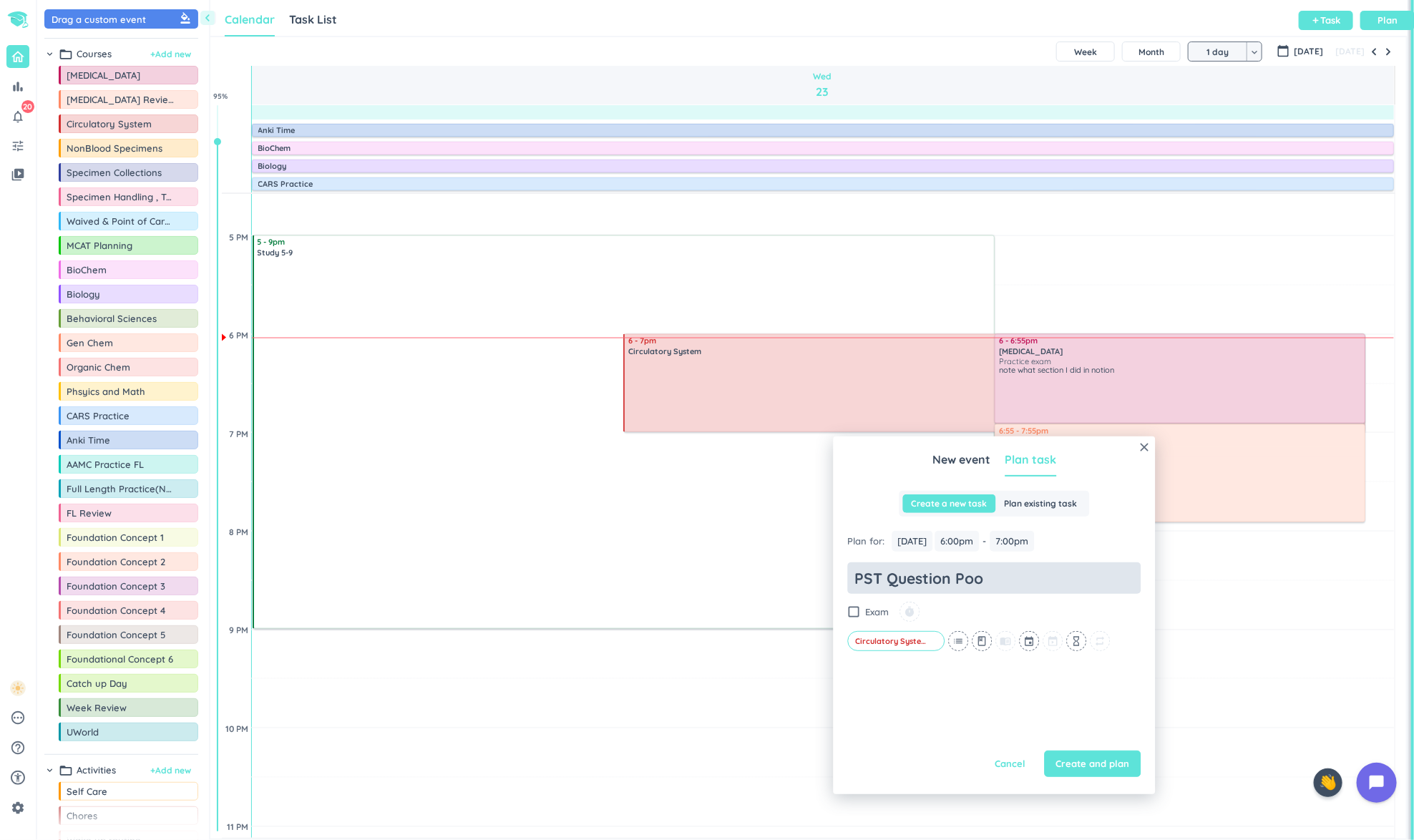 type on "x" 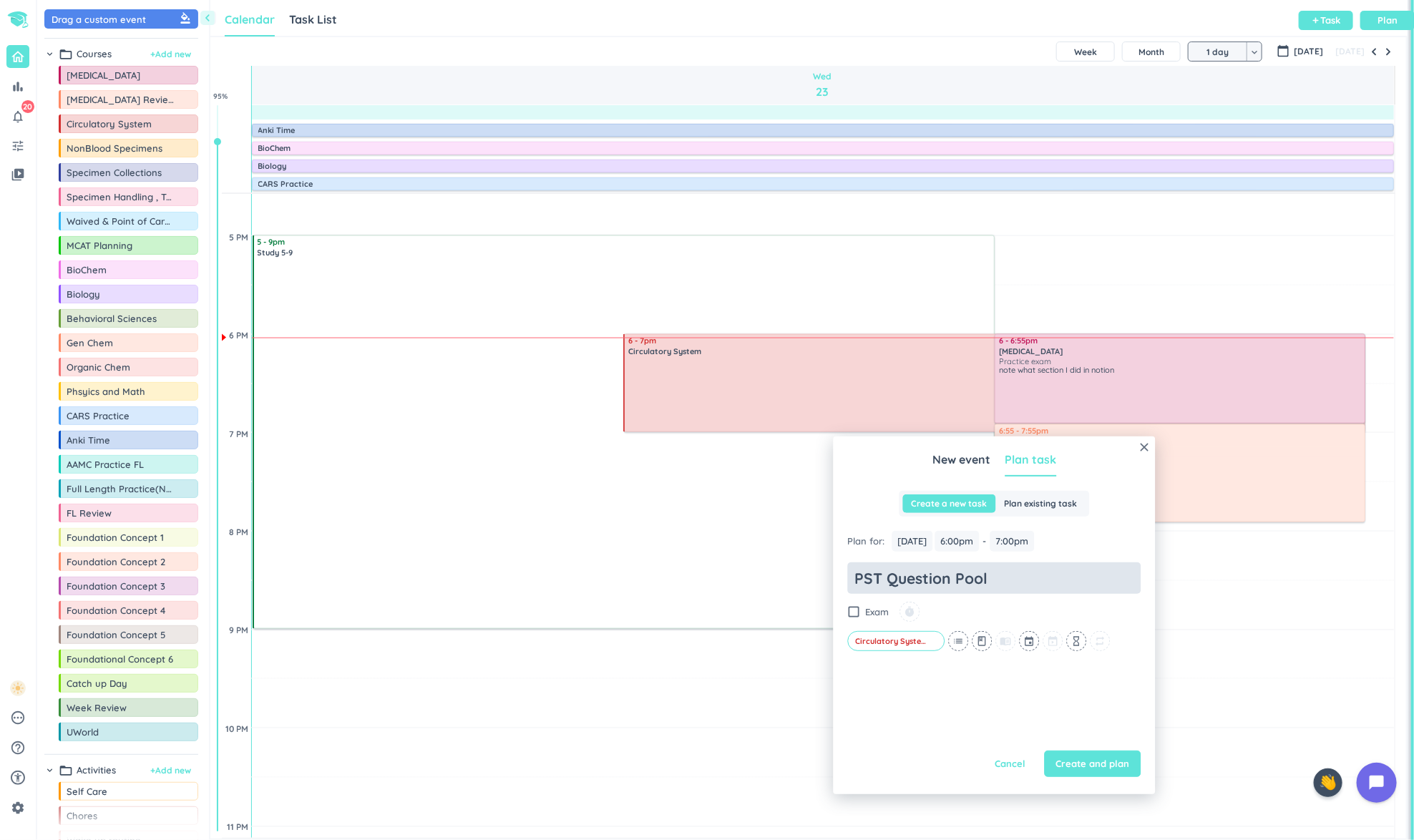 type on "x" 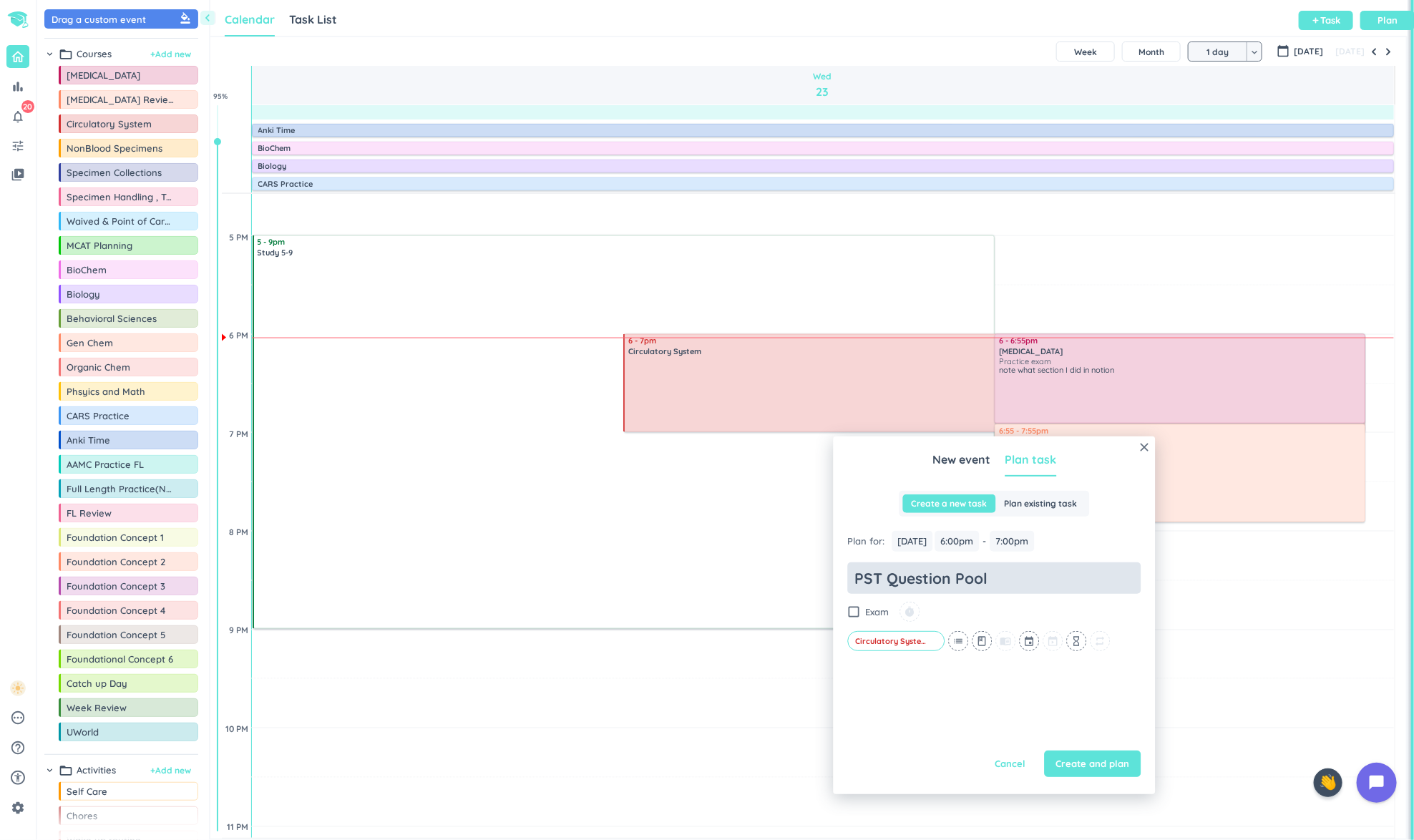 type on "x" 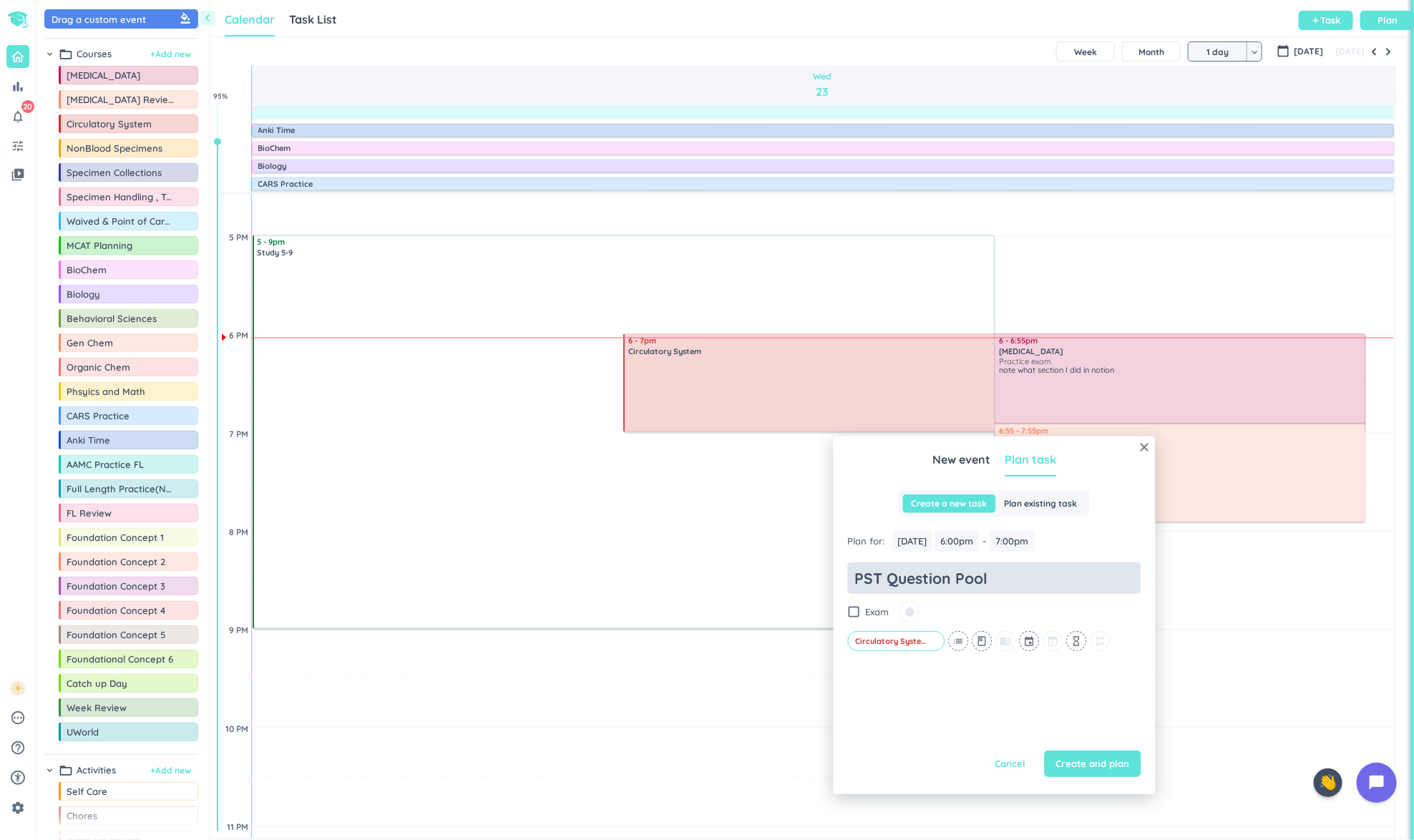 type on "PST Question Pool p" 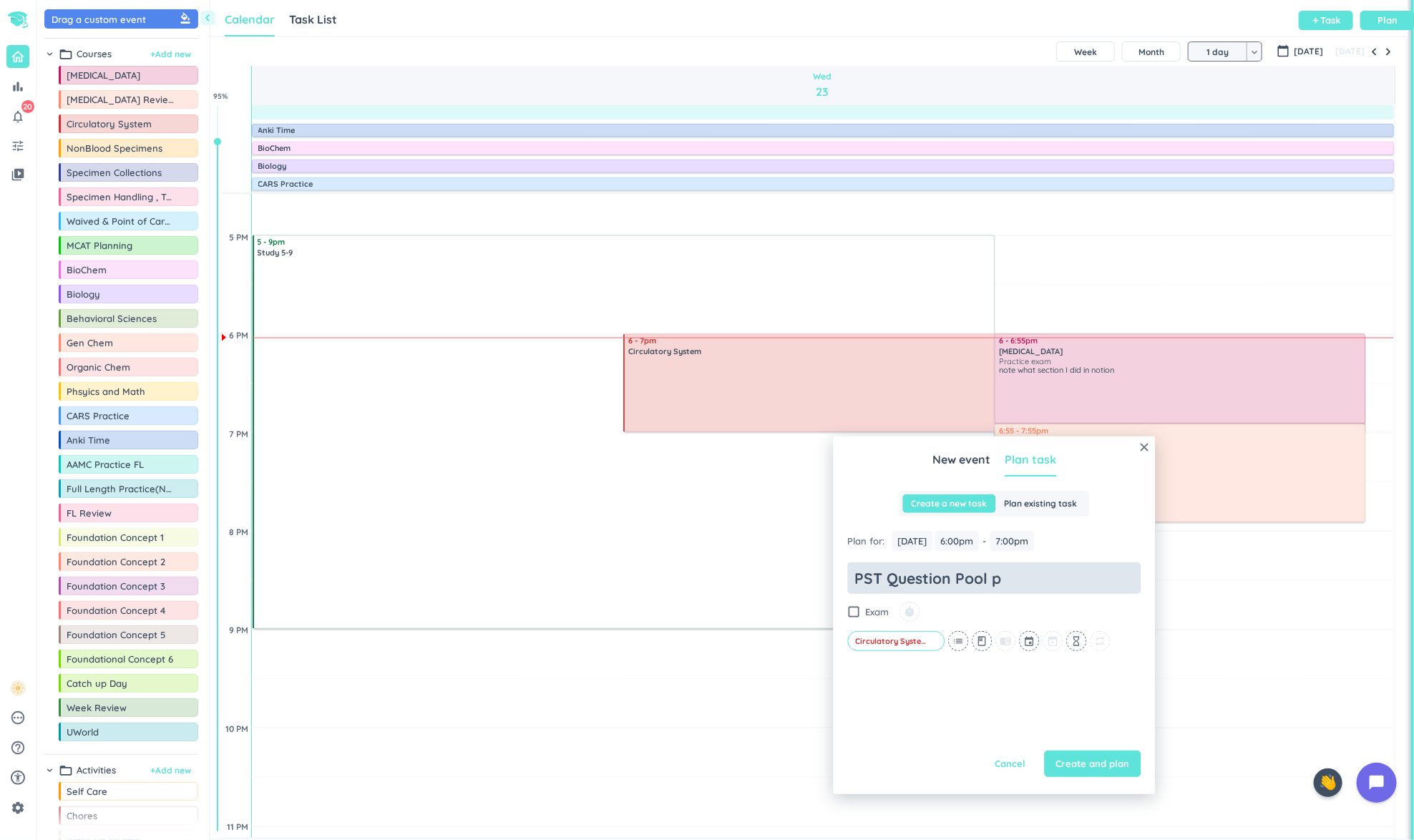 type on "x" 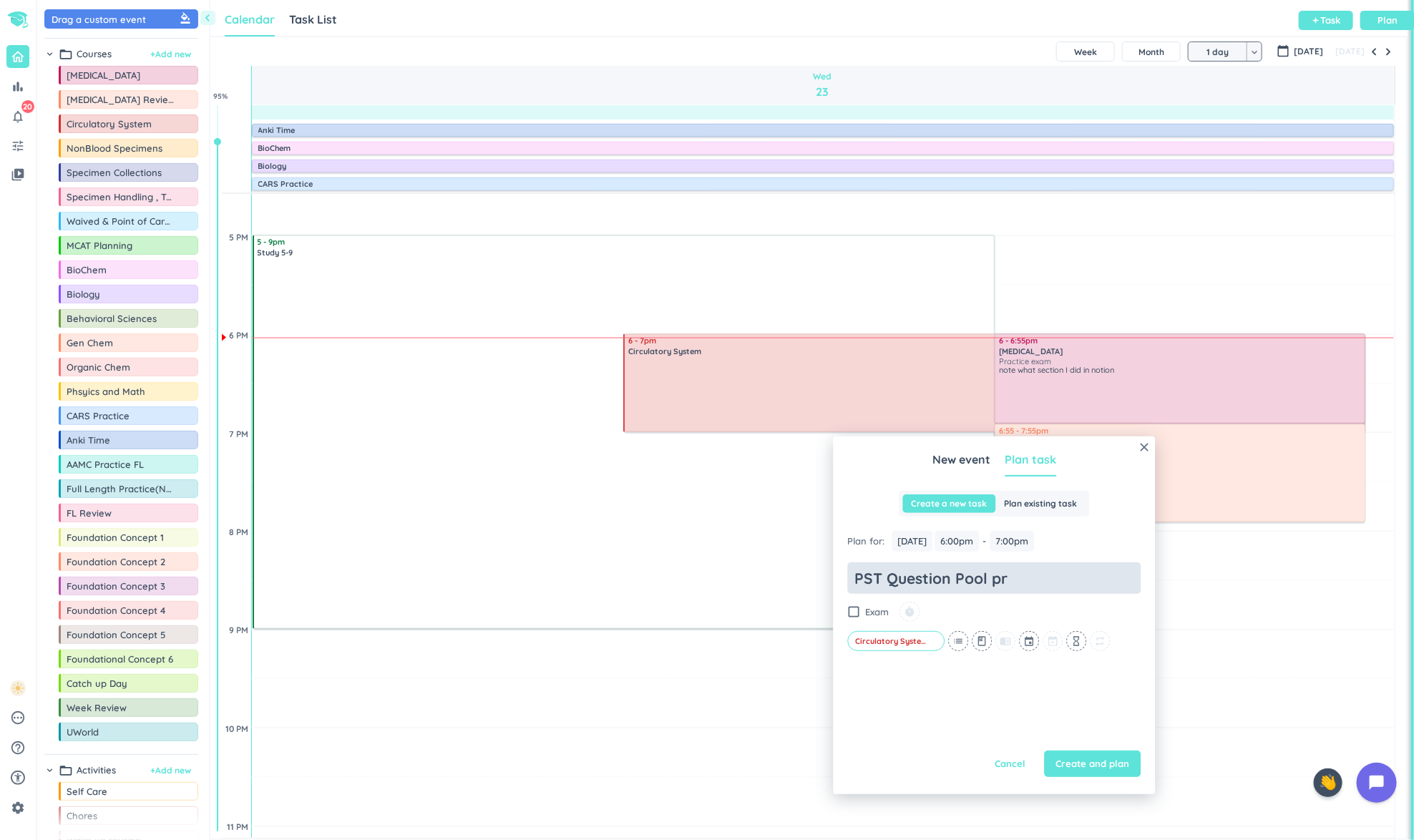 type on "x" 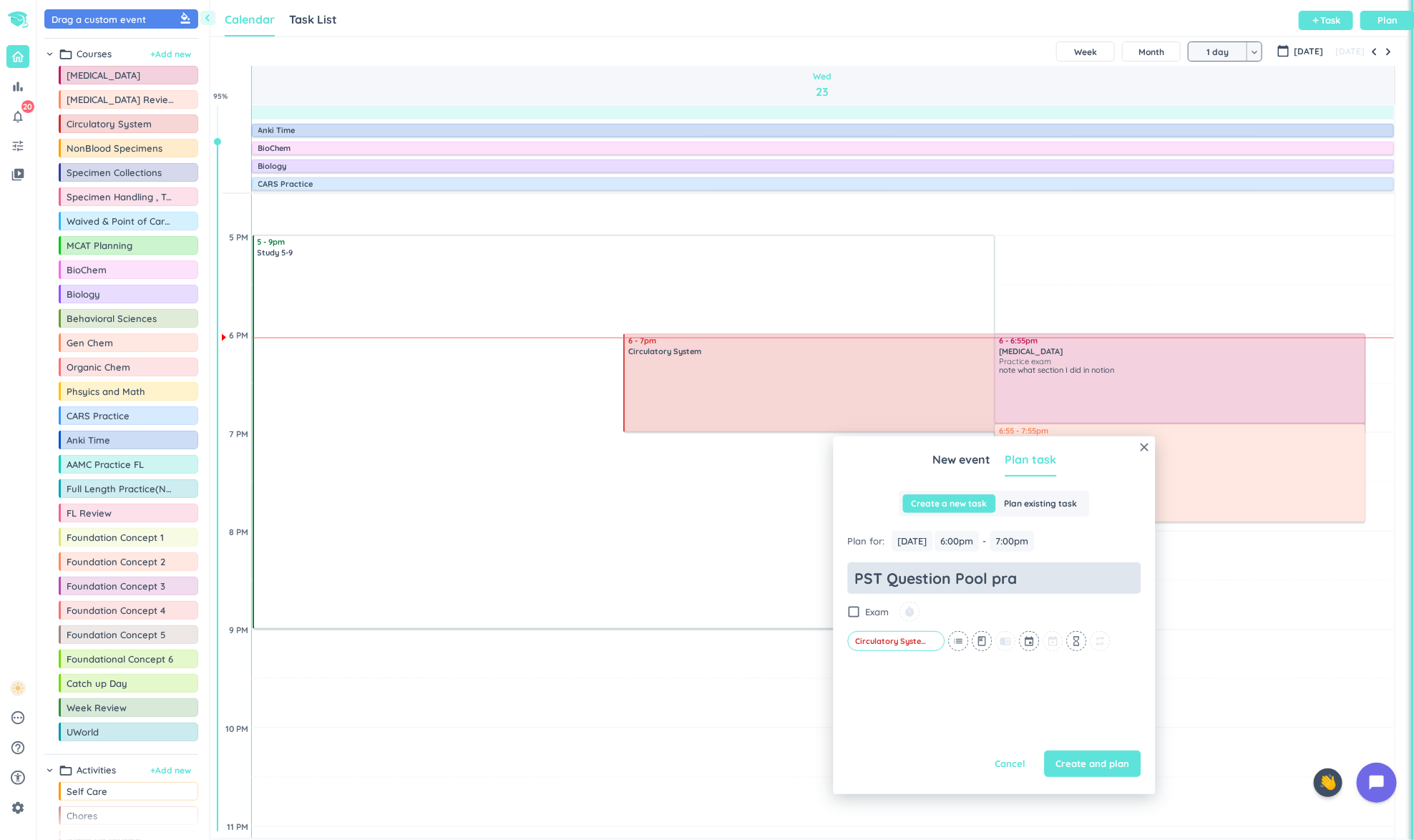 type on "x" 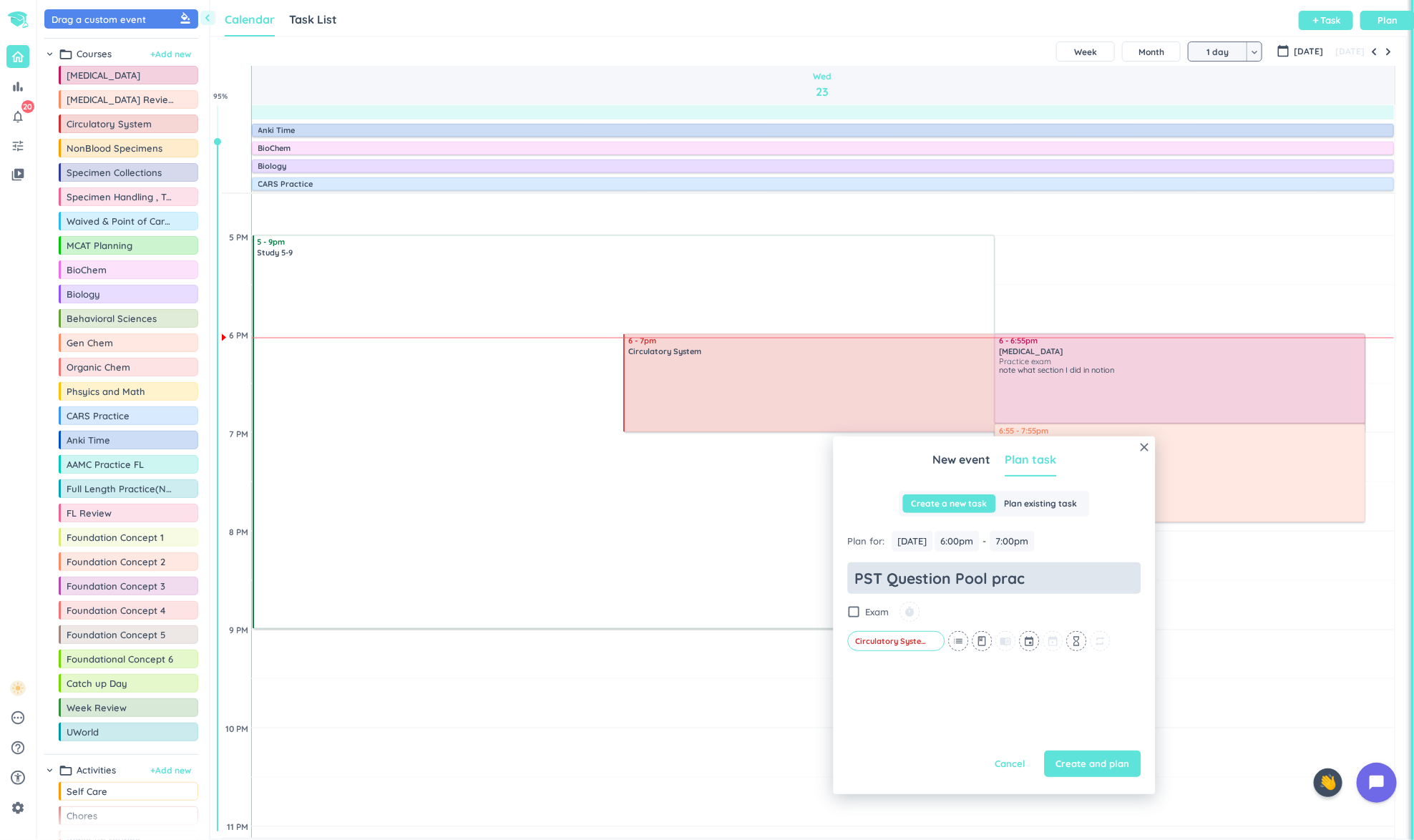 type on "x" 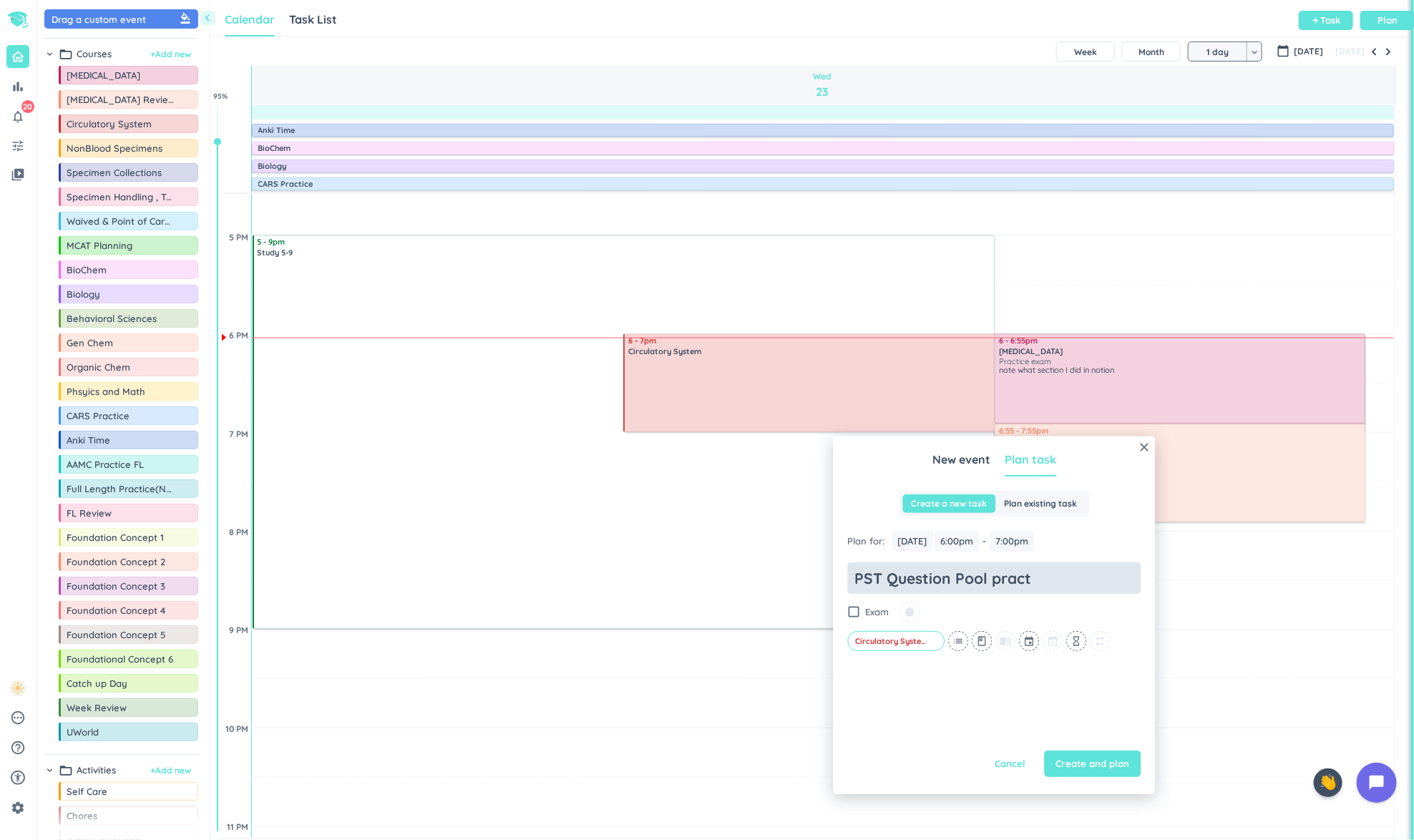 type on "x" 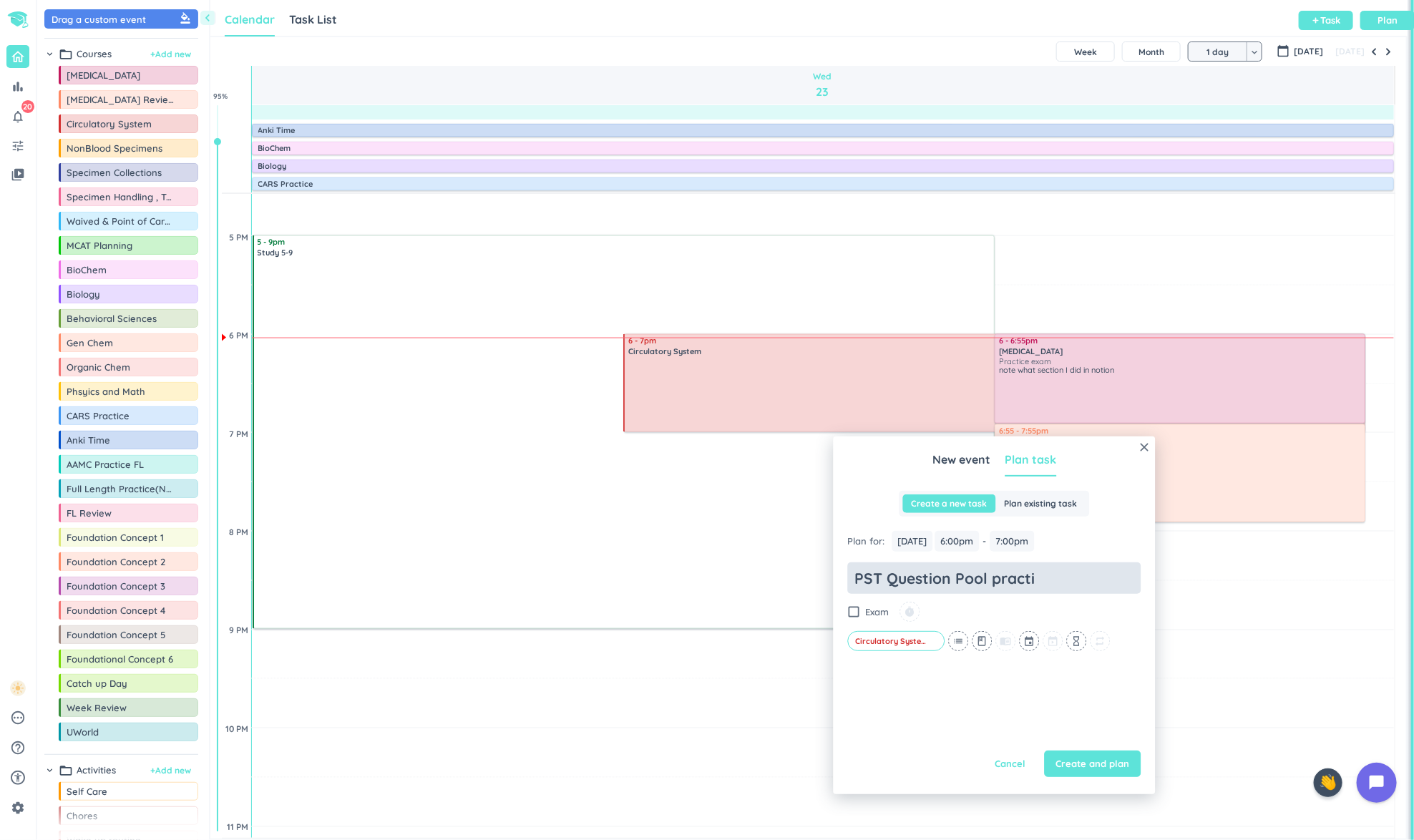 type on "x" 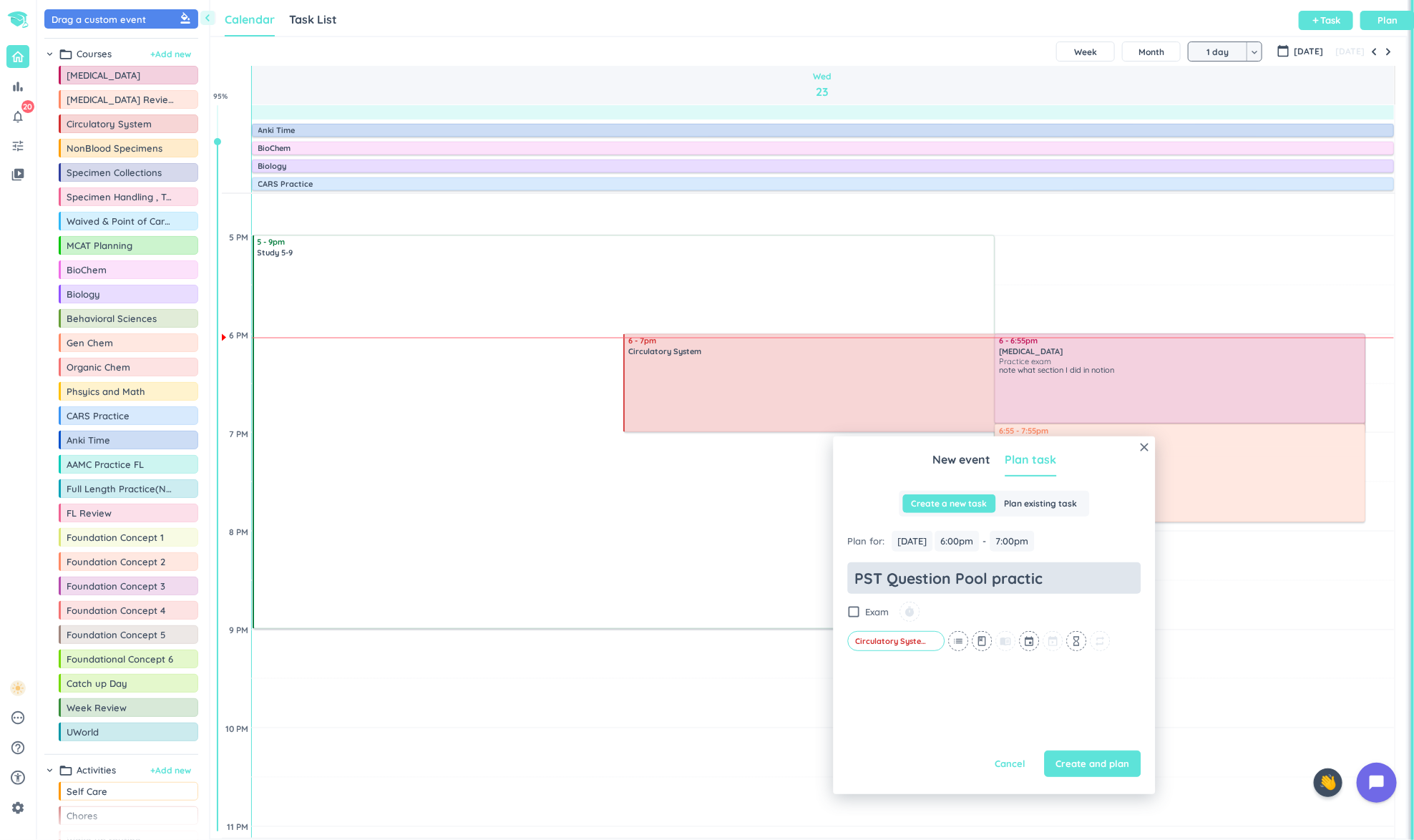 type on "x" 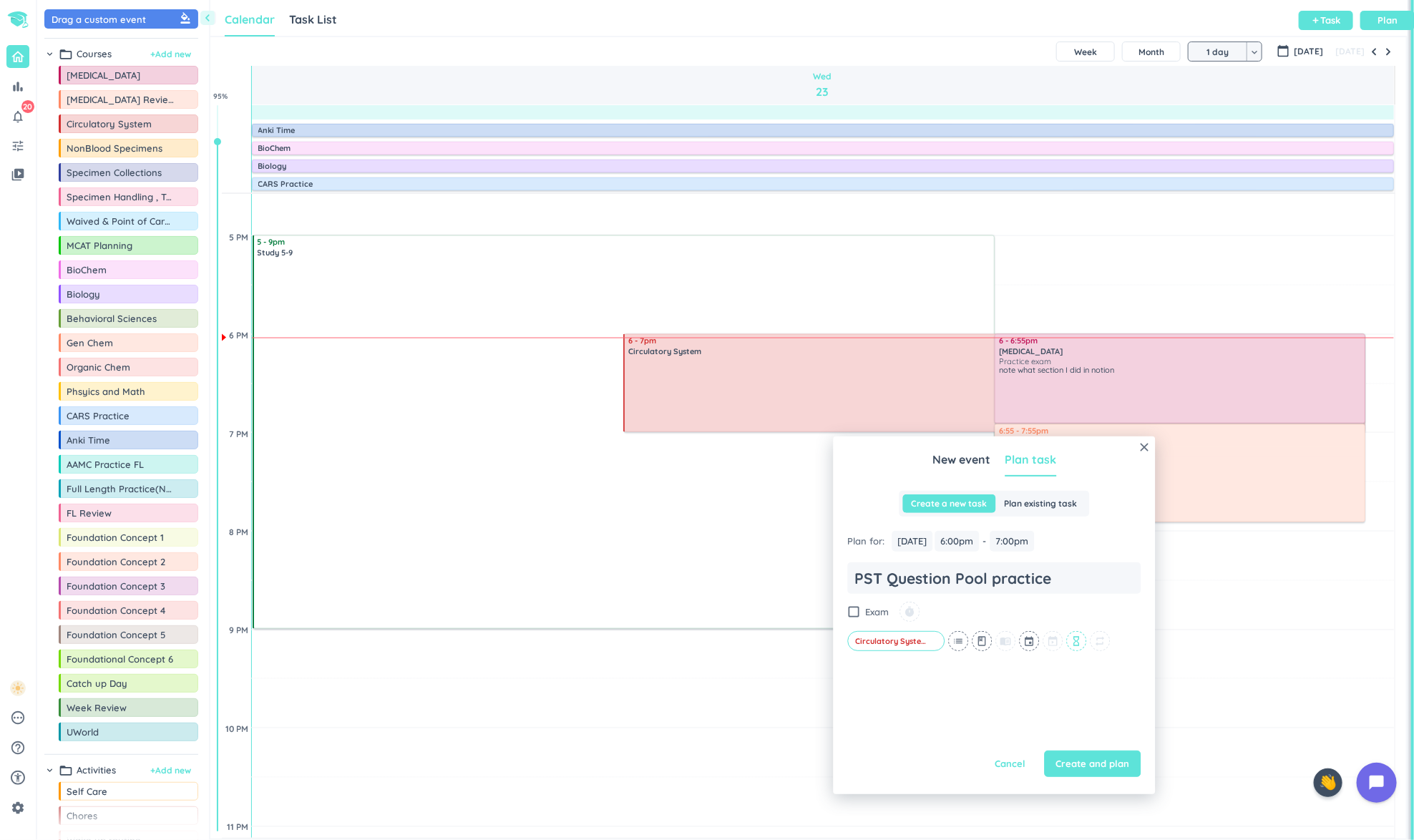 type on "PST Question Pool practice" 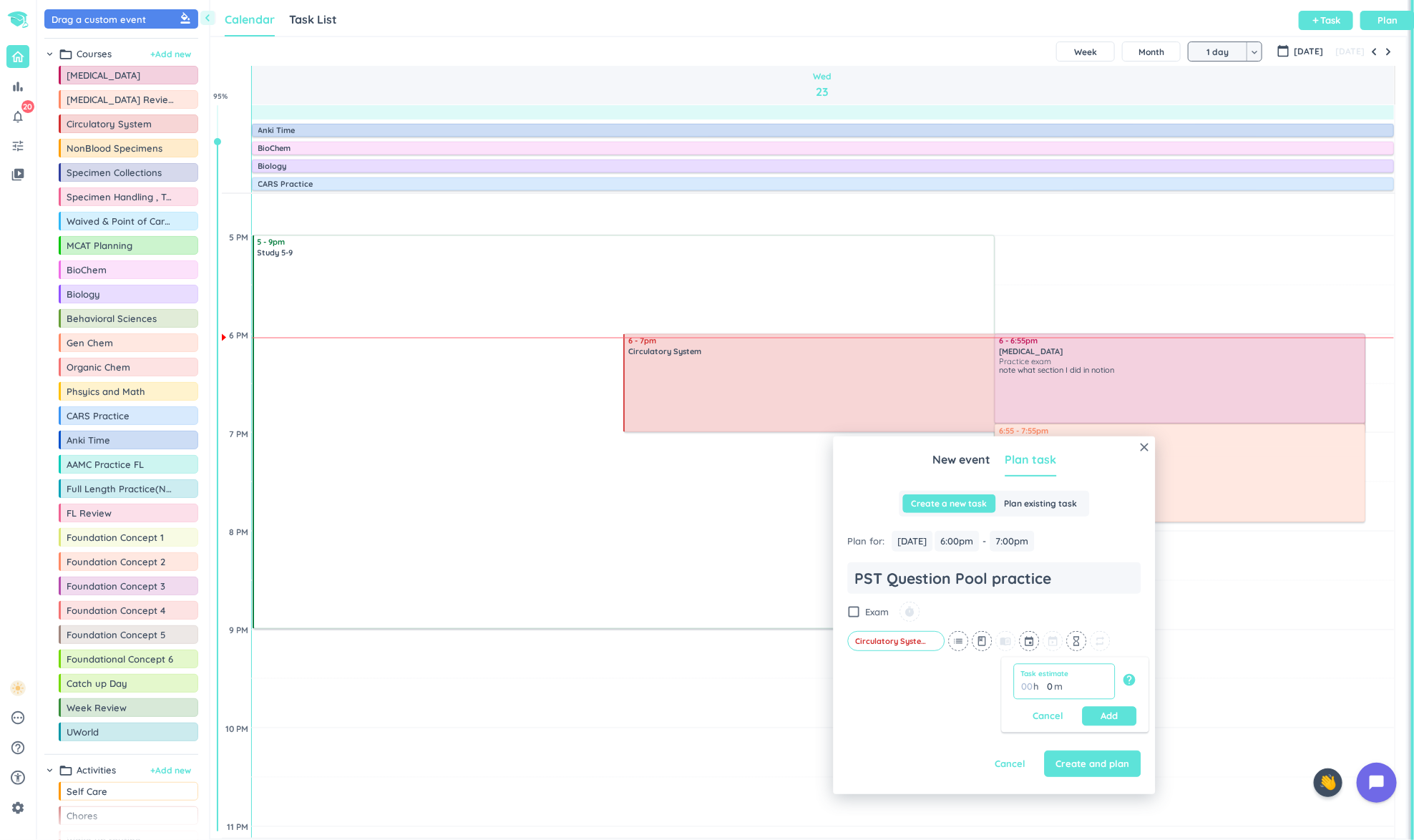click on "0" at bounding box center (1047, 687) 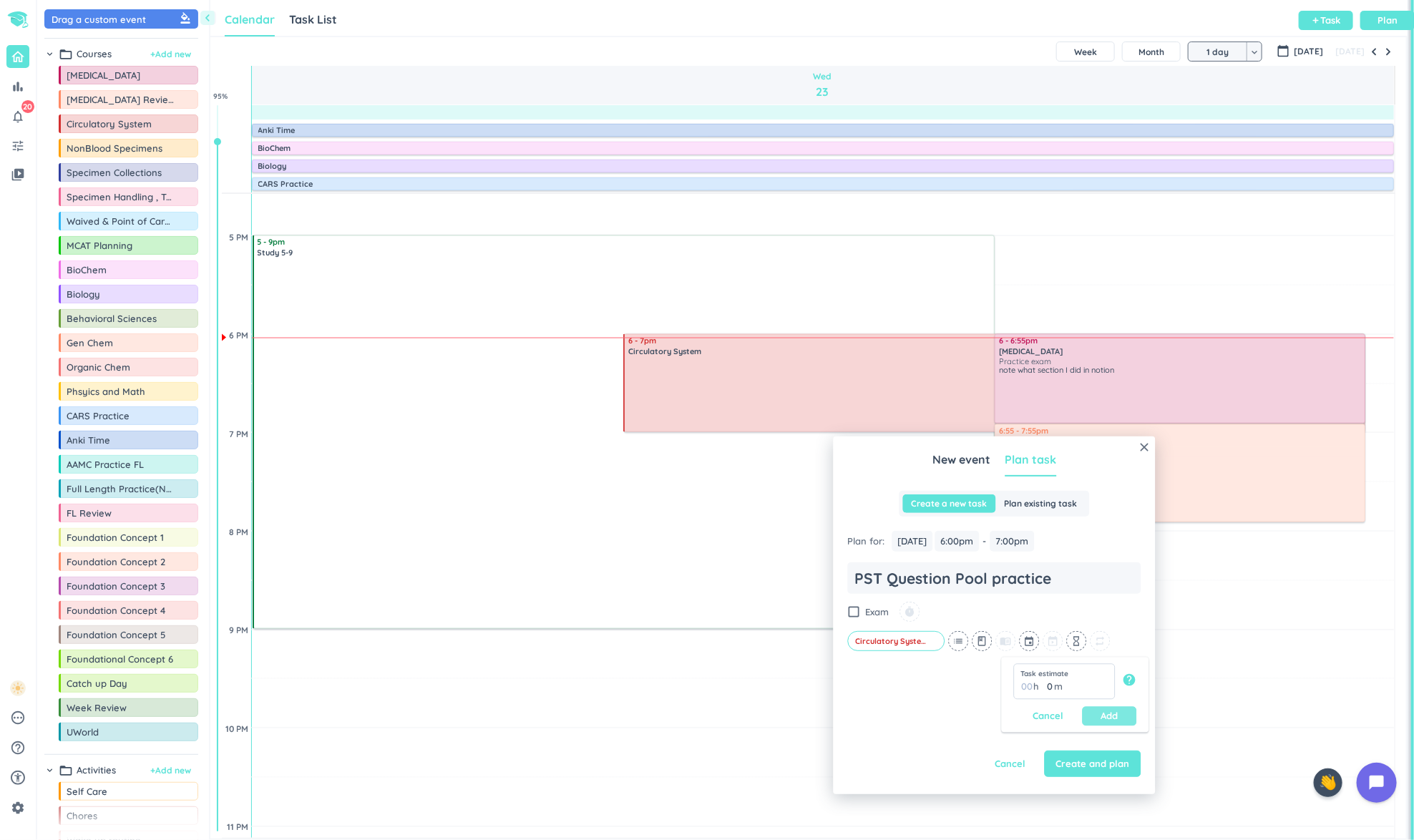 click on "Add" at bounding box center [1110, 716] 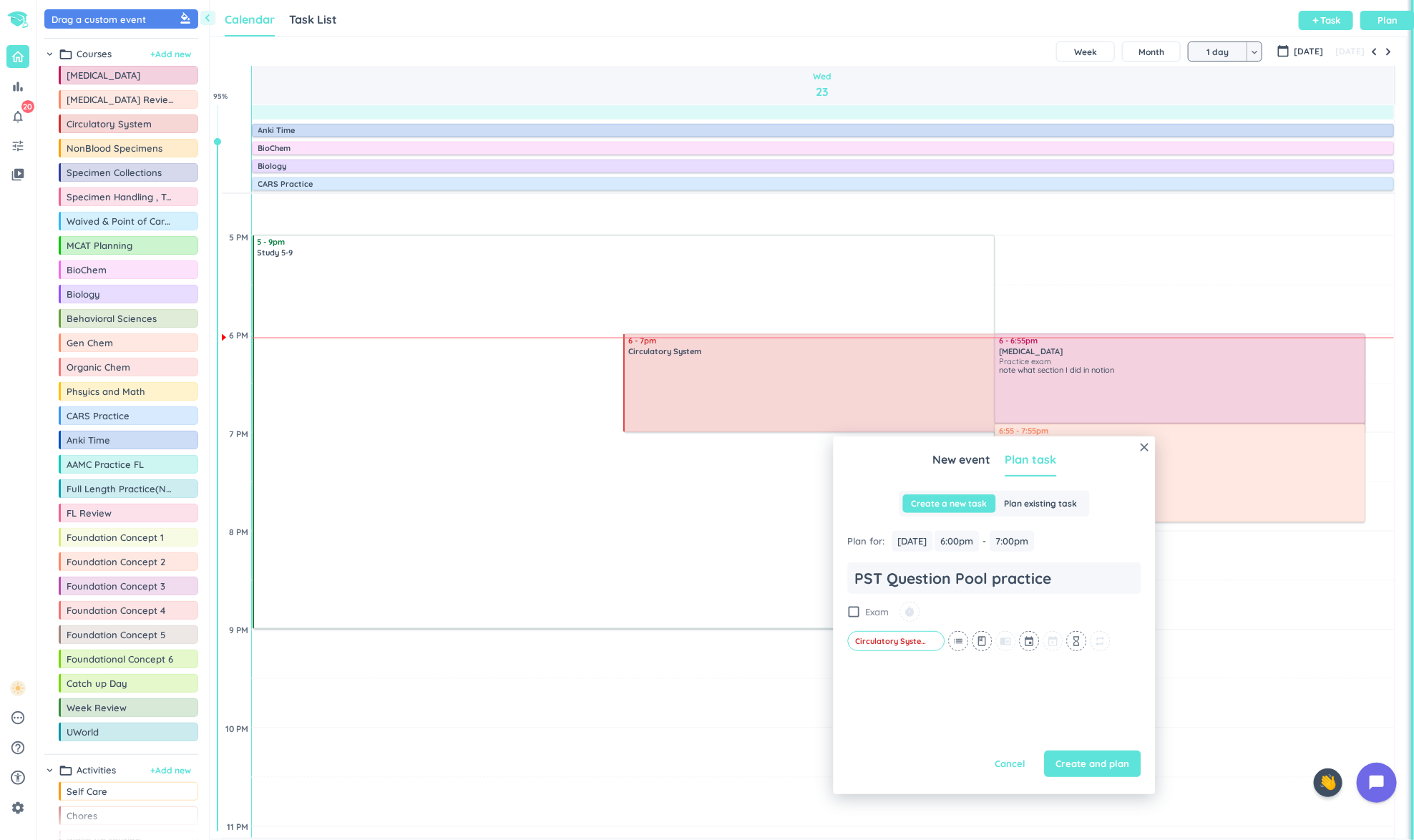 click on "check_box_outline_blank" at bounding box center (854, 612) 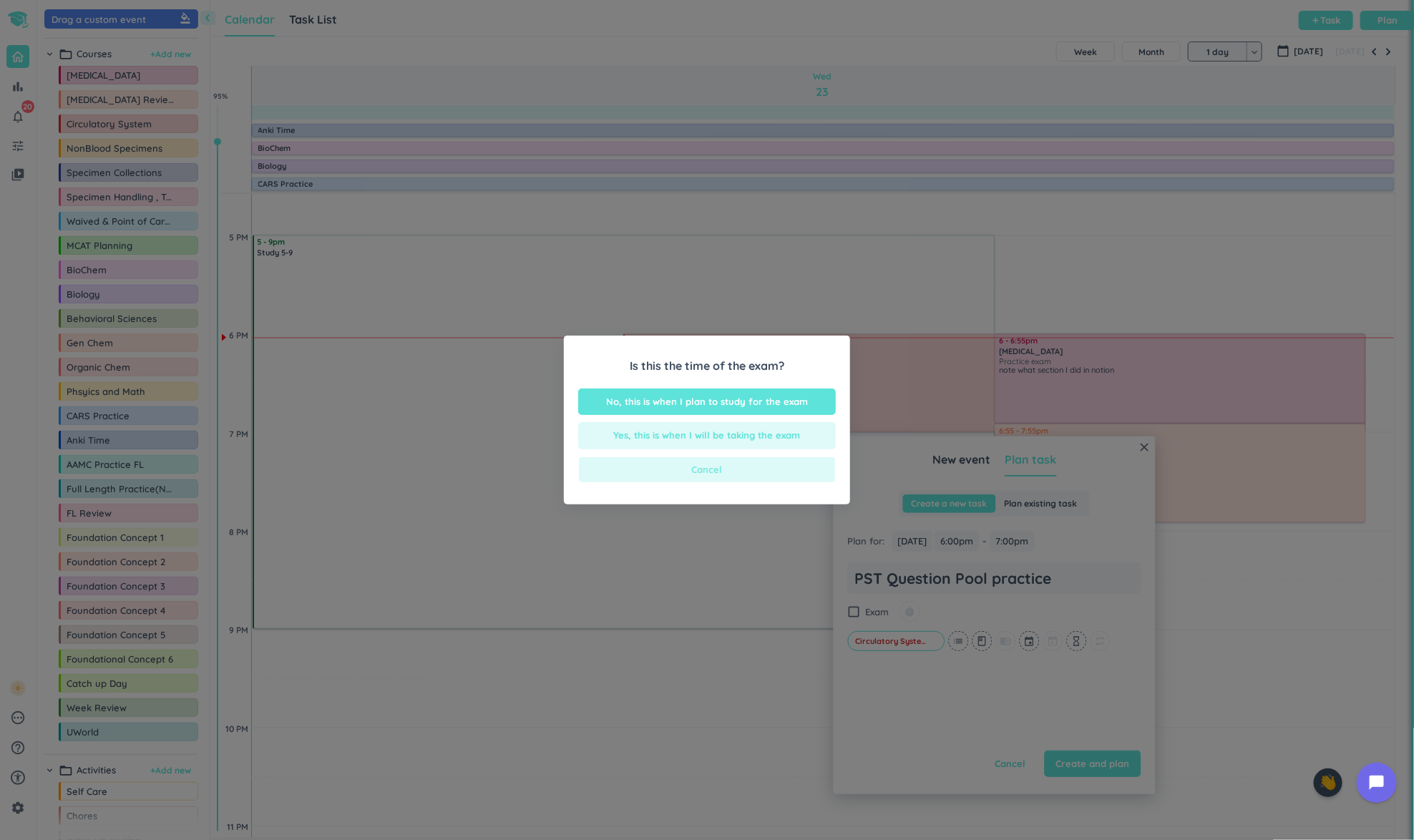 click on "Cancel" at bounding box center (707, 470) 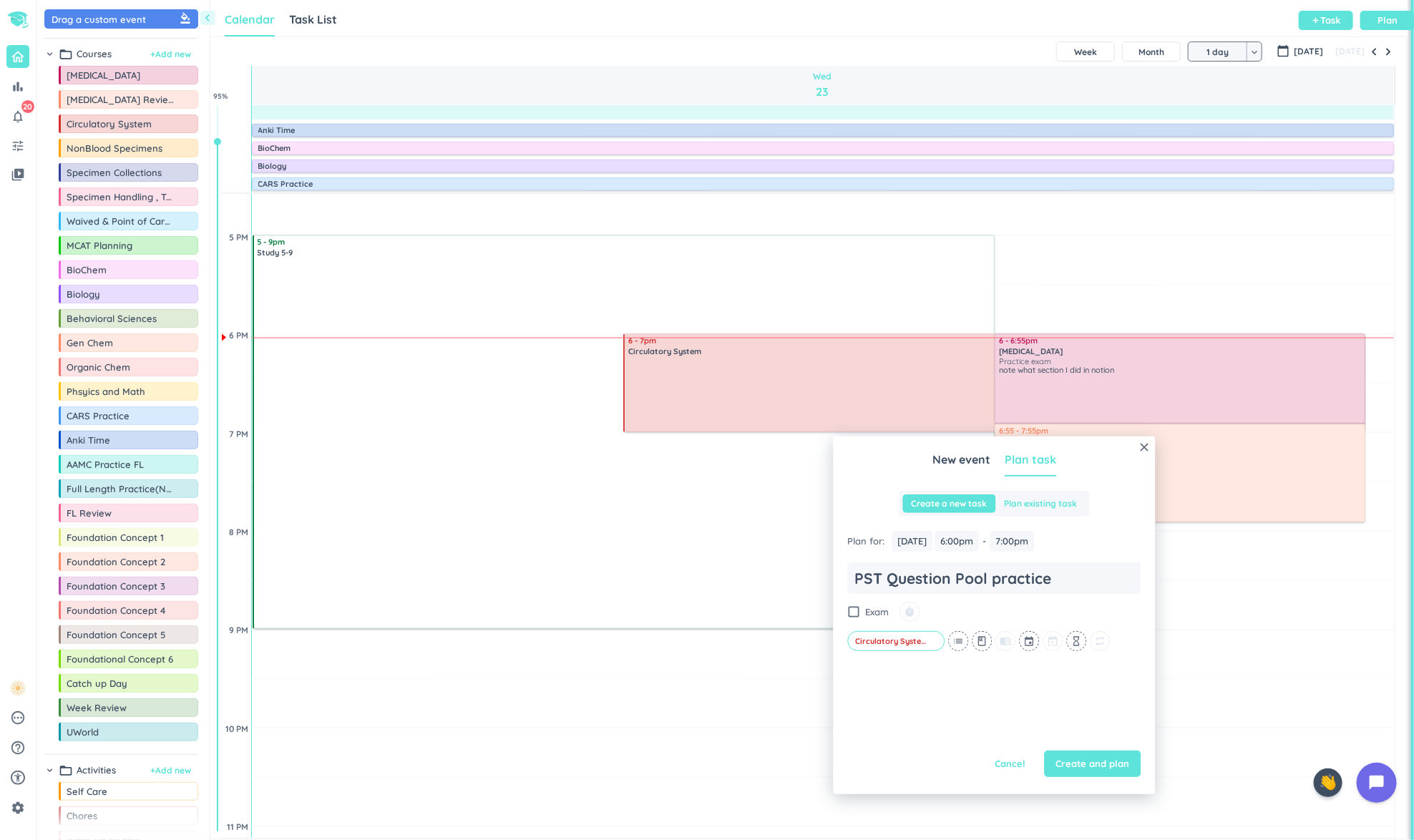 click on "Plan existing task" at bounding box center [1041, 504] 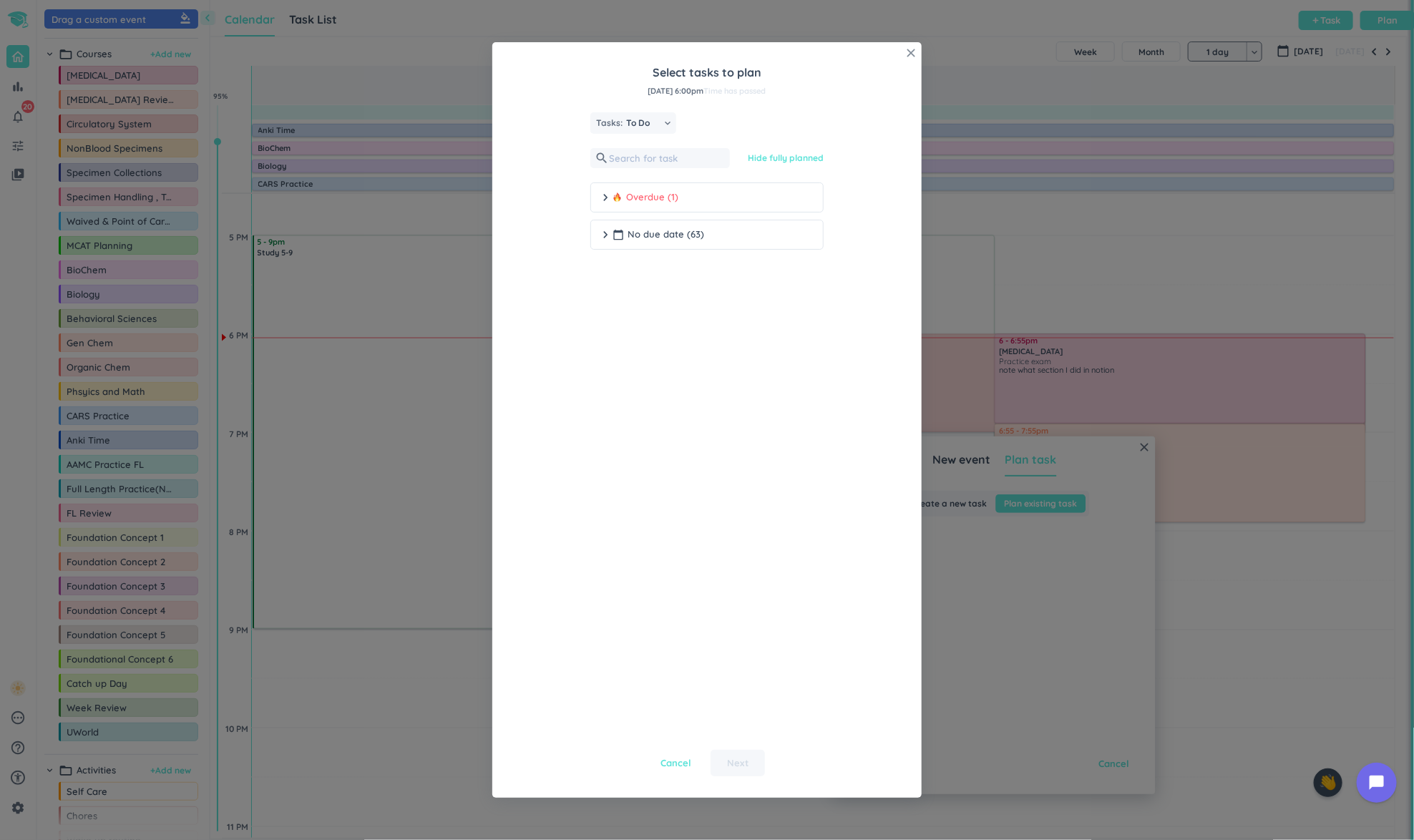click on "close" at bounding box center (911, 53) 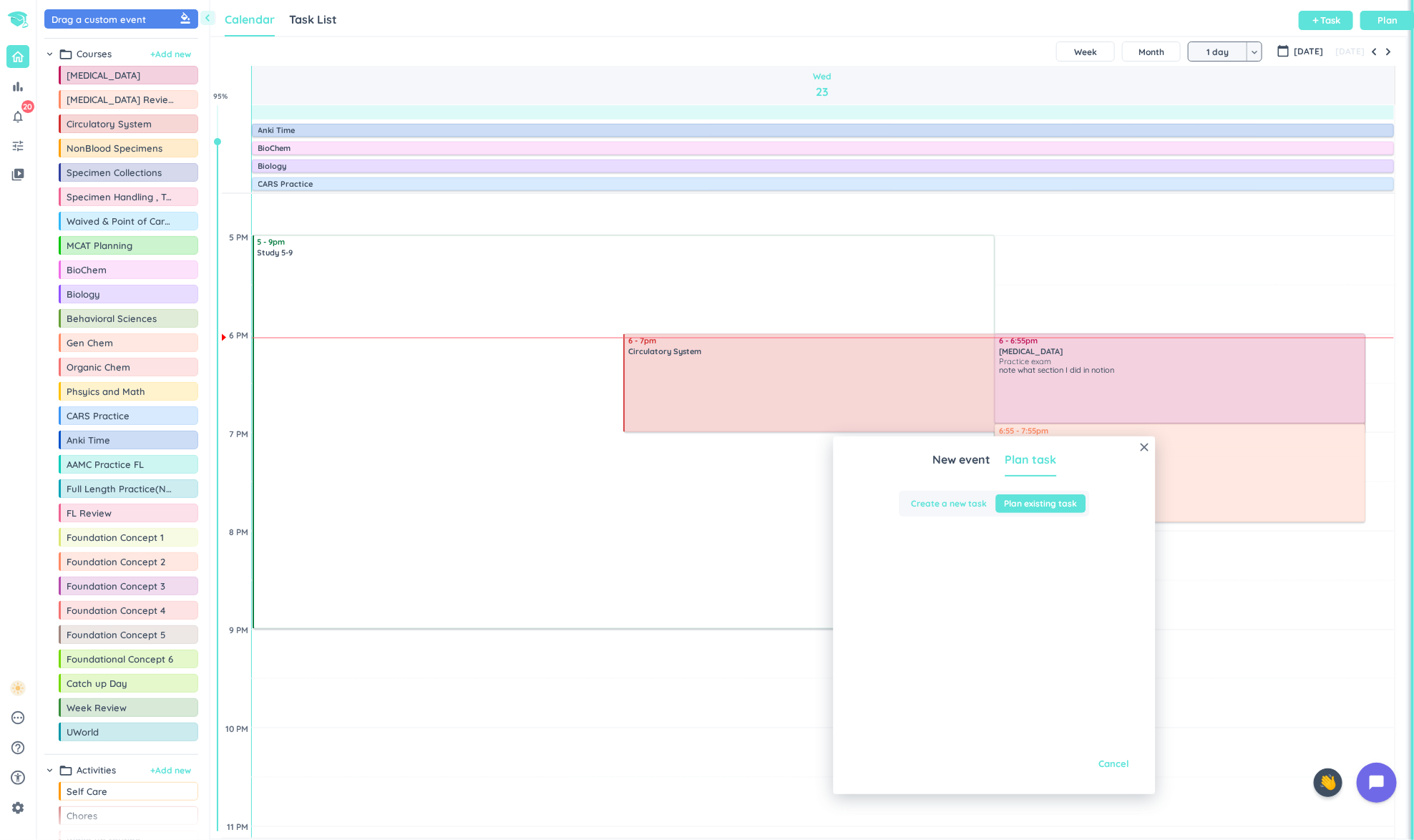 click on "Create a new task" at bounding box center (950, 504) 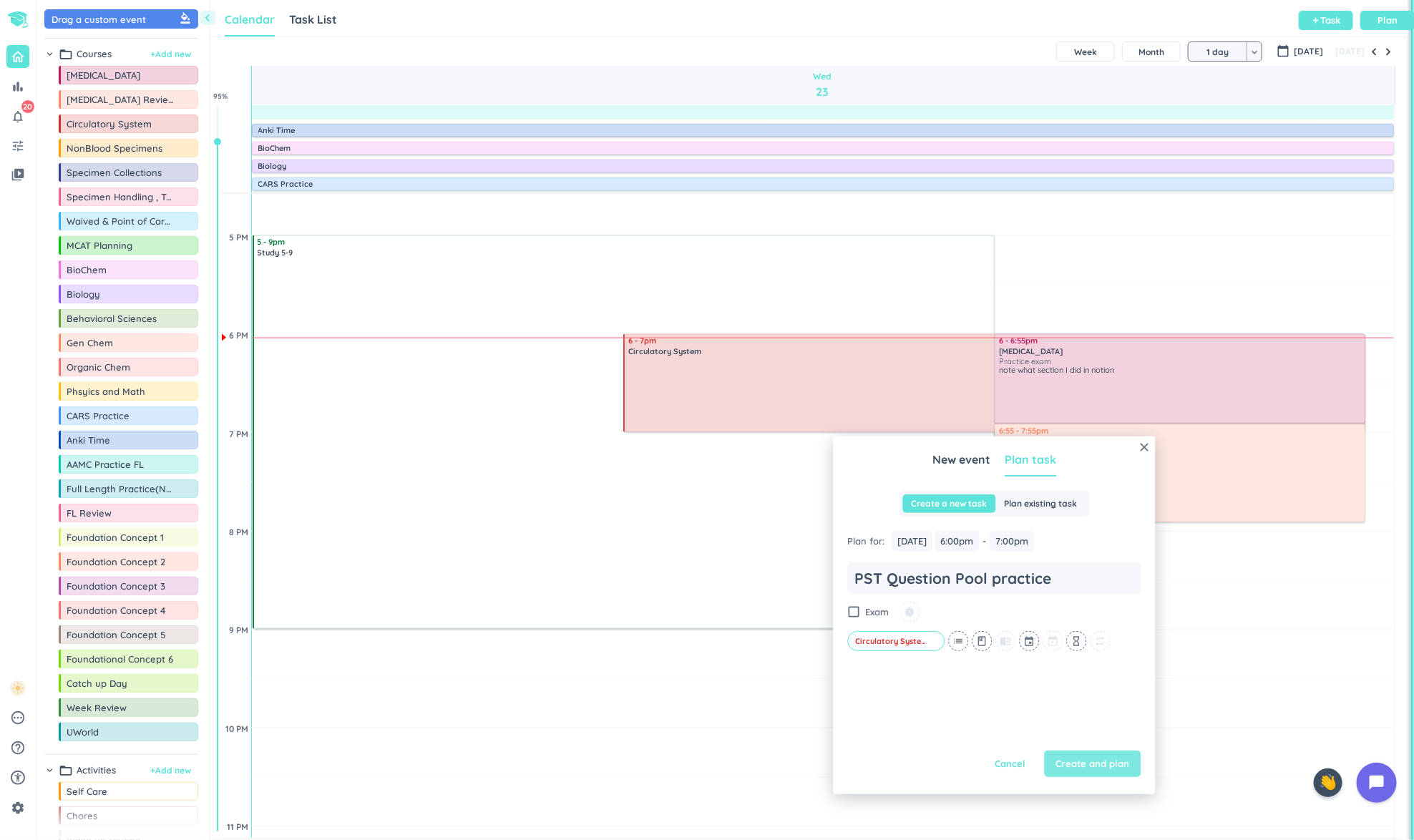click on "Create and plan" at bounding box center (1093, 764) 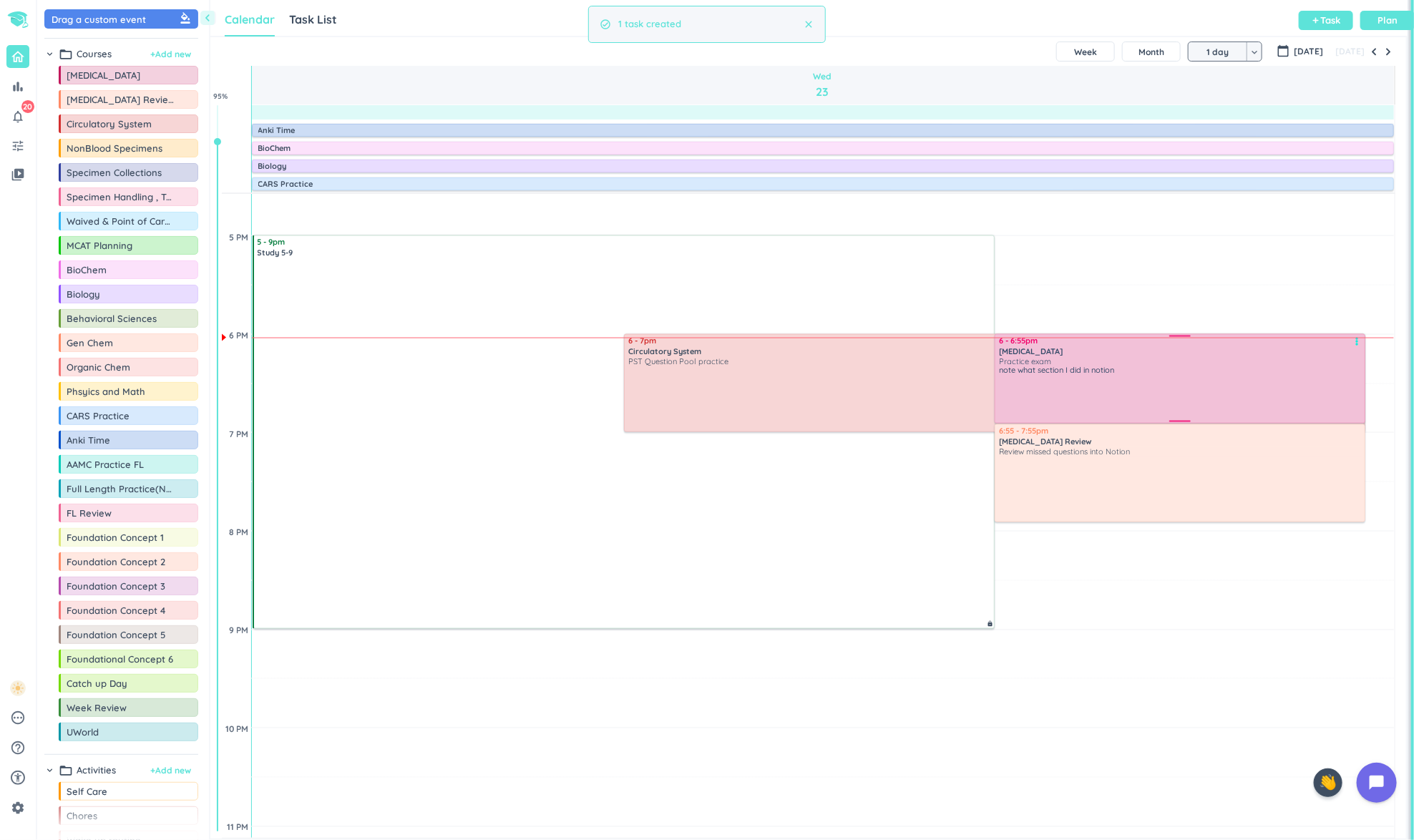 click on "note what section I did in notion" at bounding box center [1181, 394] 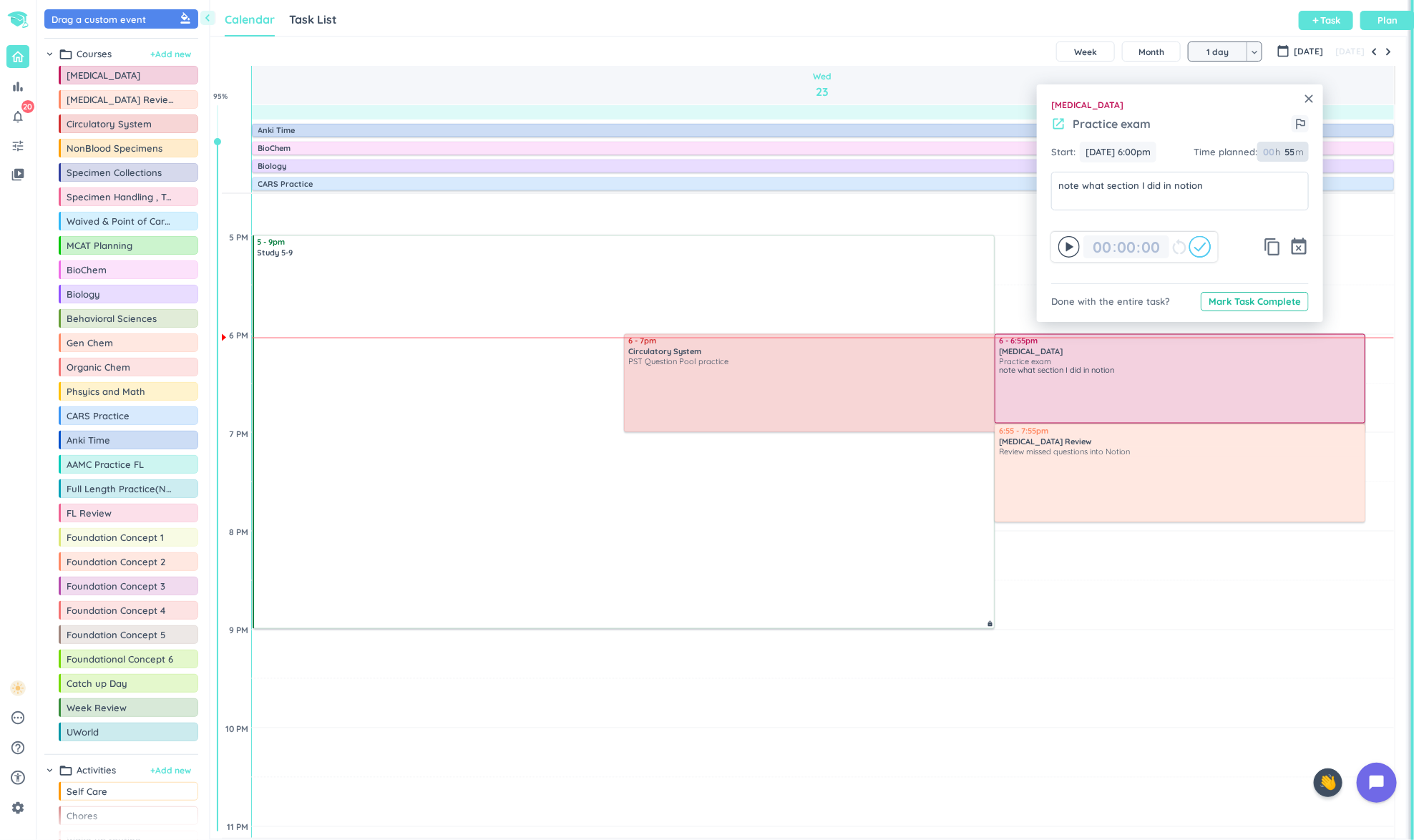 click on "55" at bounding box center [1288, 152] 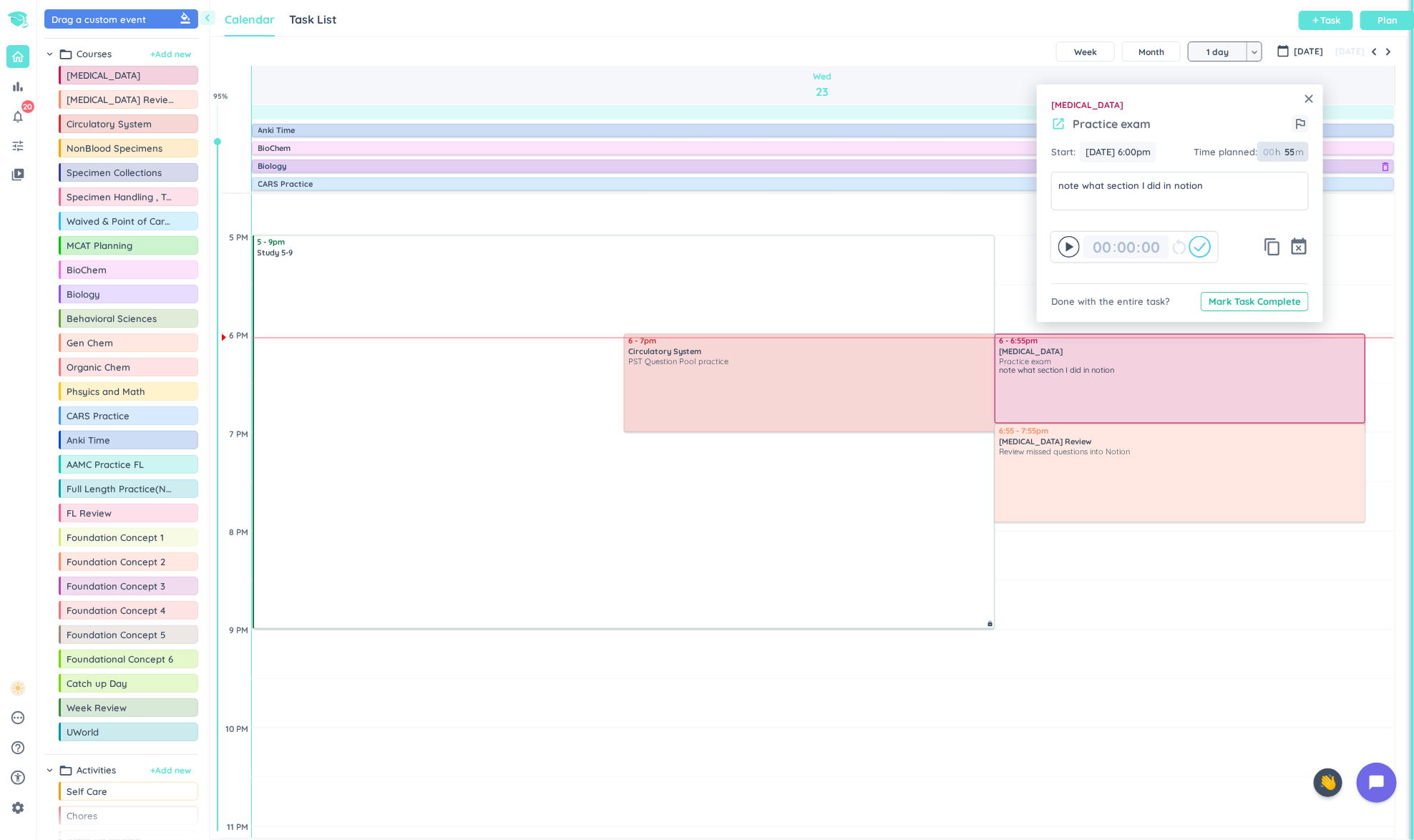type on "5" 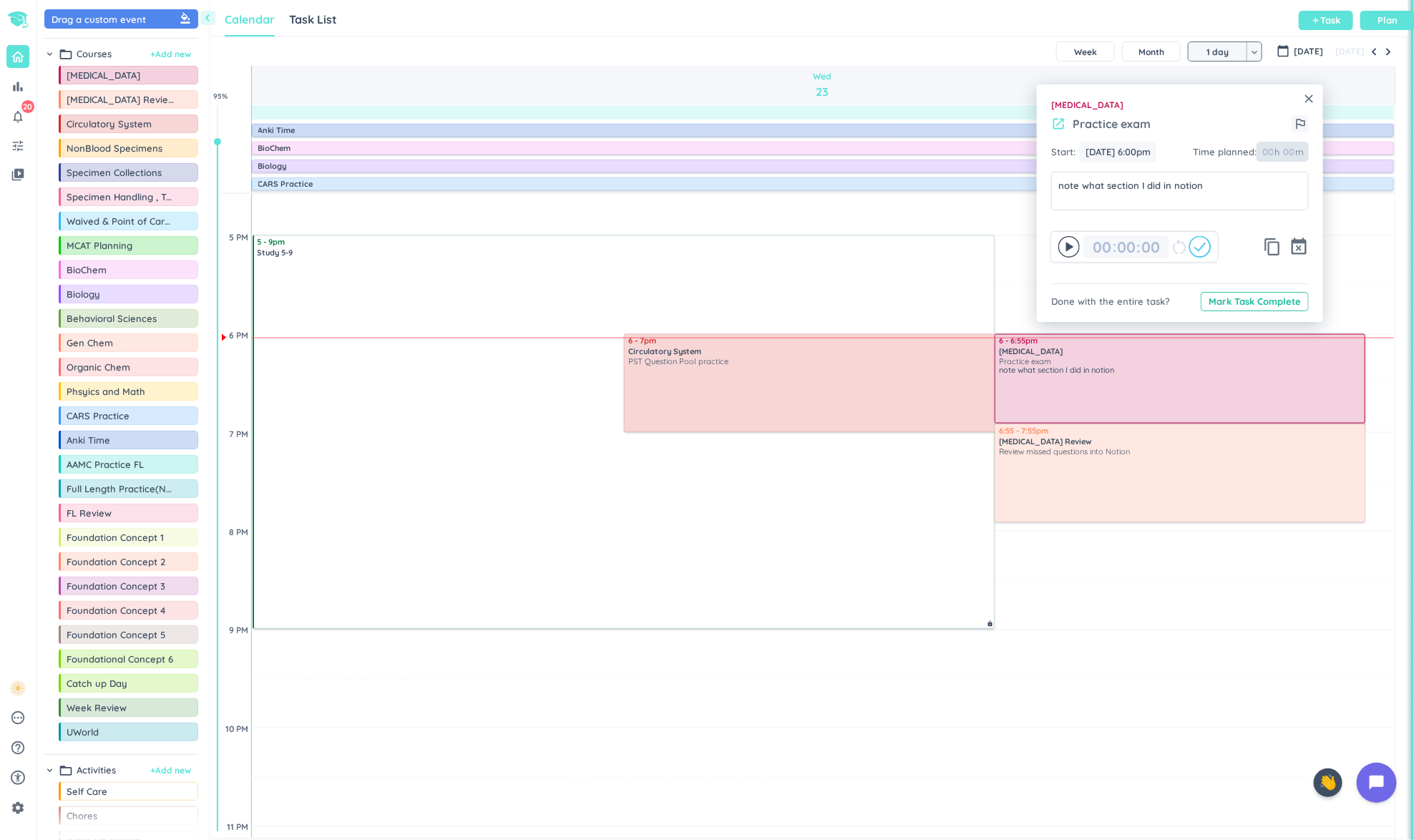 type 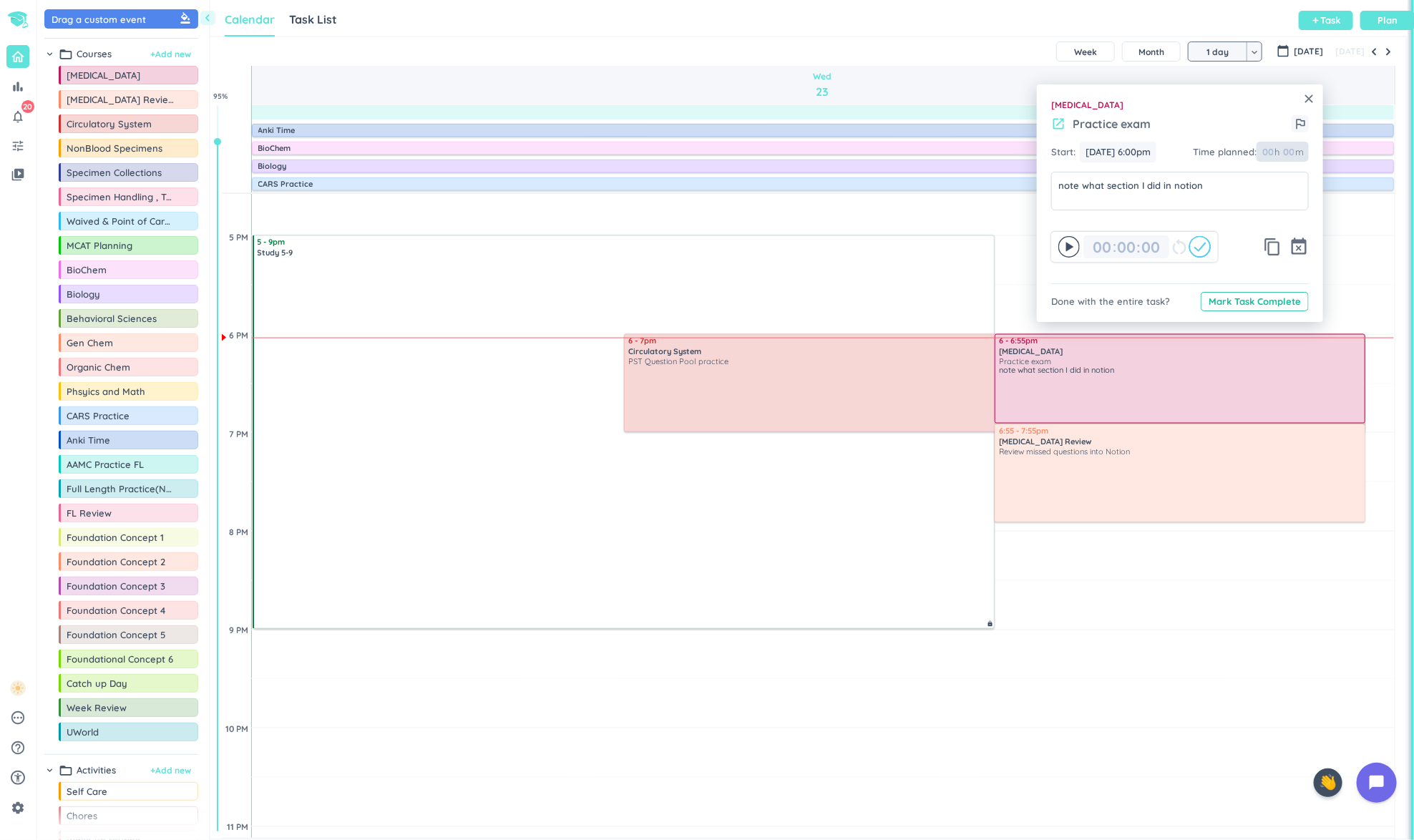 click at bounding box center [1267, 152] 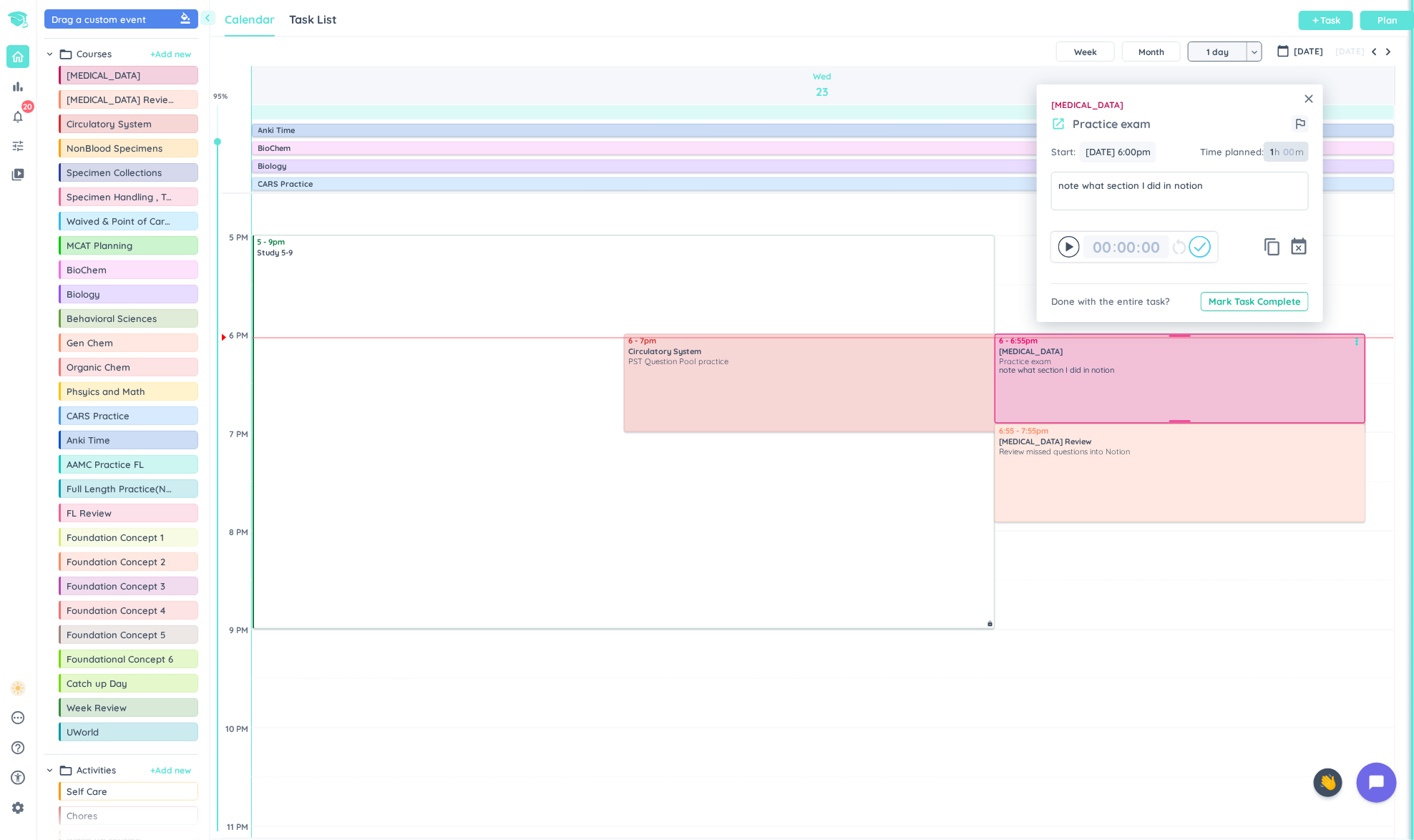 click on "note what section I did in notion" at bounding box center (1181, 394) 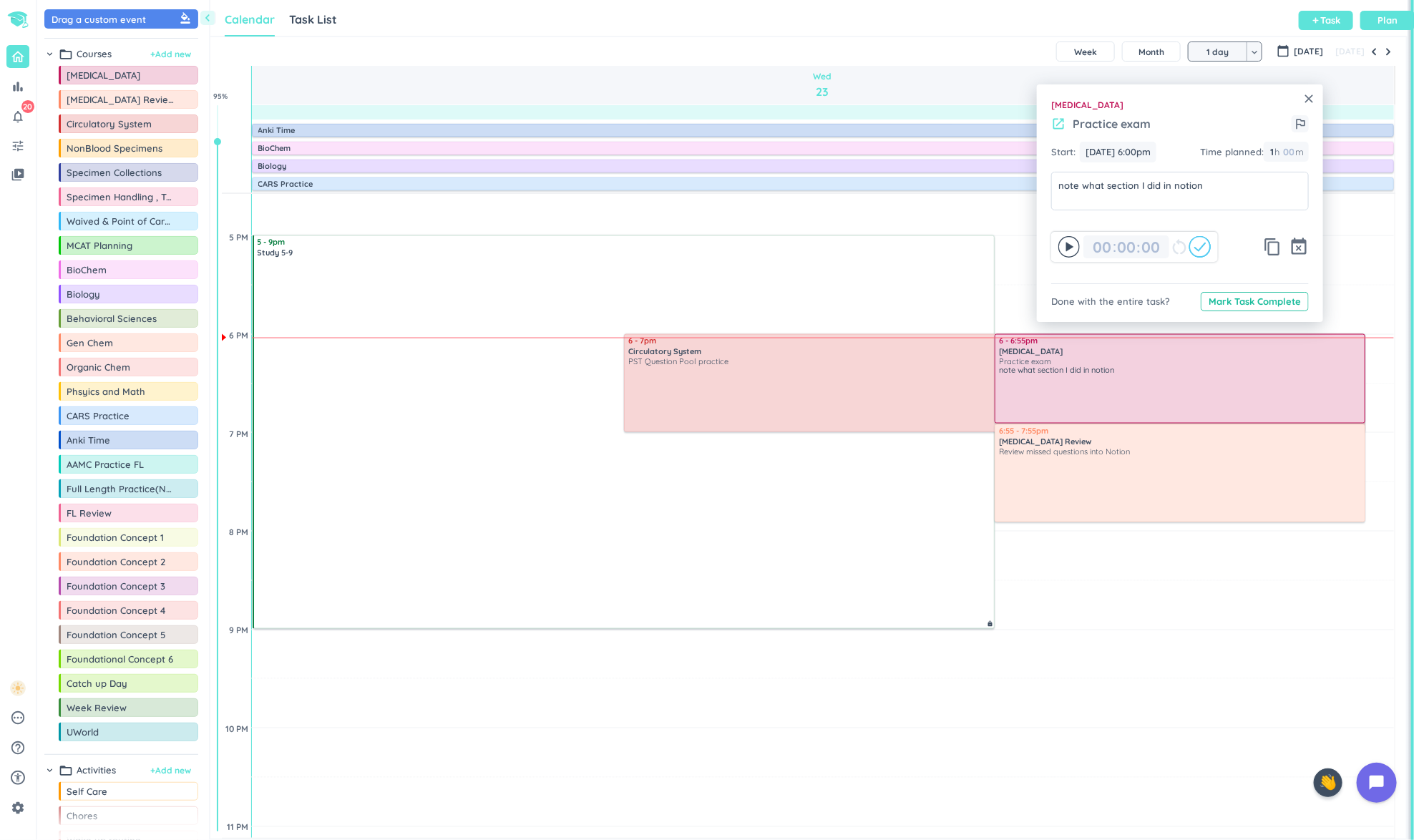 click at bounding box center (822, 654) 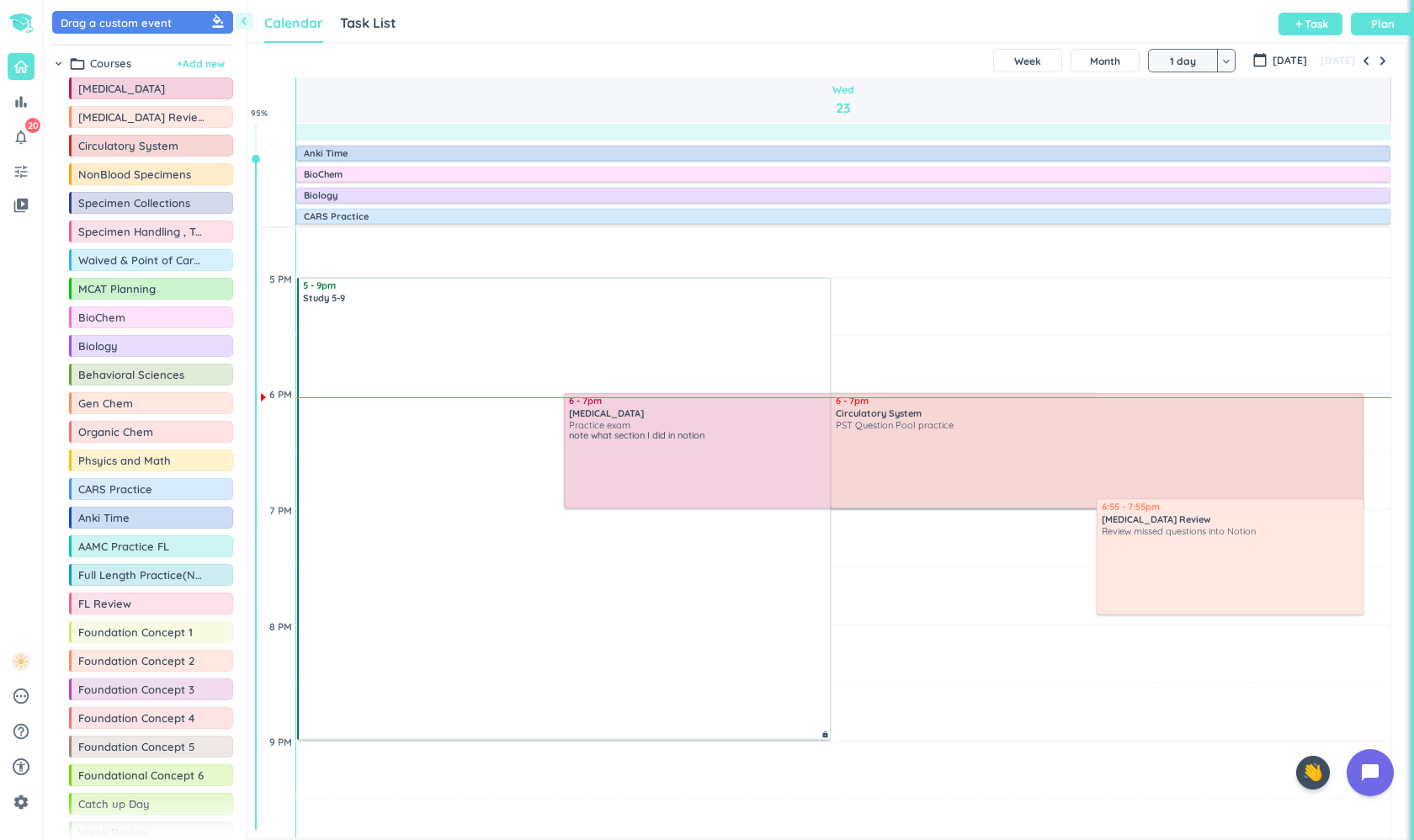 scroll, scrollTop: 795, scrollLeft: 1157, axis: both 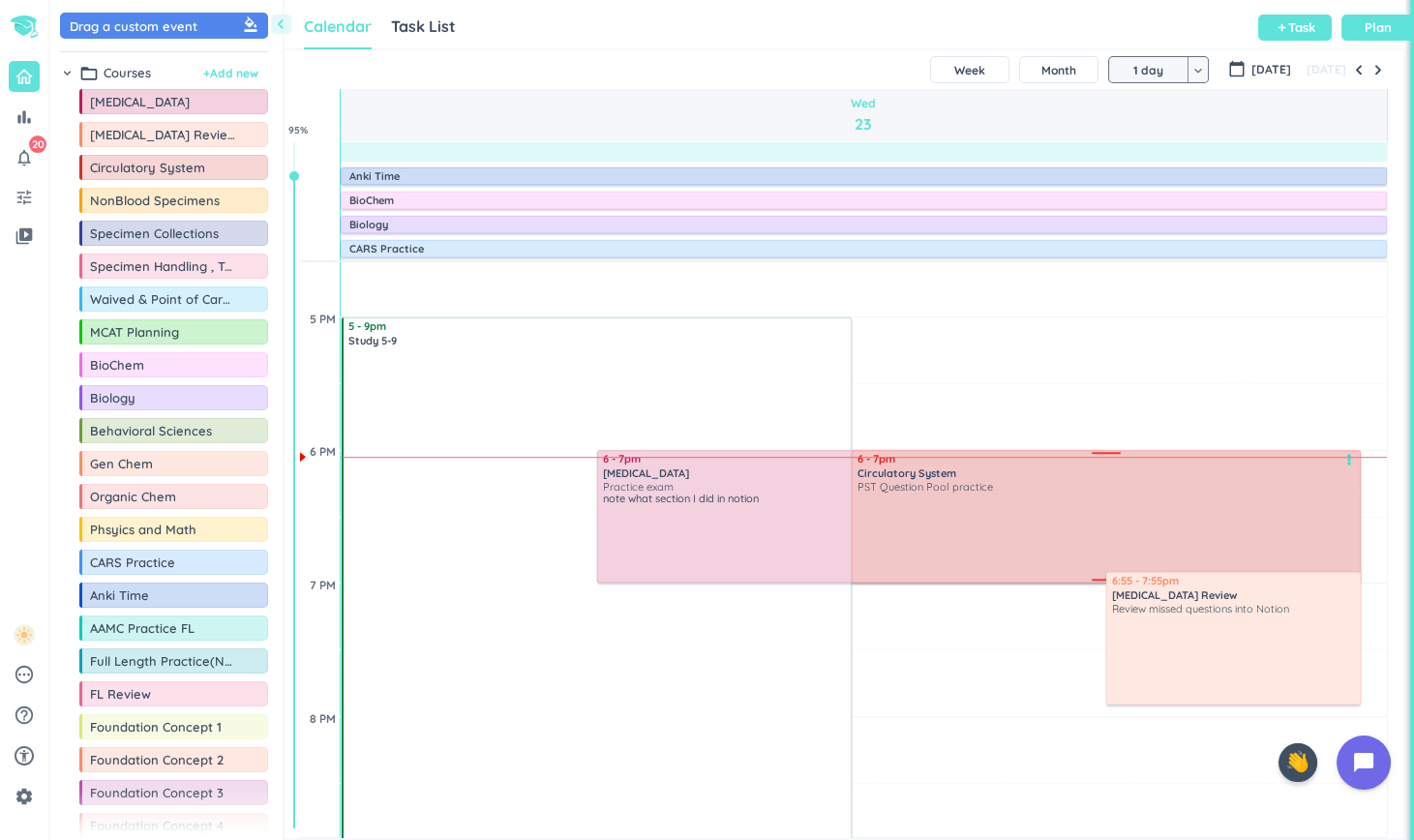 click at bounding box center (1107, 536) 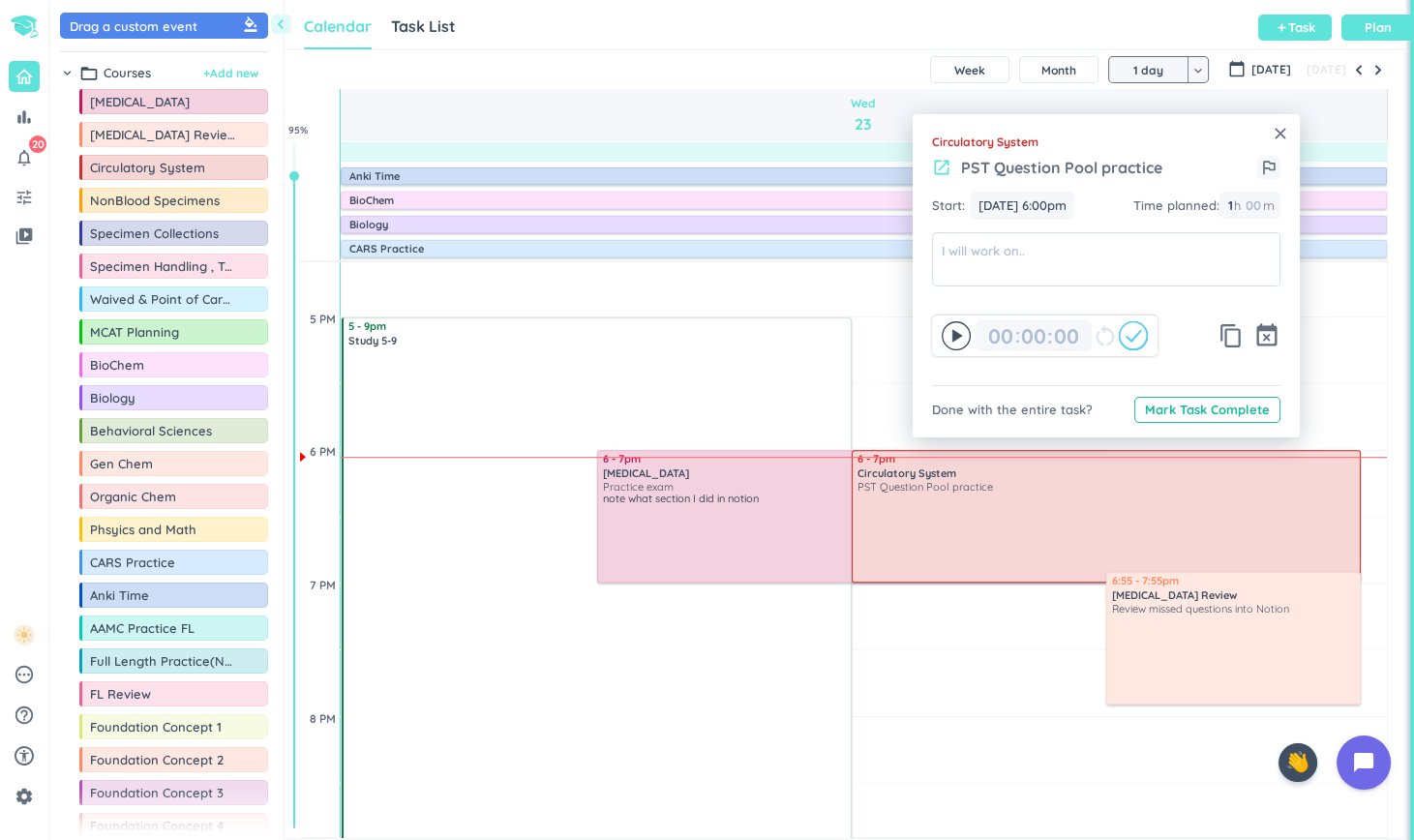 click on "PST Question Pool practice" at bounding box center [1062, 167] 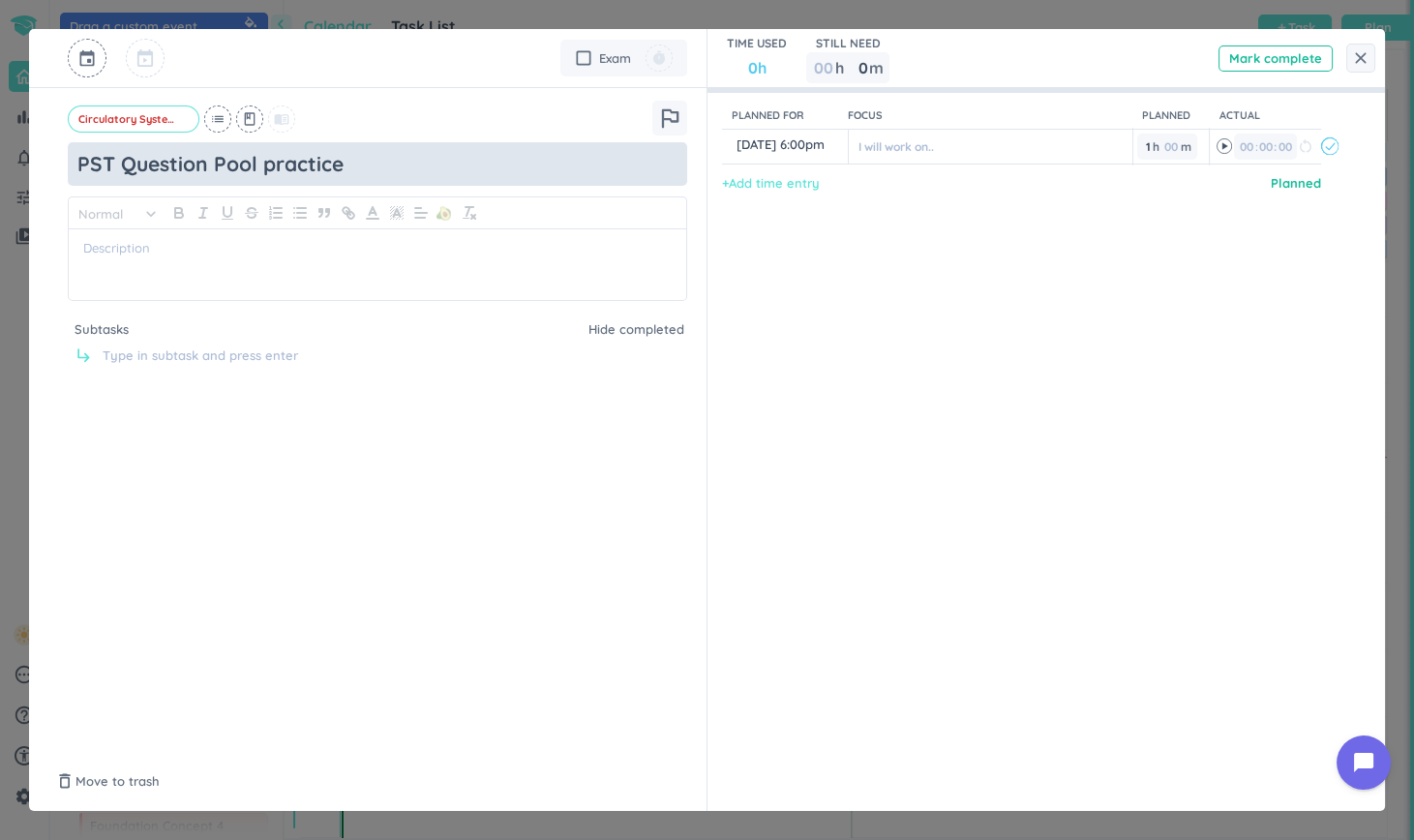 click on "PST Question Pool practice" at bounding box center (377, 164) 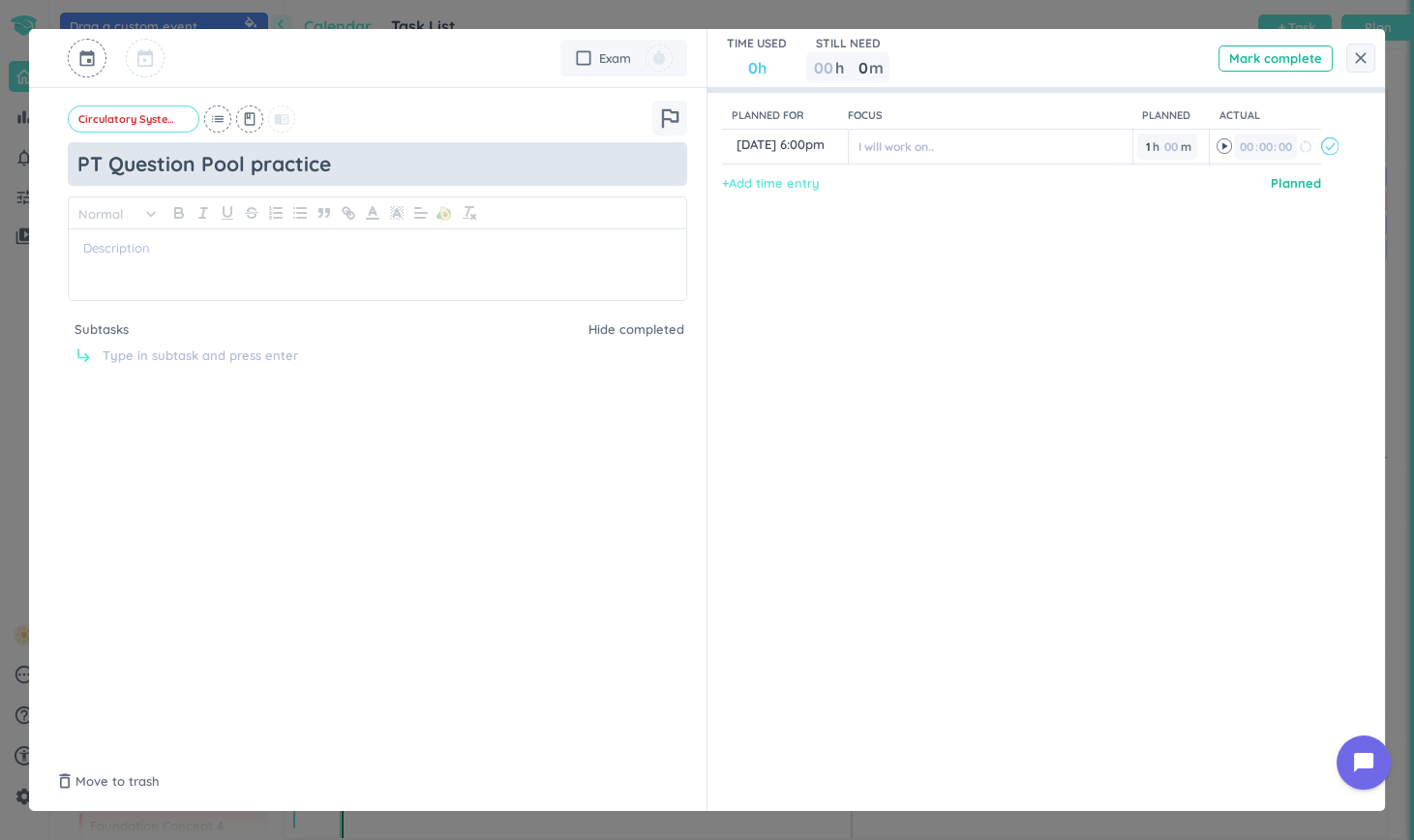 type on "x" 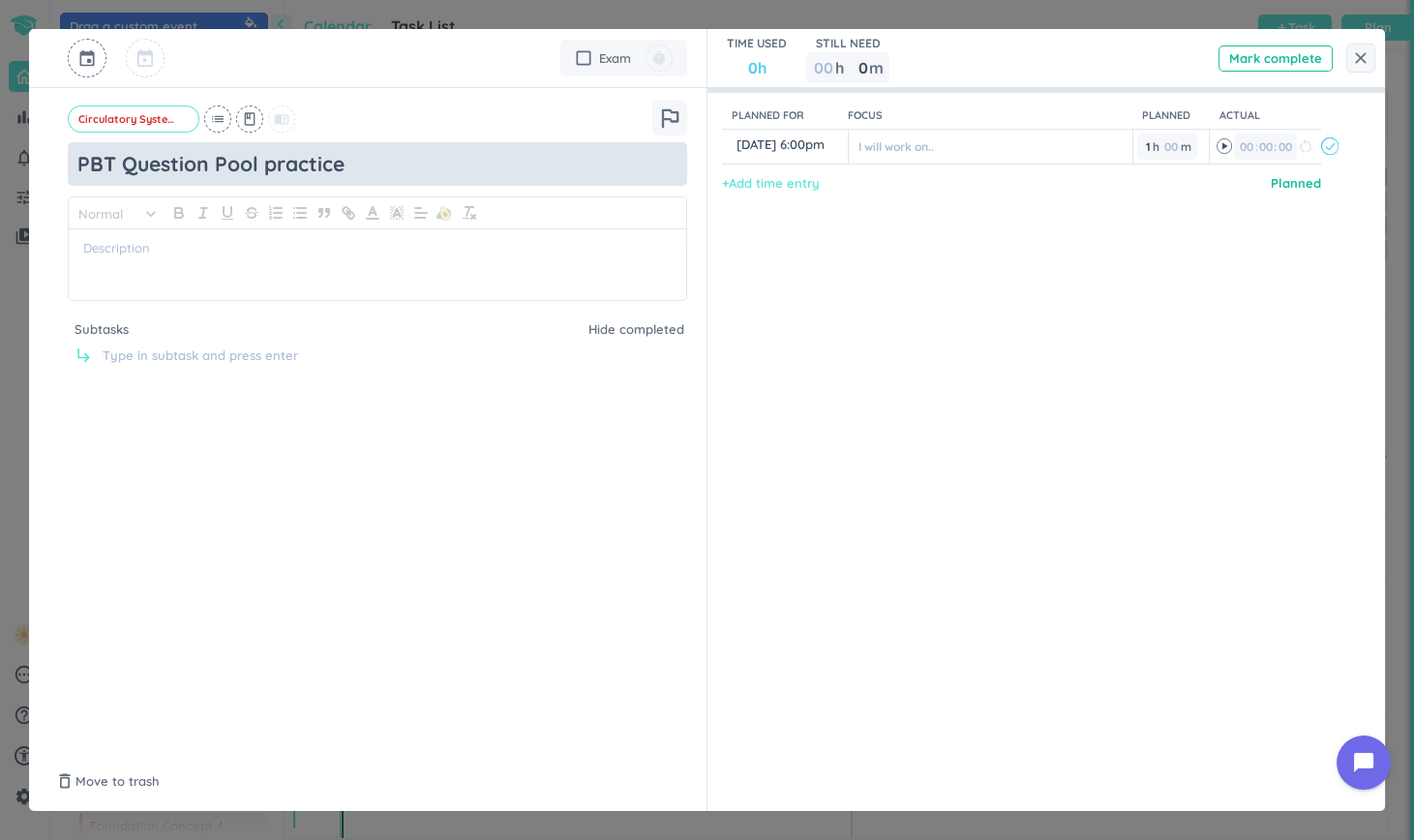 type on "PBT Question Pool practice" 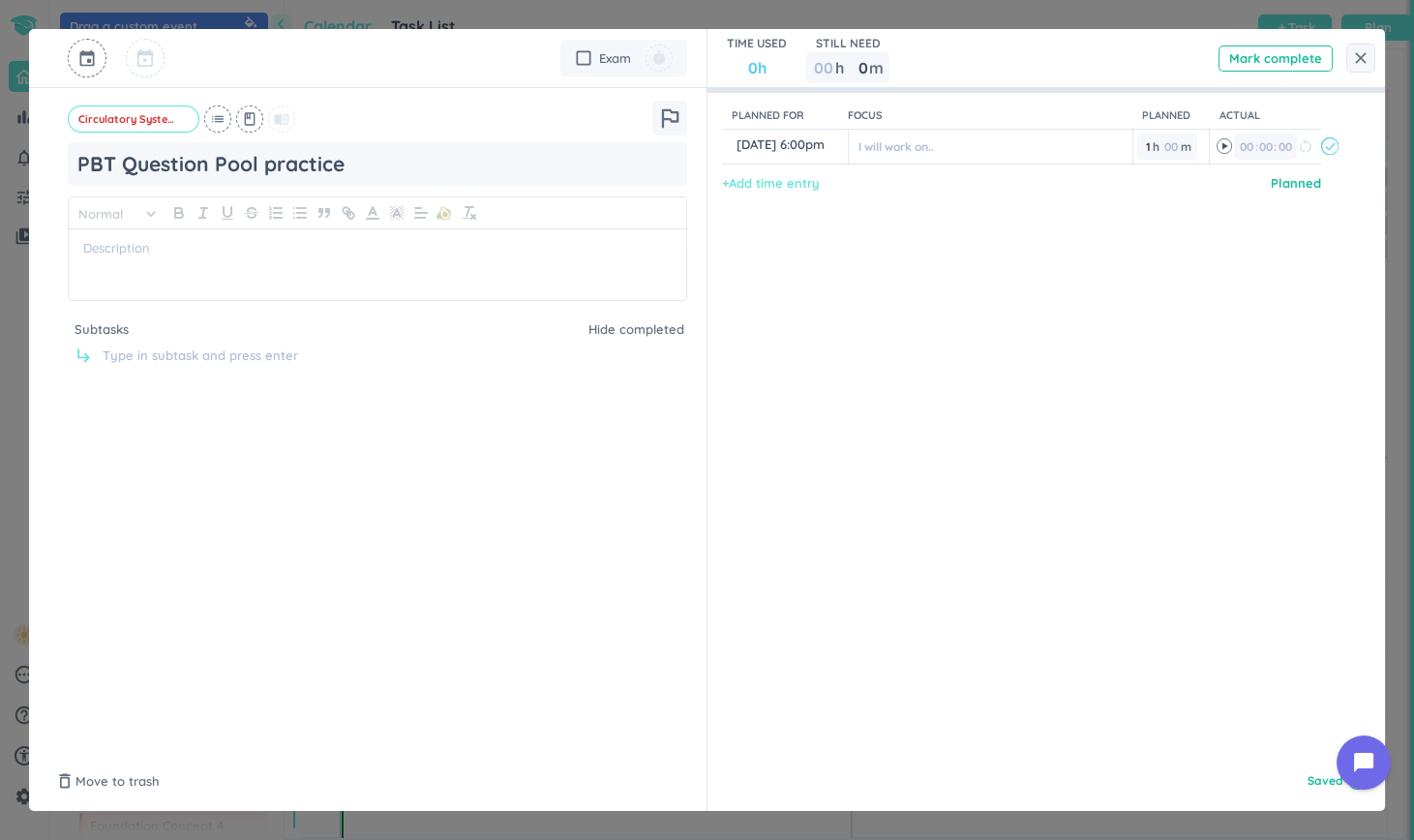 type on "x" 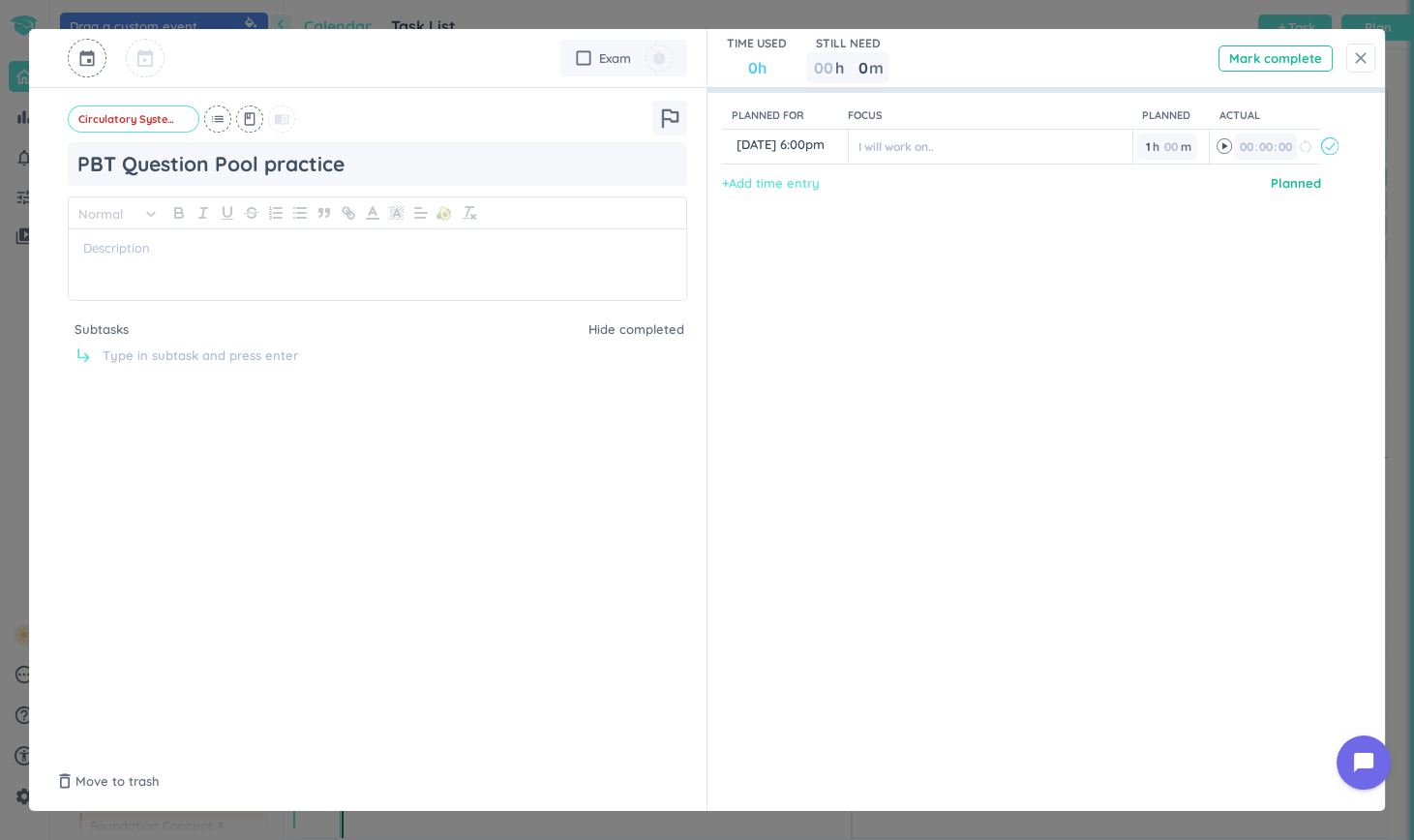 click on "close" at bounding box center (1361, 58) 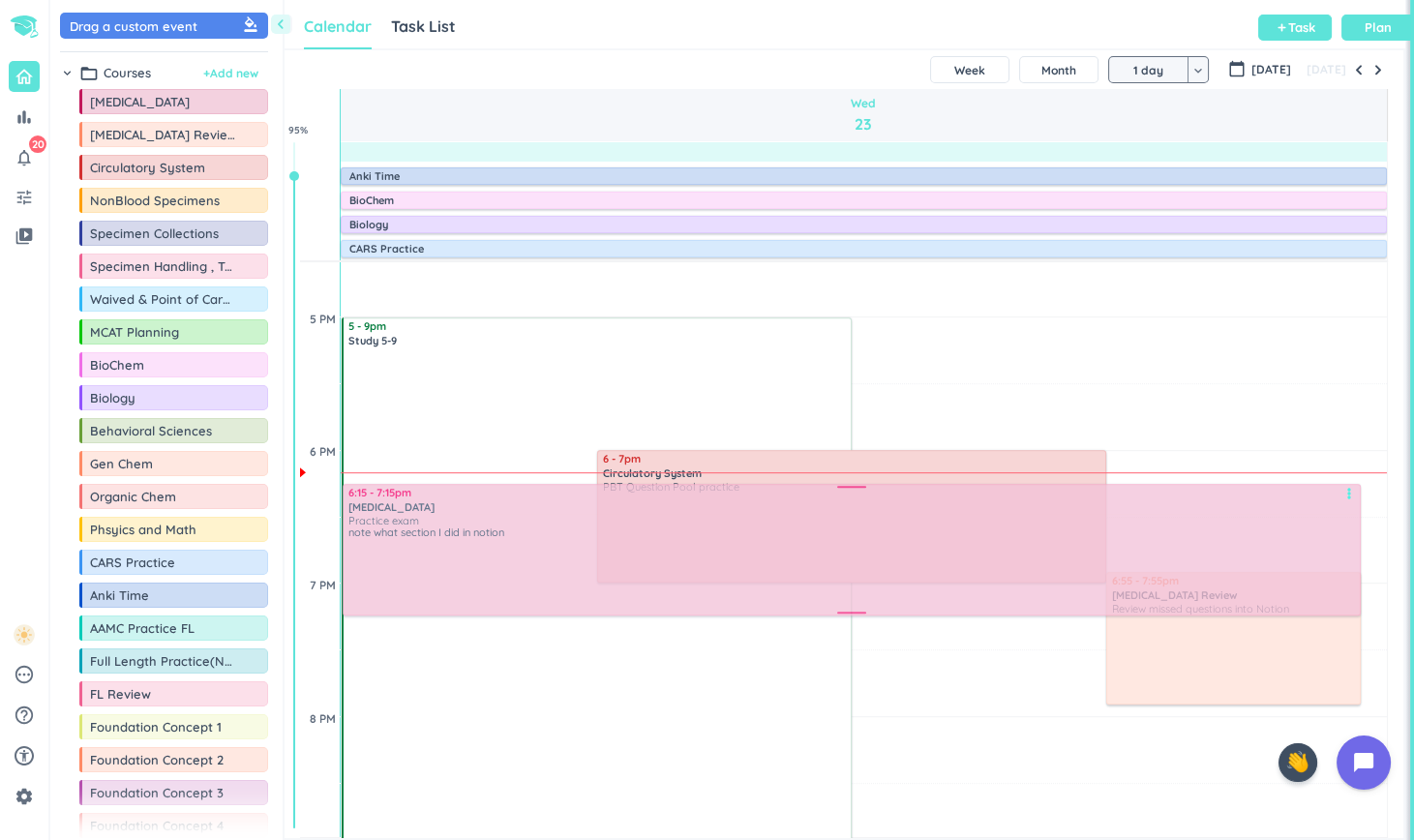 drag, startPoint x: 949, startPoint y: 517, endPoint x: 942, endPoint y: 525, distance: 10.630146 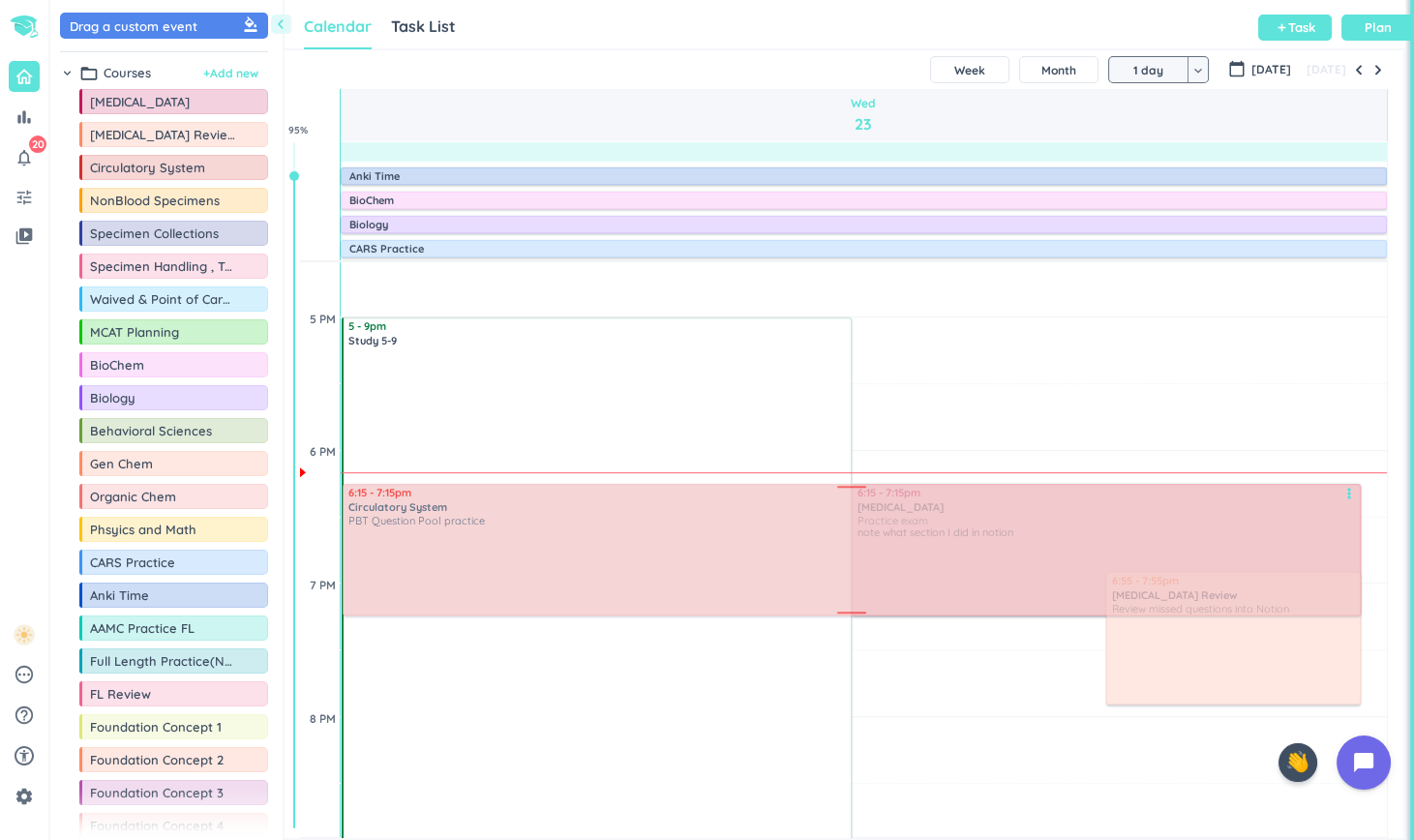 drag, startPoint x: 778, startPoint y: 548, endPoint x: 774, endPoint y: 574, distance: 26.305893 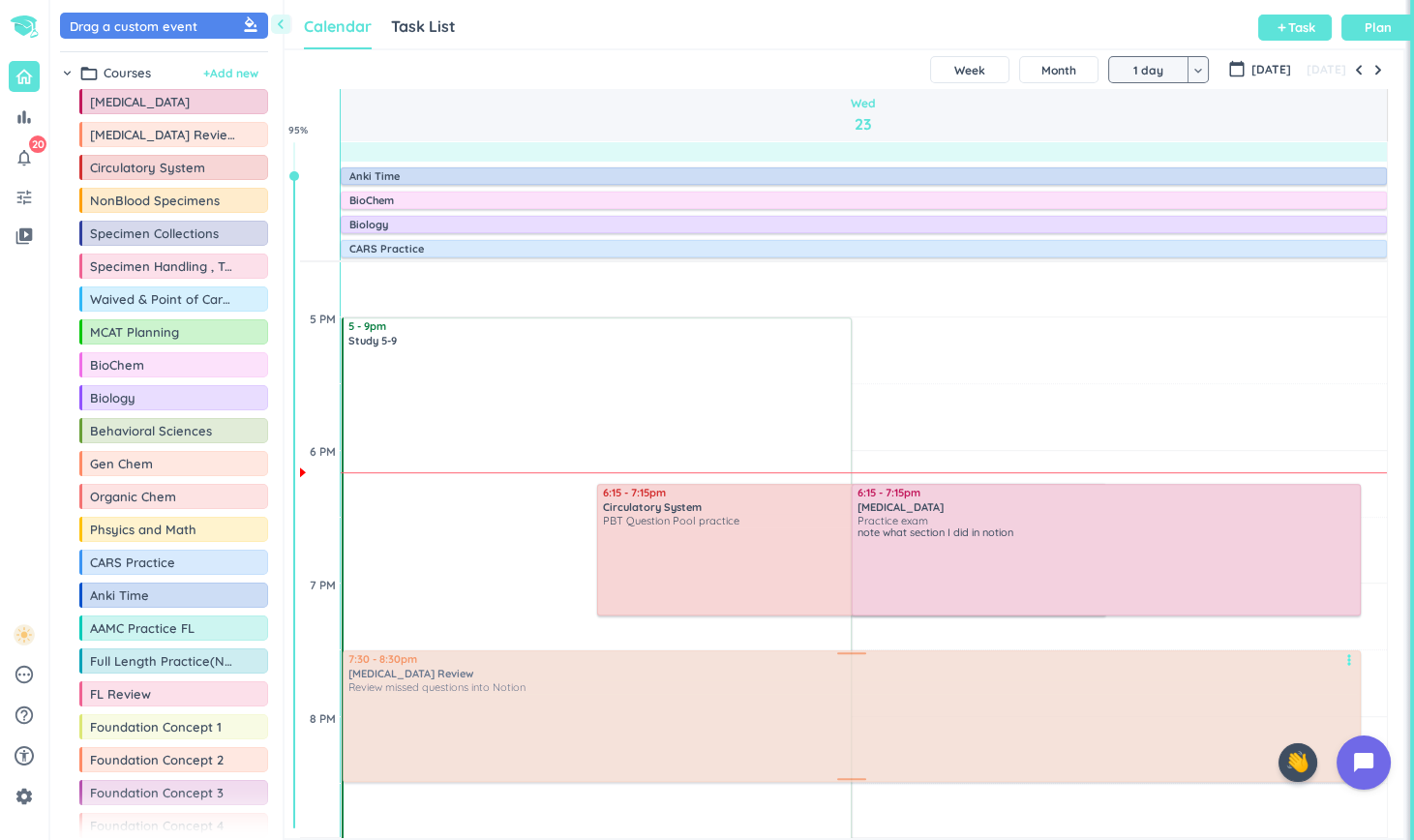 drag, startPoint x: 1180, startPoint y: 627, endPoint x: 1158, endPoint y: 723, distance: 98.488578 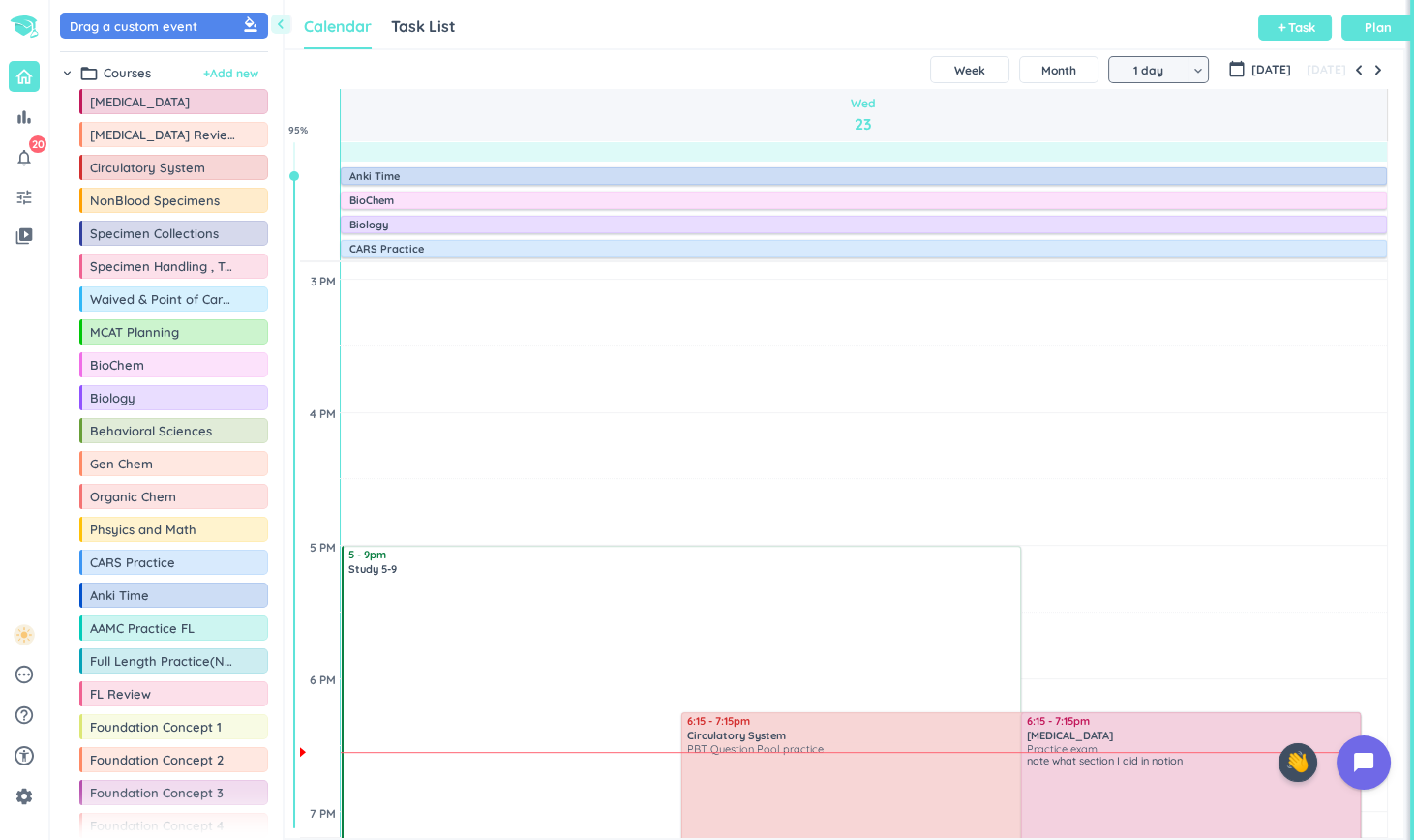 scroll, scrollTop: 1530, scrollLeft: 0, axis: vertical 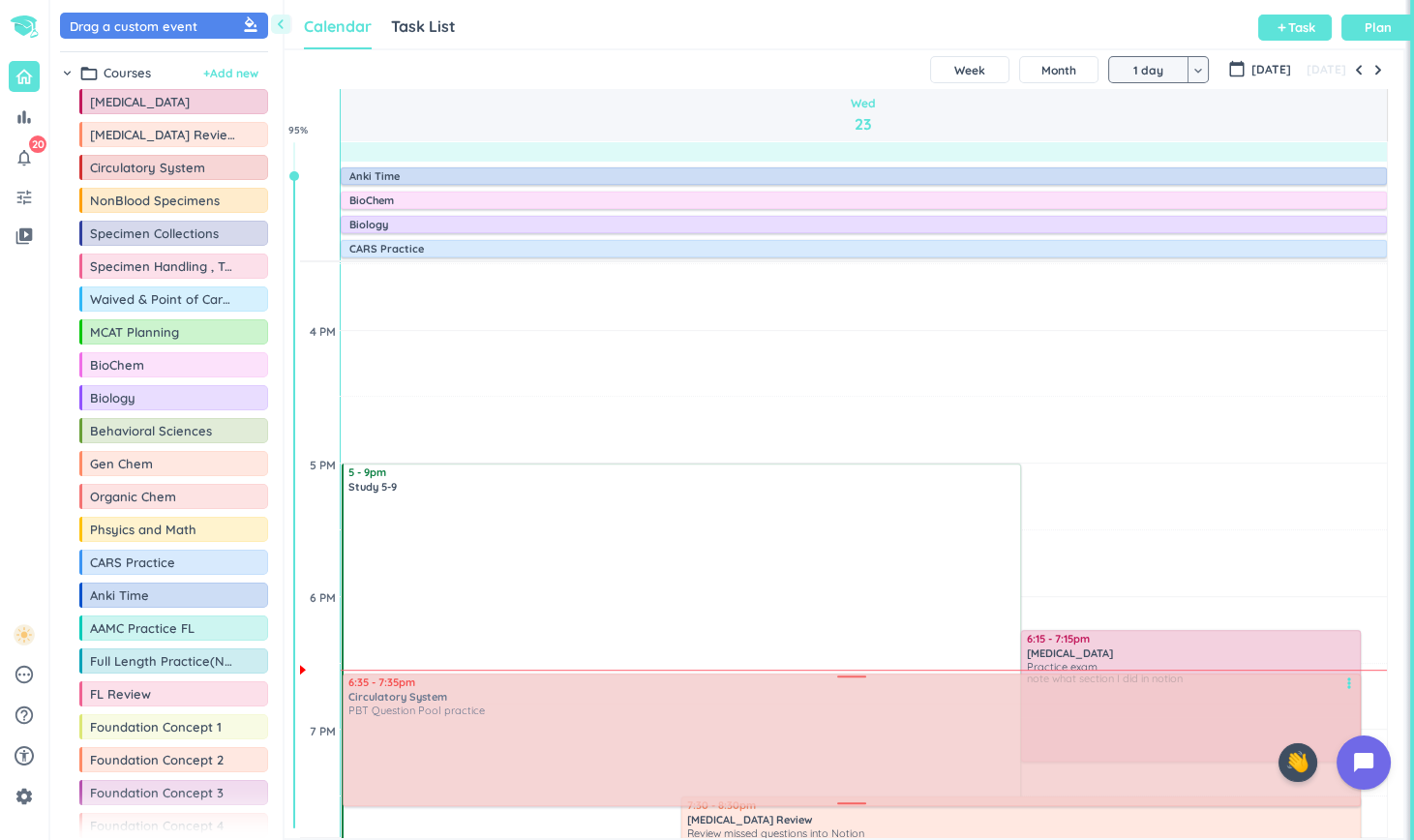 drag, startPoint x: 813, startPoint y: 700, endPoint x: 809, endPoint y: 746, distance: 46.173586 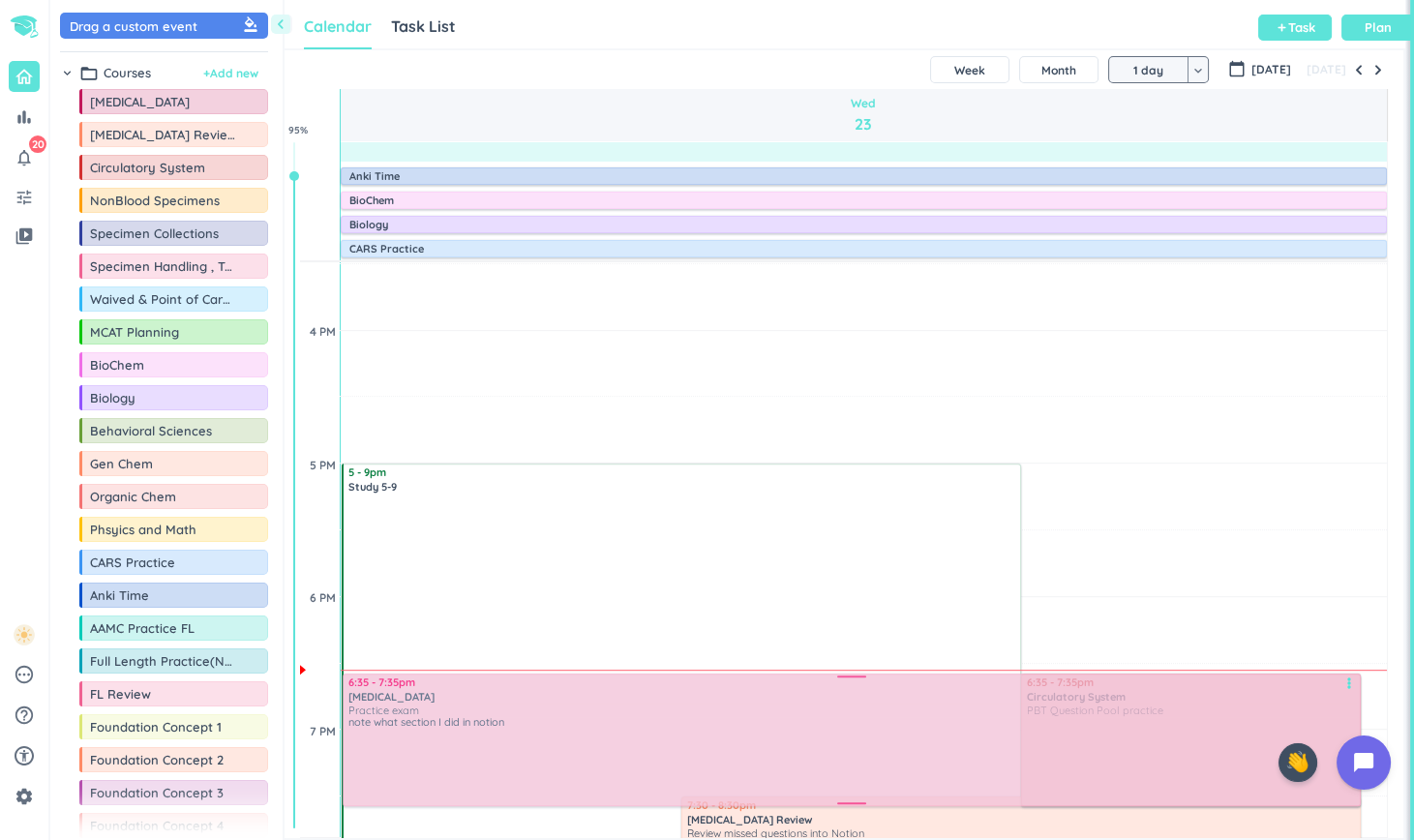 drag, startPoint x: 888, startPoint y: 683, endPoint x: 882, endPoint y: 723, distance: 40.4475 